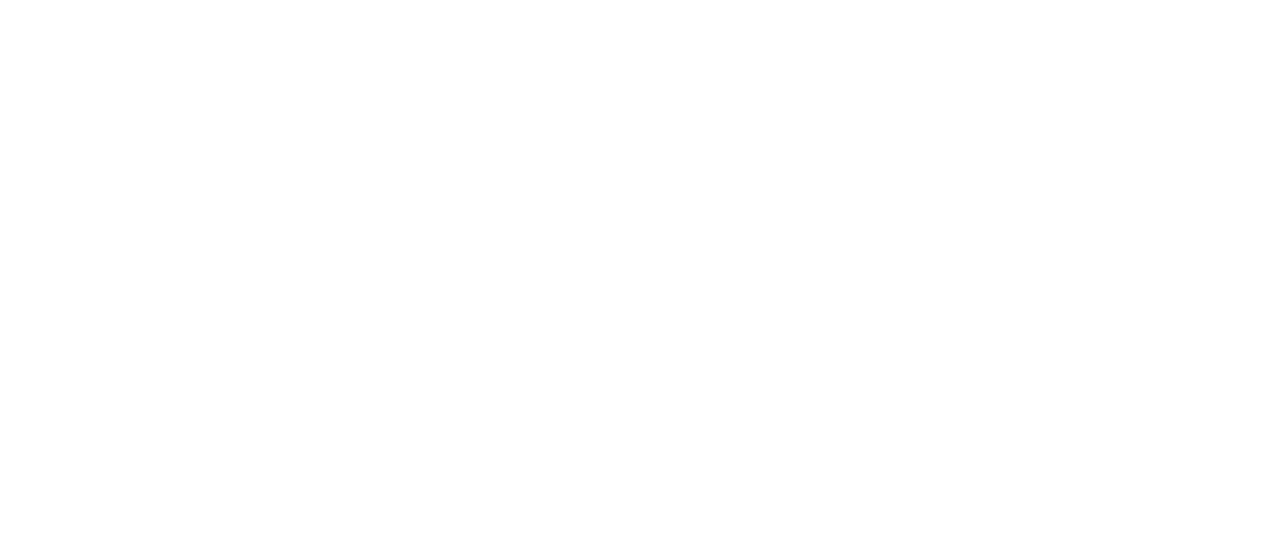 scroll, scrollTop: 0, scrollLeft: 0, axis: both 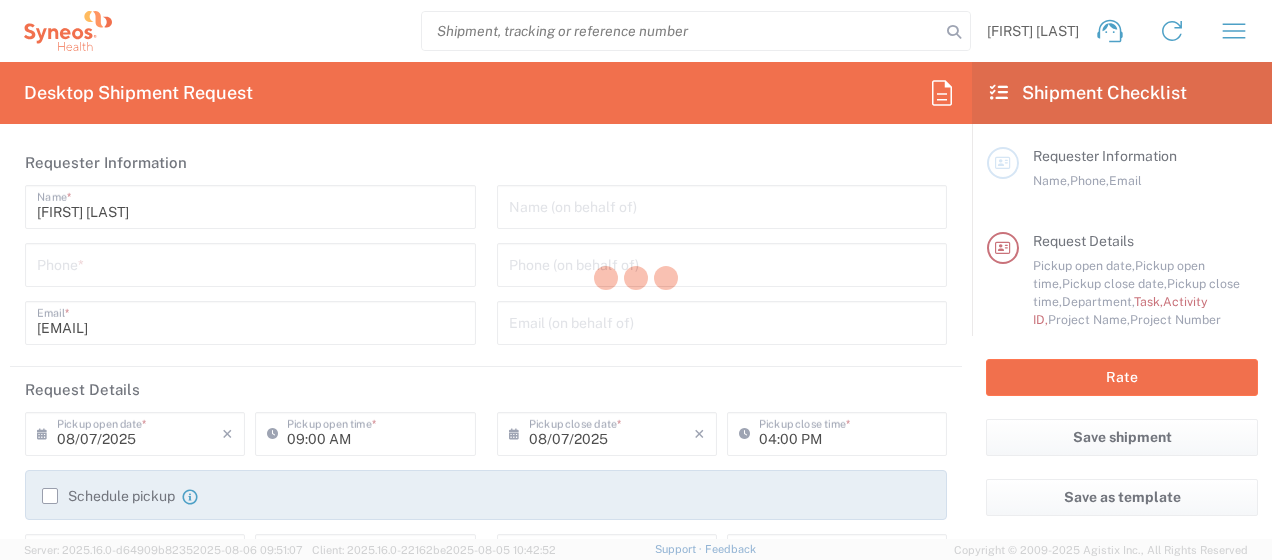 type on "4510" 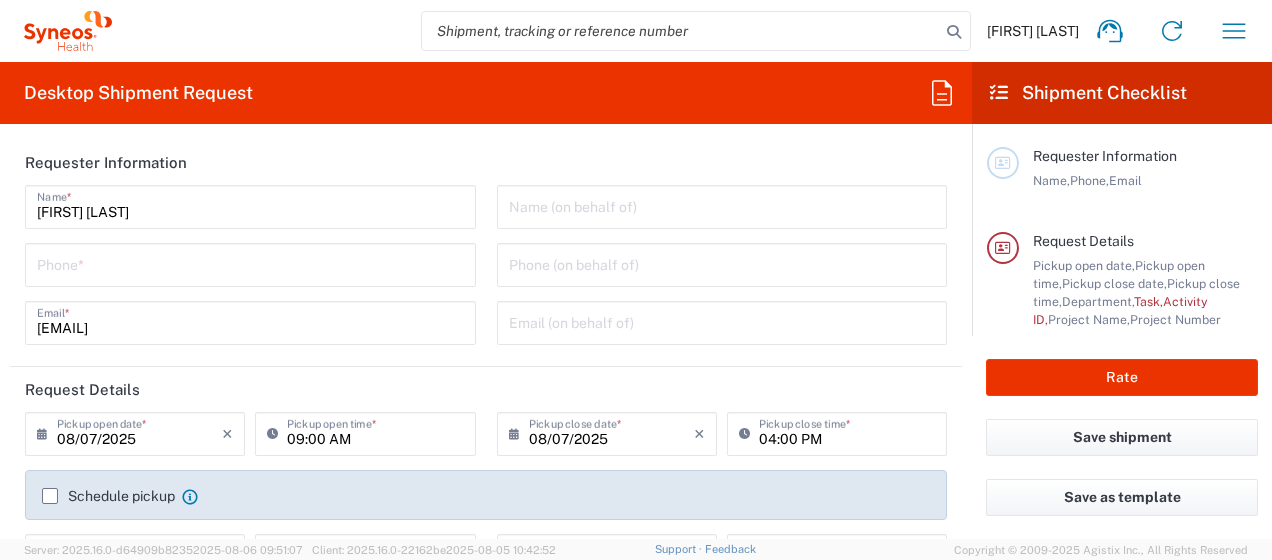 type on "Syneos Health Germany GMBH" 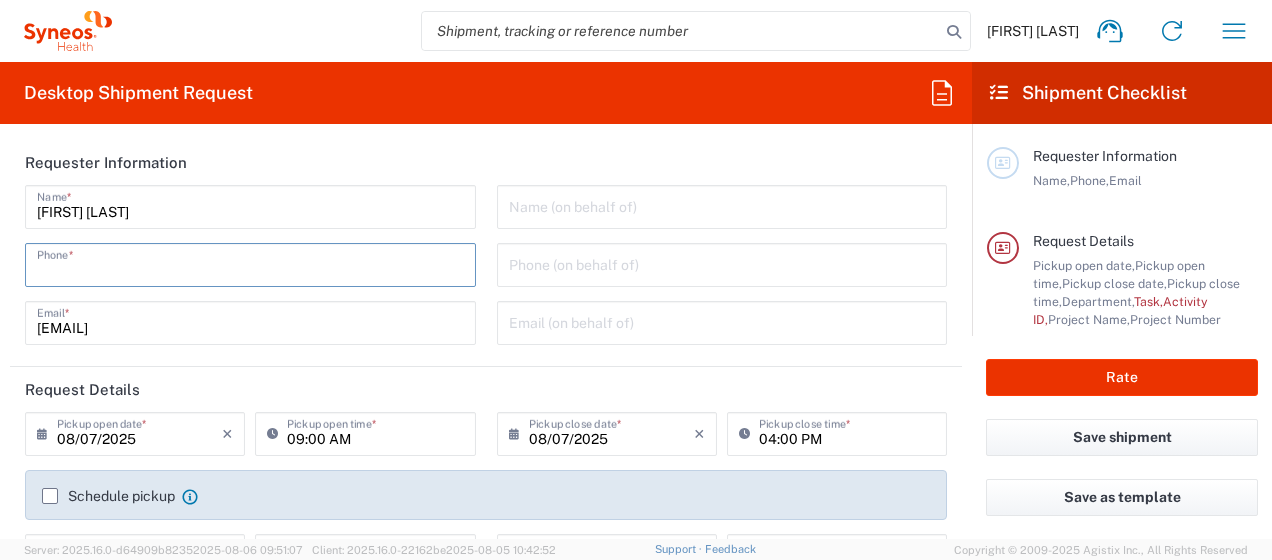 type on "[PHONE]" 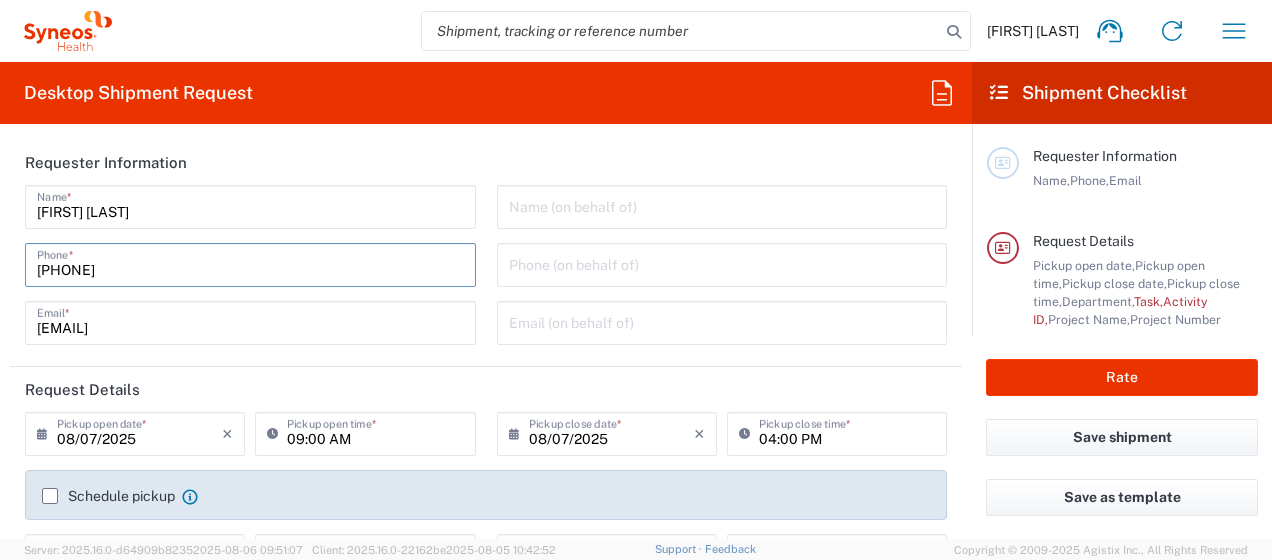 type on "Other" 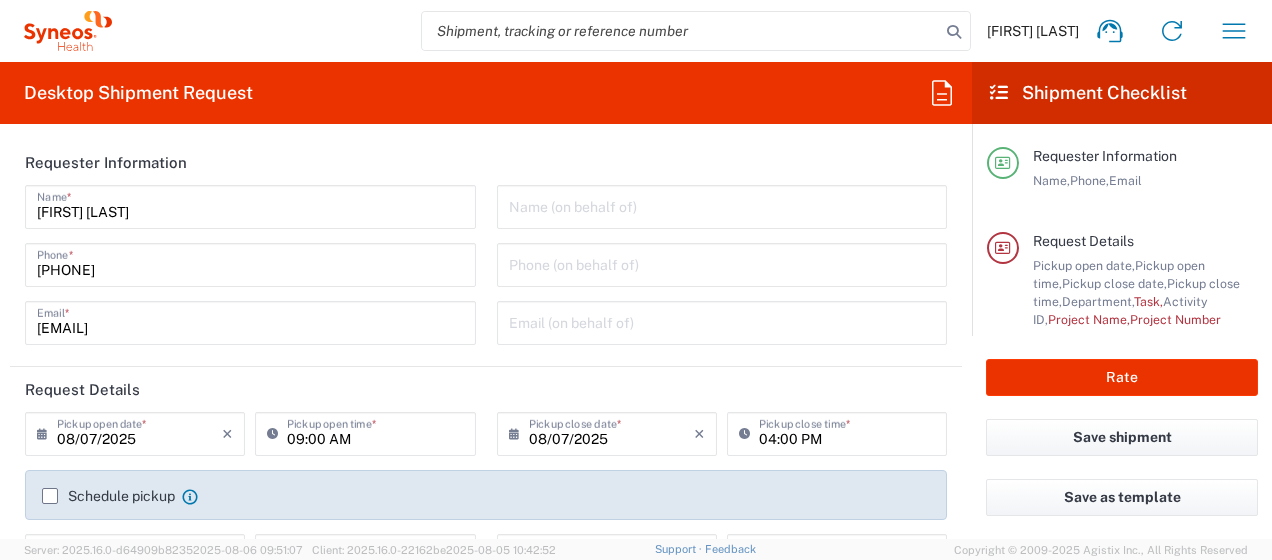 drag, startPoint x: 966, startPoint y: 188, endPoint x: 960, endPoint y: 228, distance: 40.4475 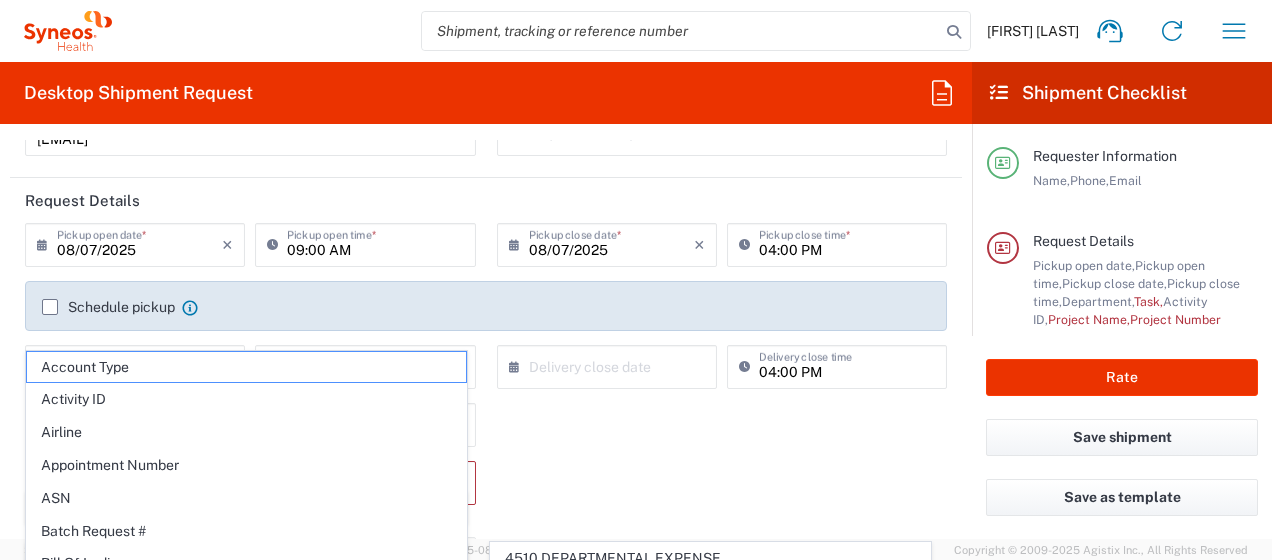 scroll, scrollTop: 212, scrollLeft: 0, axis: vertical 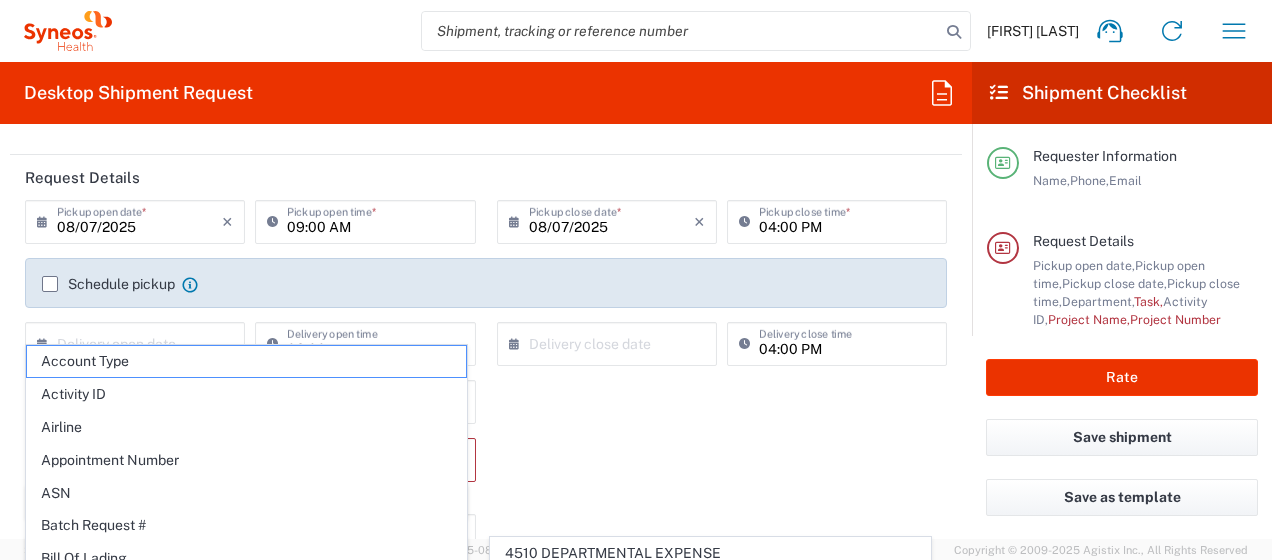 click 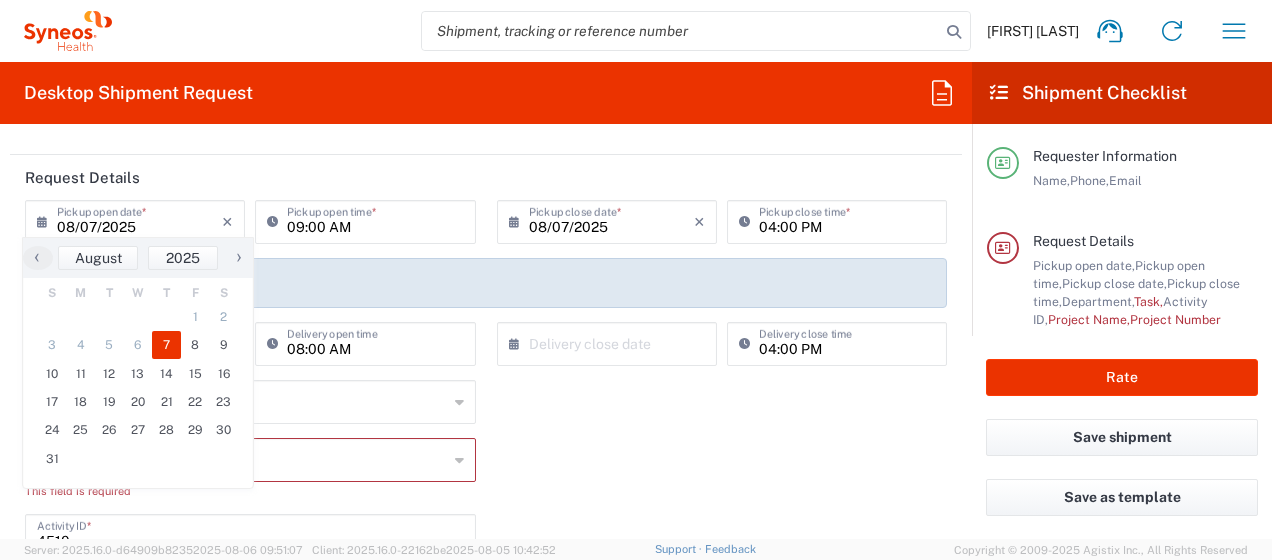 click on "Desktop Shipment Request
Requester Information  [FIRST] [LAST]  Name  * [PHONE]  Phone  * [EMAIL]  Email  *  Name (on behalf of)   Phone (on behalf of)   Email (on behalf of)   Request Details  08/07/2025 ×  Pickup open date  * Cancel Apply 09:00 AM  Pickup open time  * 08/07/2025 ×  Pickup close date  * Cancel Apply 04:00 PM  Pickup close time  *  Schedule pickup  When scheduling a pickup please be sure to meet the following criteria:
1. Pickup window should start at least 2 hours after current time.
2.Pickup window needs to be at least 2 hours.
3.Pickup close time should not exceed business hours.
×  Delivery open date  Cancel Apply 08:00 AM  Delivery open time  ×  Delivery close date  Cancel Apply 04:00 PM  Delivery close time  4510  Department  * 4510 3000 3100 3109 3110 3111 3112 3125 3130 3135 3136 3150 3155 3165 3171 3172 3190 3191 3192 3193 3194 3200 3201 3202 3210 3211 Dept 3212 3213 3214 3215 3216 3218 3220 3221 3222 3223 3225 3226 3227 3228 3229 3230 *" 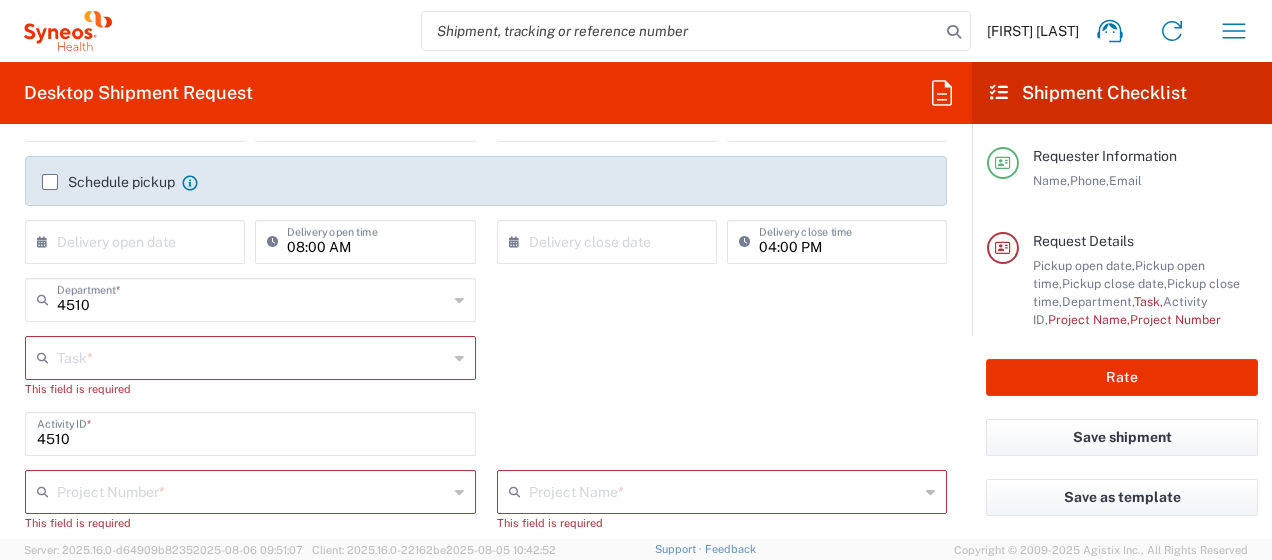 scroll, scrollTop: 326, scrollLeft: 0, axis: vertical 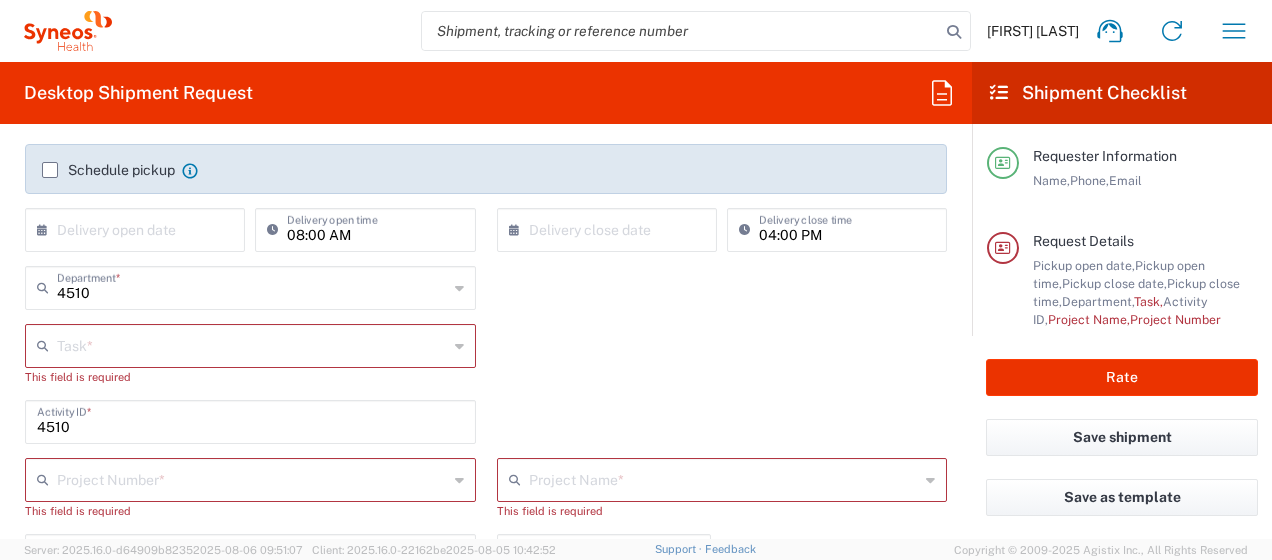 click on "Schedule pickup" 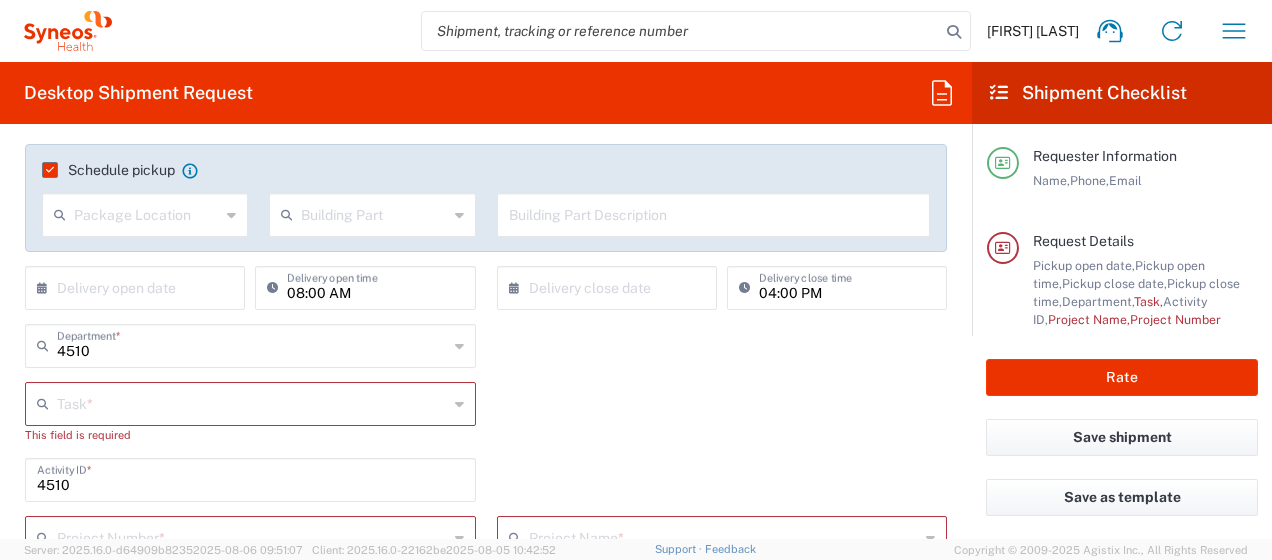 scroll, scrollTop: 294, scrollLeft: 0, axis: vertical 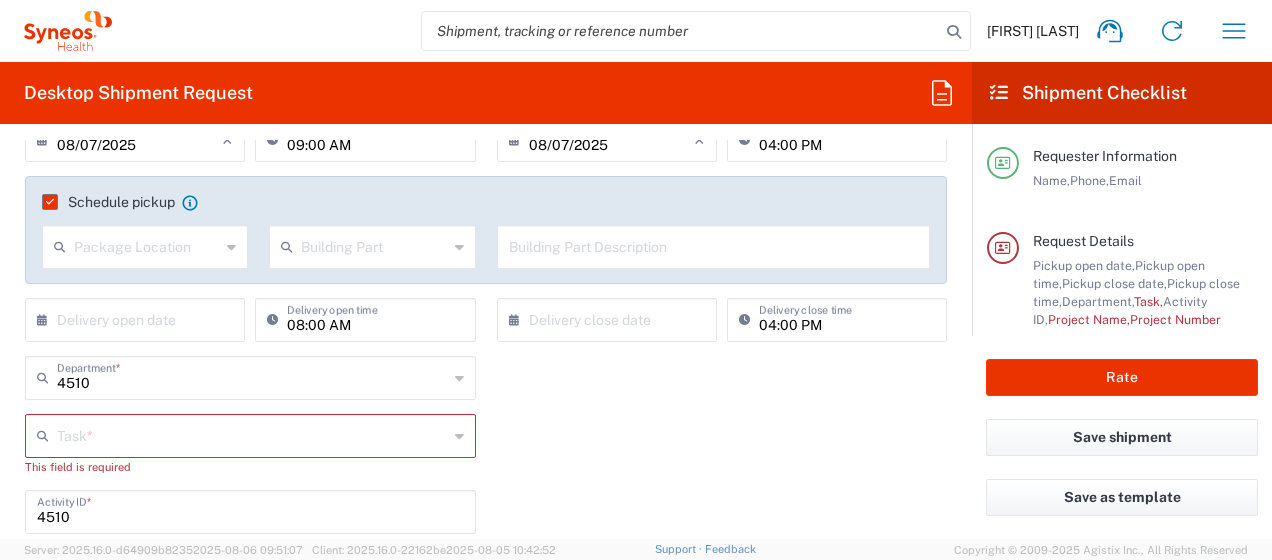 click 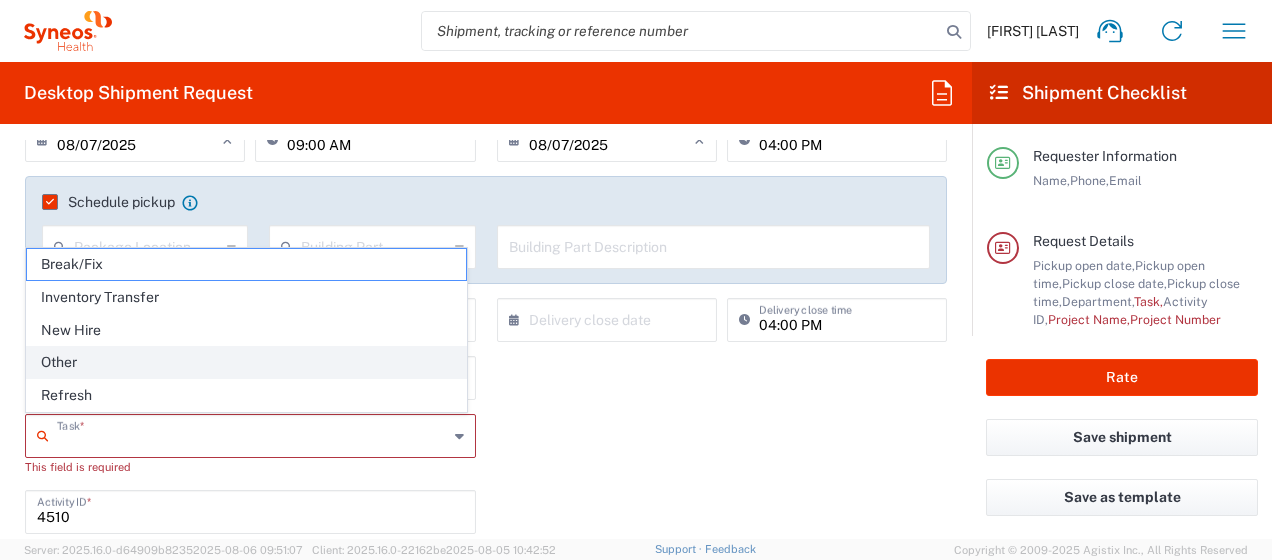 click on "Other" 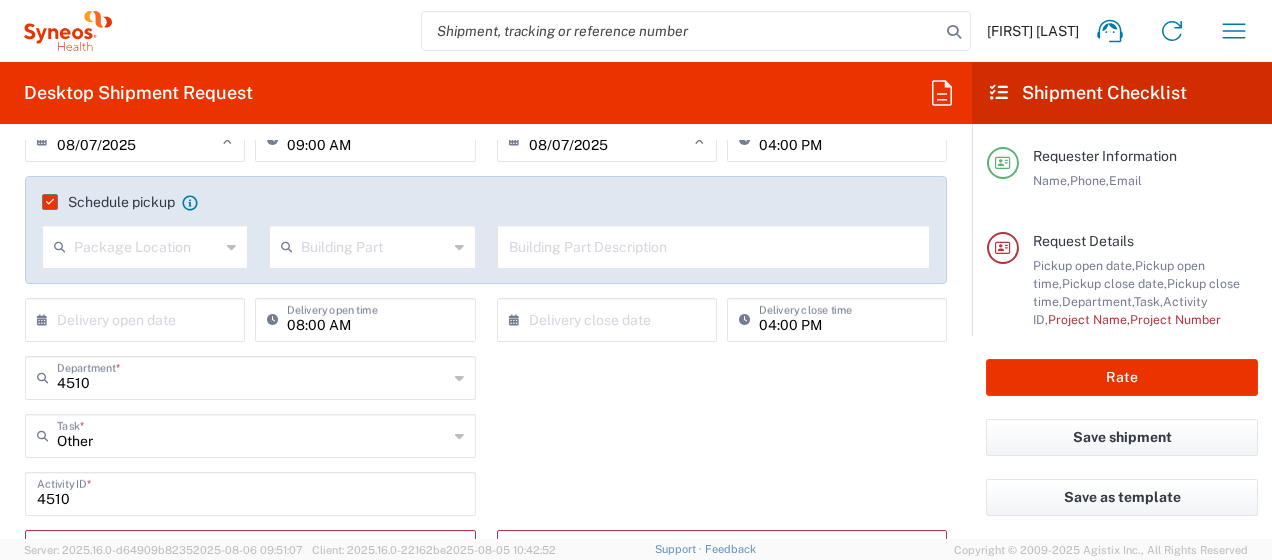 click on "09:00 AM" at bounding box center (375, 138) 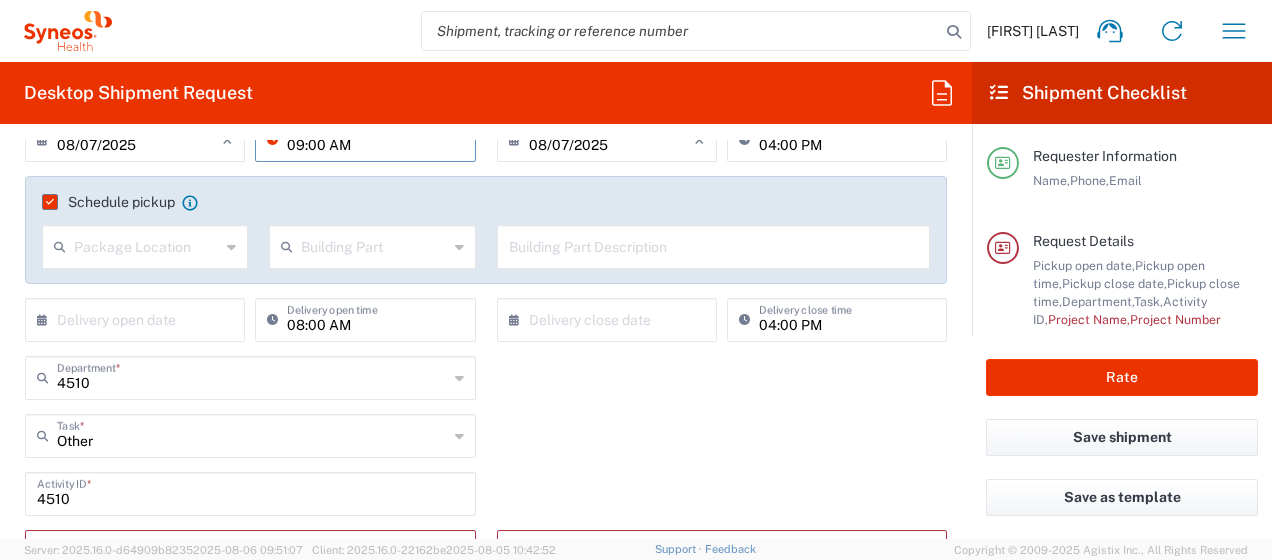 click on "09:00 AM" at bounding box center [375, 138] 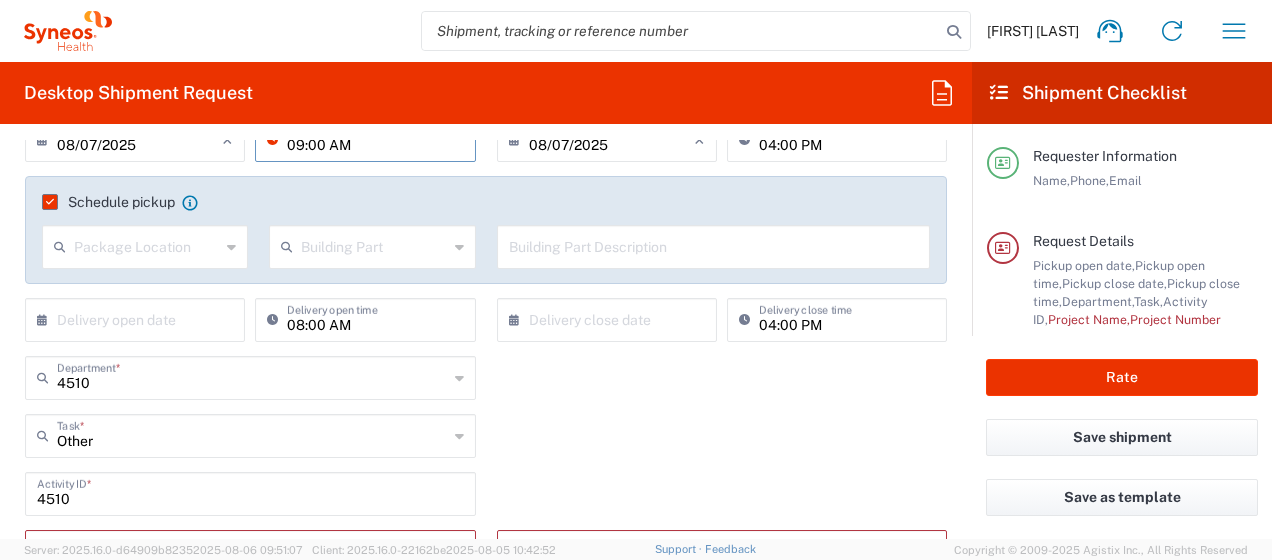 click on "09:00 AM" at bounding box center (375, 138) 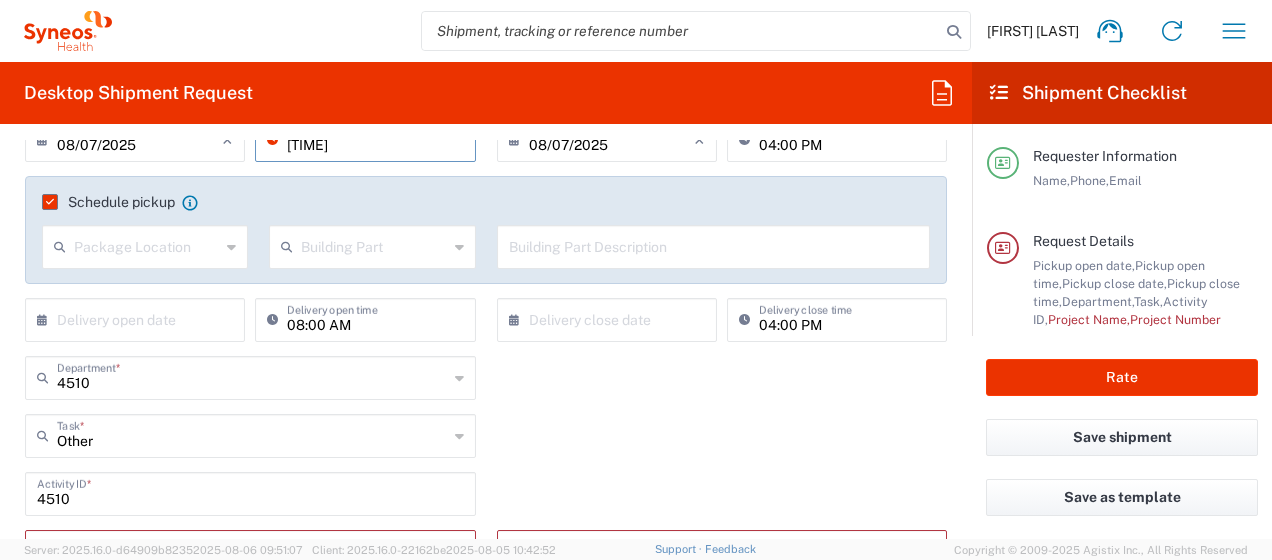 scroll, scrollTop: 290, scrollLeft: 0, axis: vertical 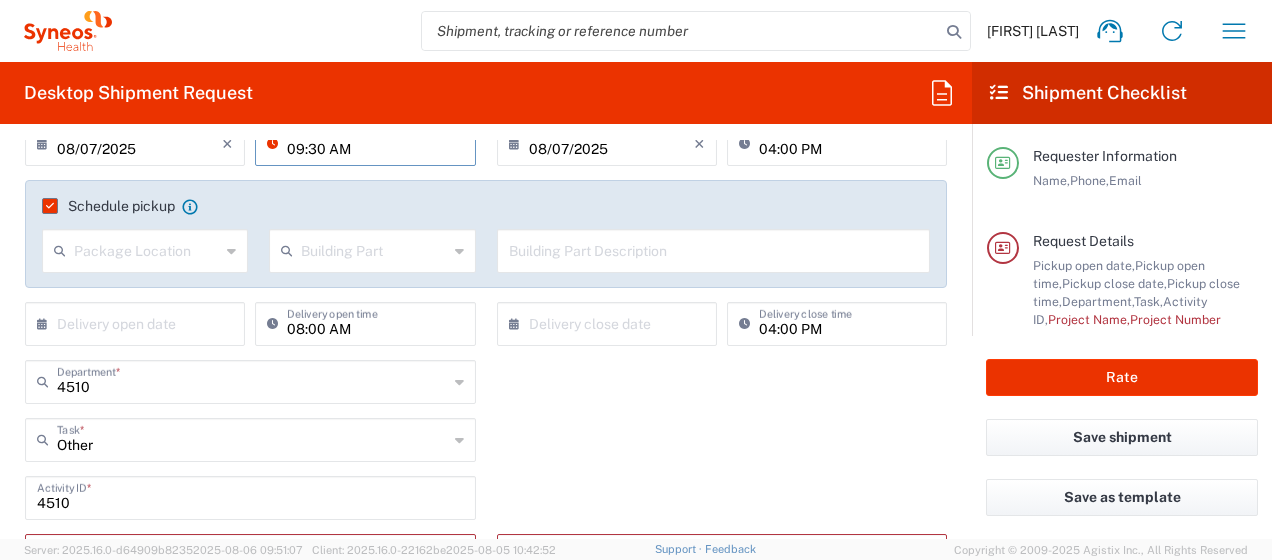 type on "09:30 AM" 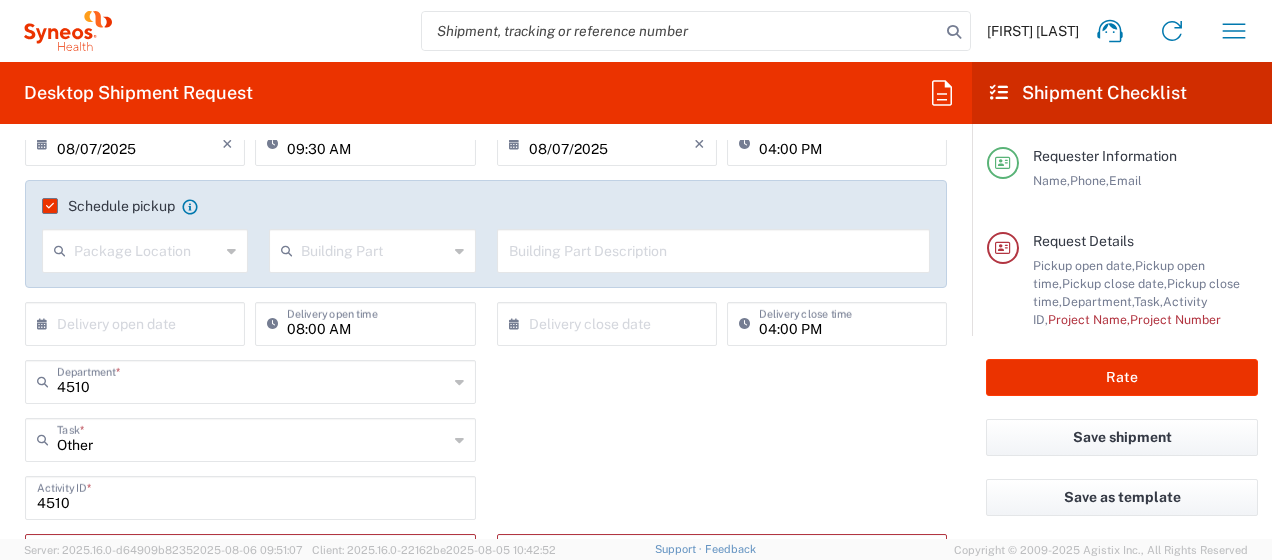 click on "Other  Task  * Break/Fix Inventory Transfer New Hire Other Refresh" 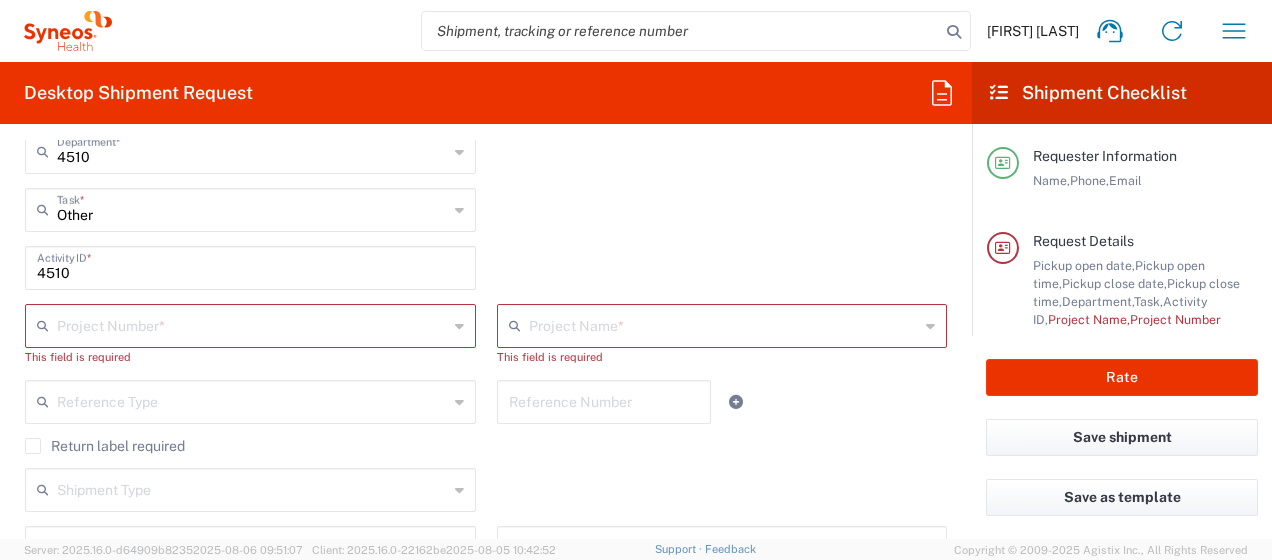 scroll, scrollTop: 533, scrollLeft: 0, axis: vertical 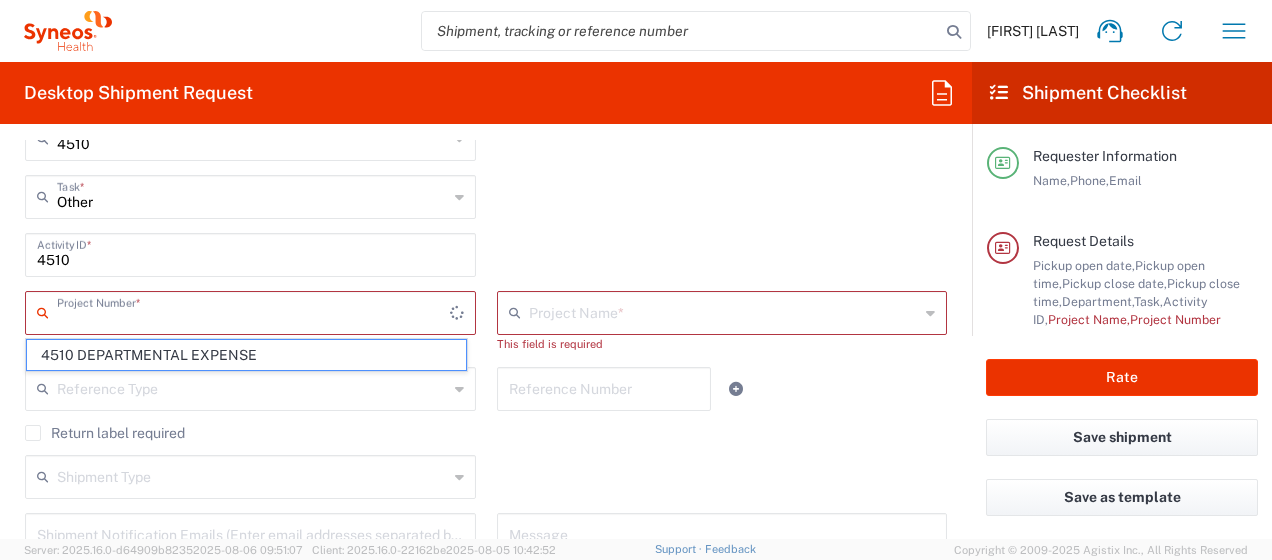 click at bounding box center [253, 311] 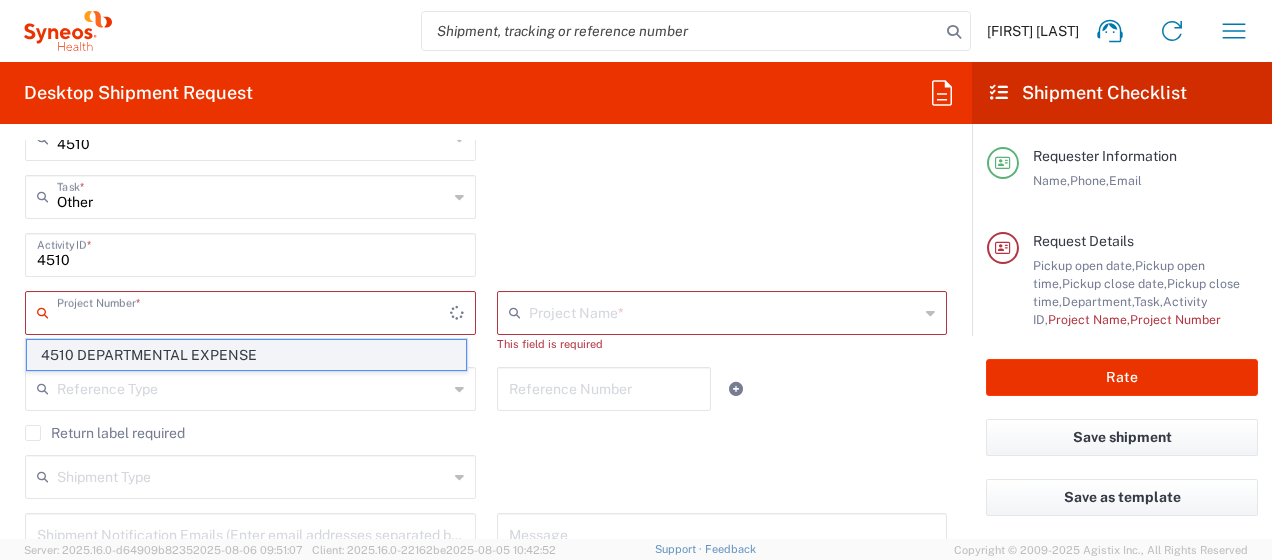 click on "4510 DEPARTMENTAL EXPENSE" 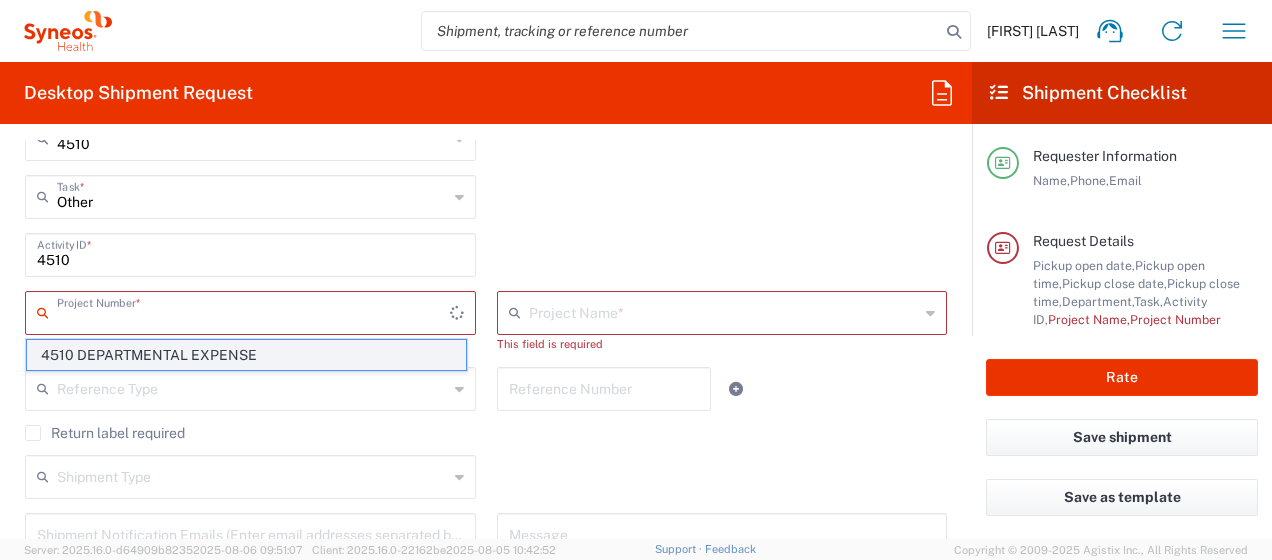 type on "4510 DEPARTMENTAL EXPENSE" 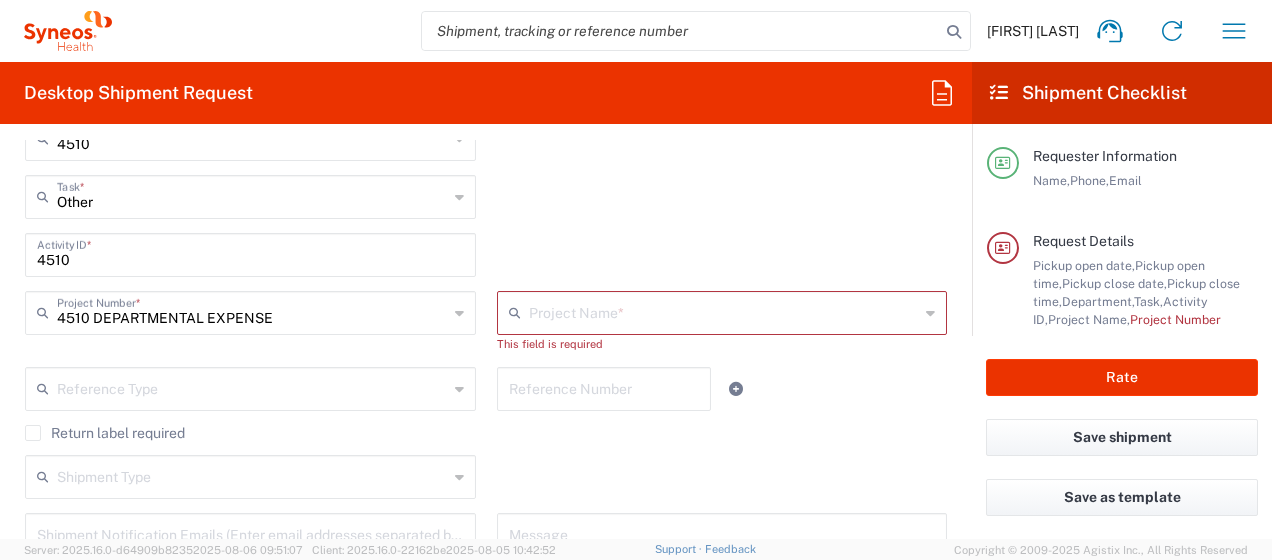 type on "4510 DEPARTMENTAL EXPENSE" 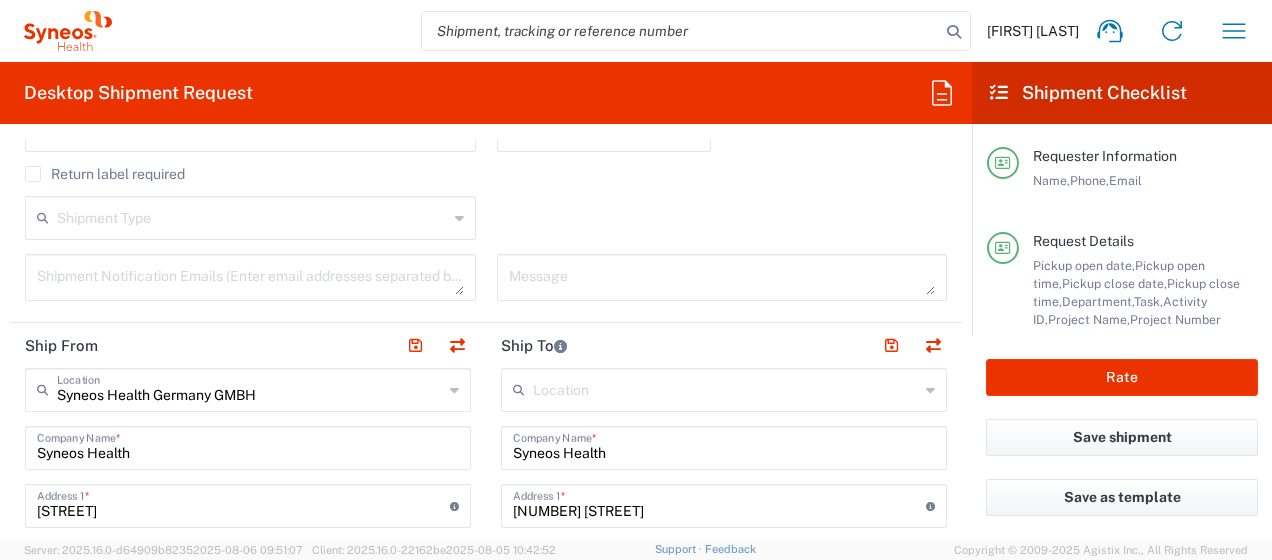 scroll, scrollTop: 780, scrollLeft: 0, axis: vertical 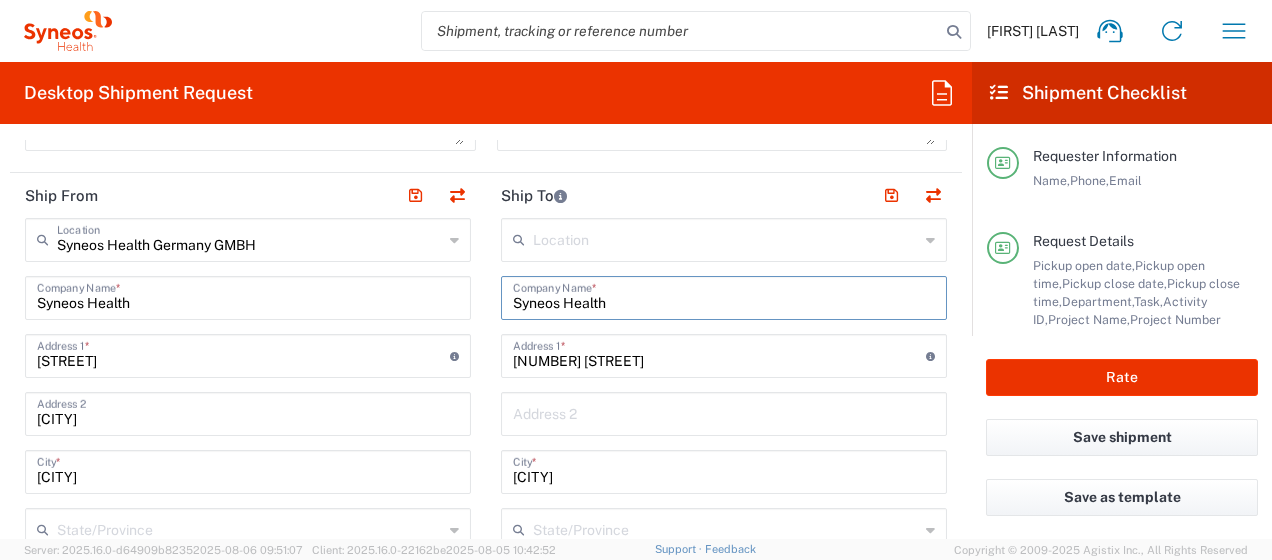 click on "Syneos Health" at bounding box center (724, 296) 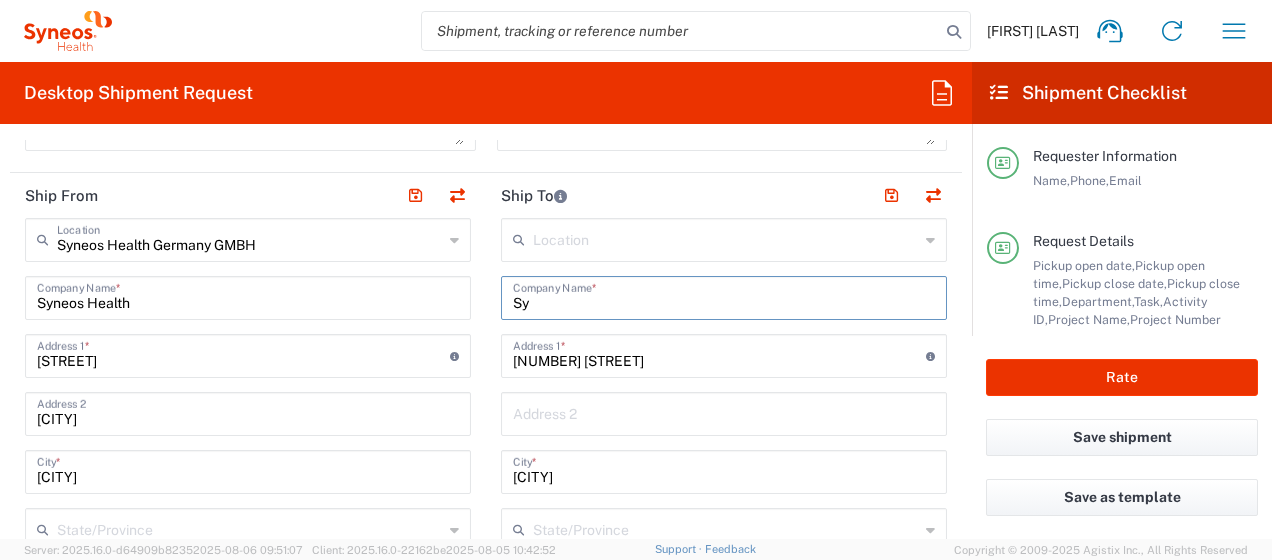 type on "S" 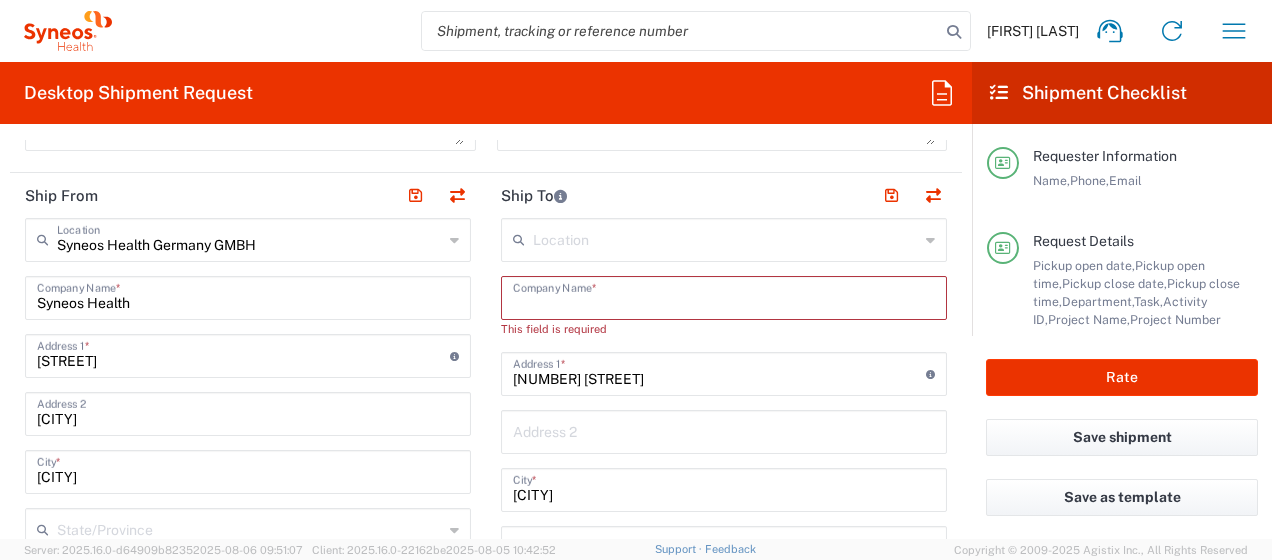 paste on "[FIRST] [LAST]" 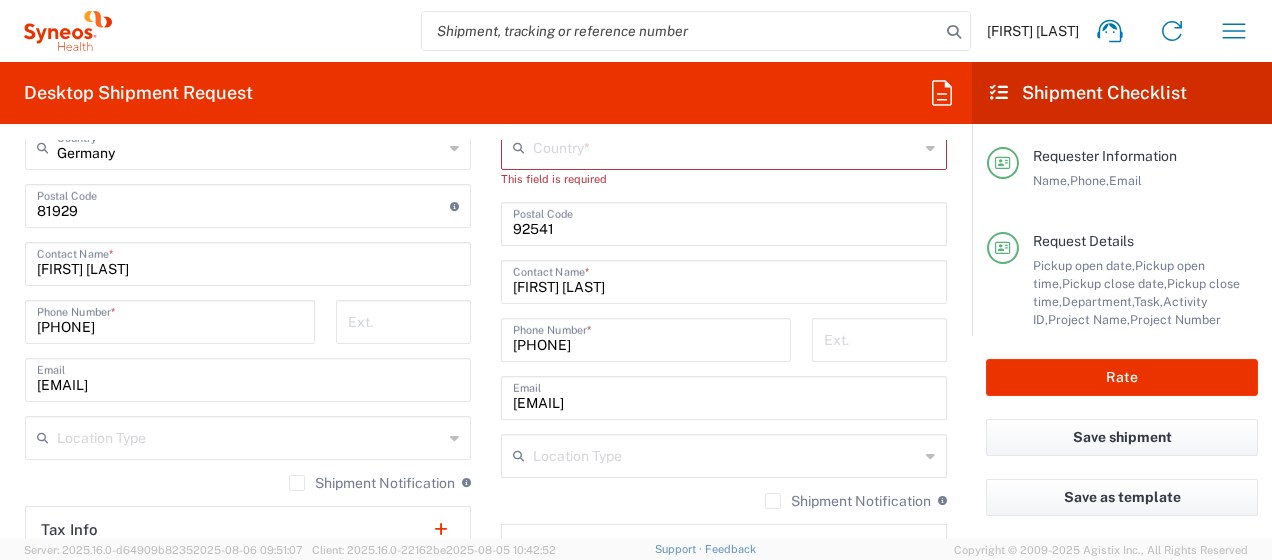 scroll, scrollTop: 1340, scrollLeft: 0, axis: vertical 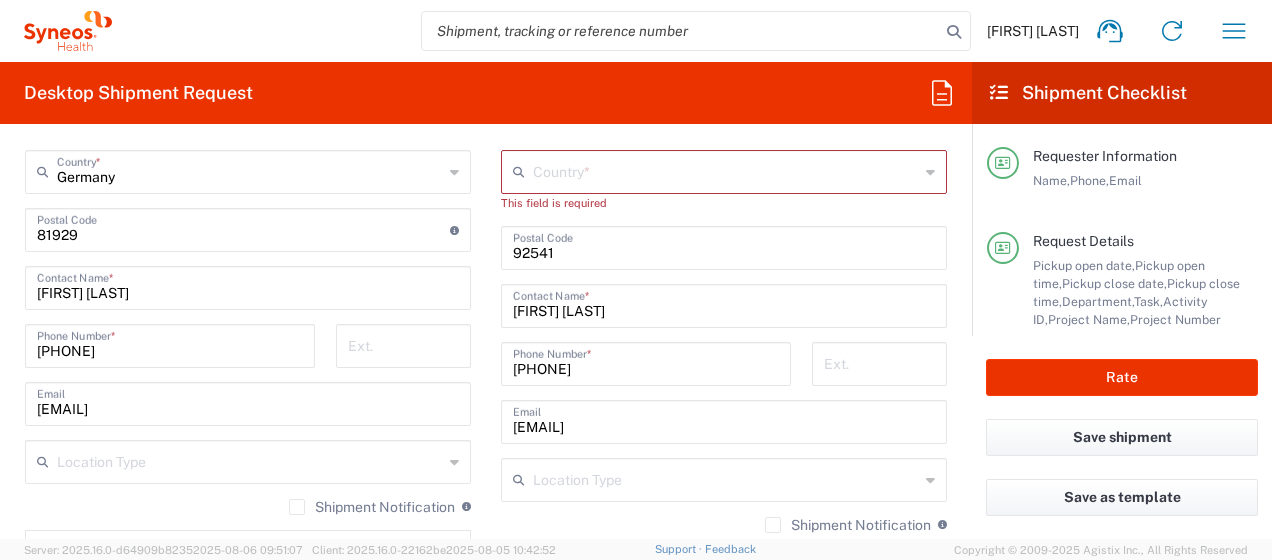 type on "[FIRST] [LAST]" 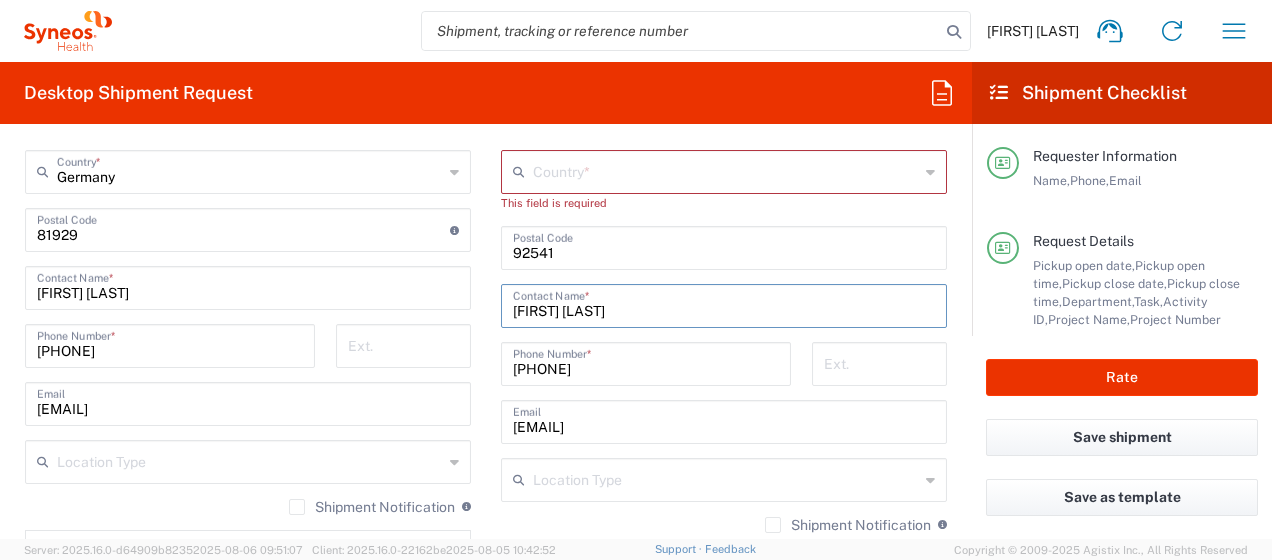 click on "[FIRST] [LAST]" at bounding box center [724, 304] 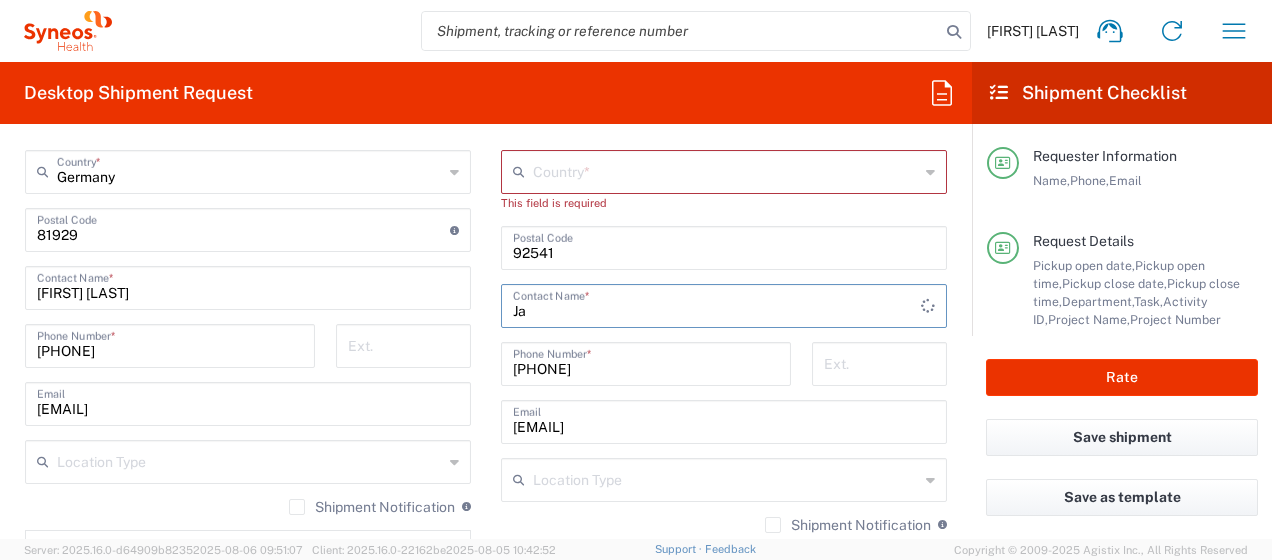 type on "J" 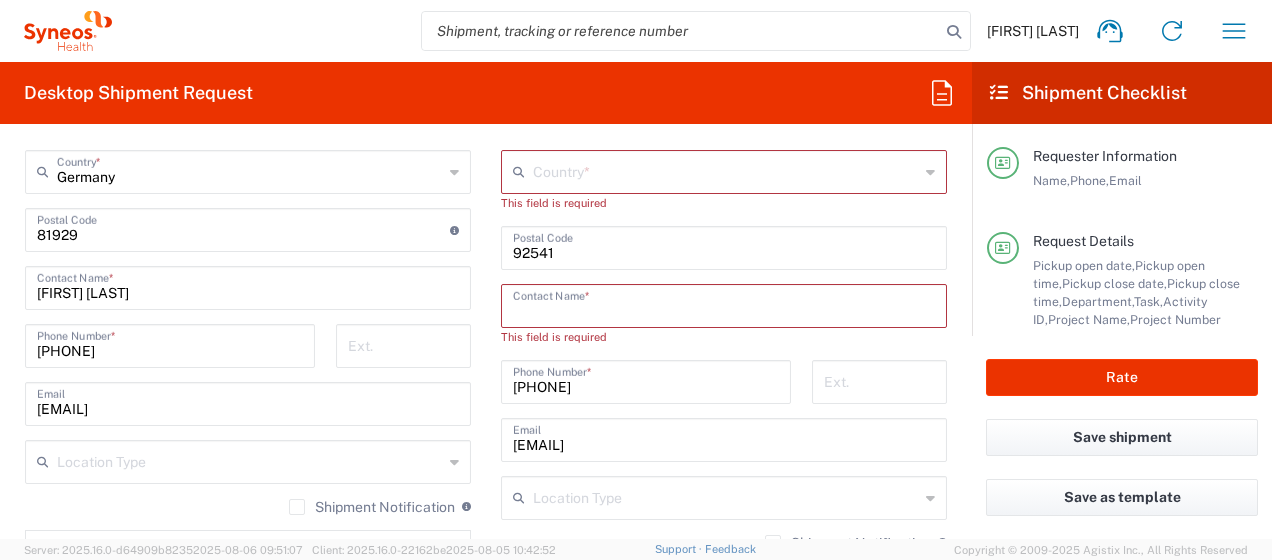 paste on "[FIRST] [LAST]" 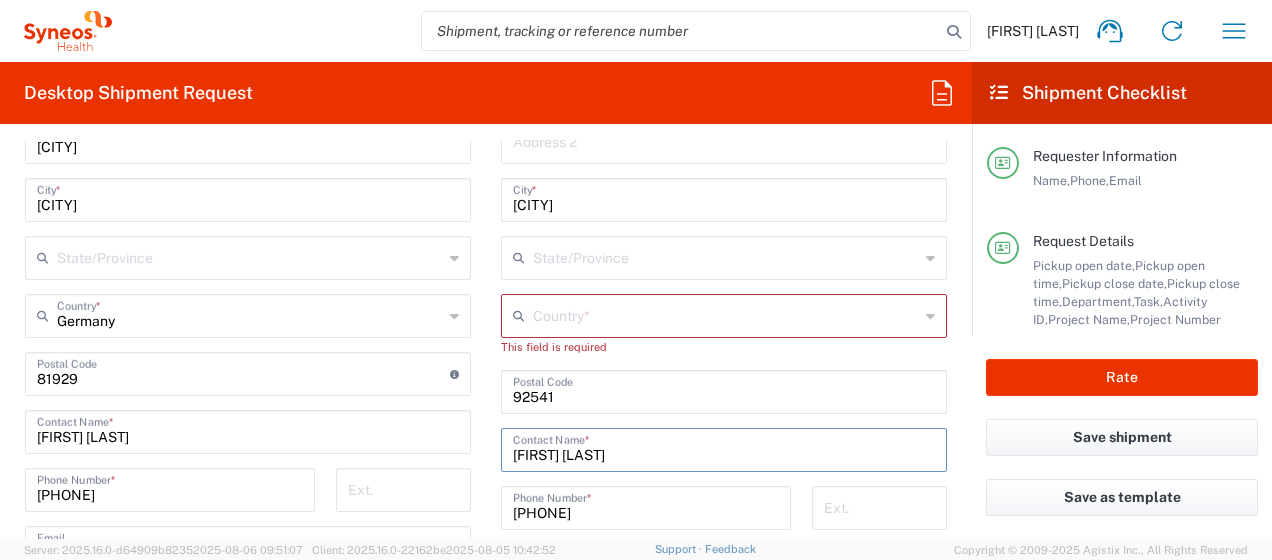 scroll, scrollTop: 1136, scrollLeft: 0, axis: vertical 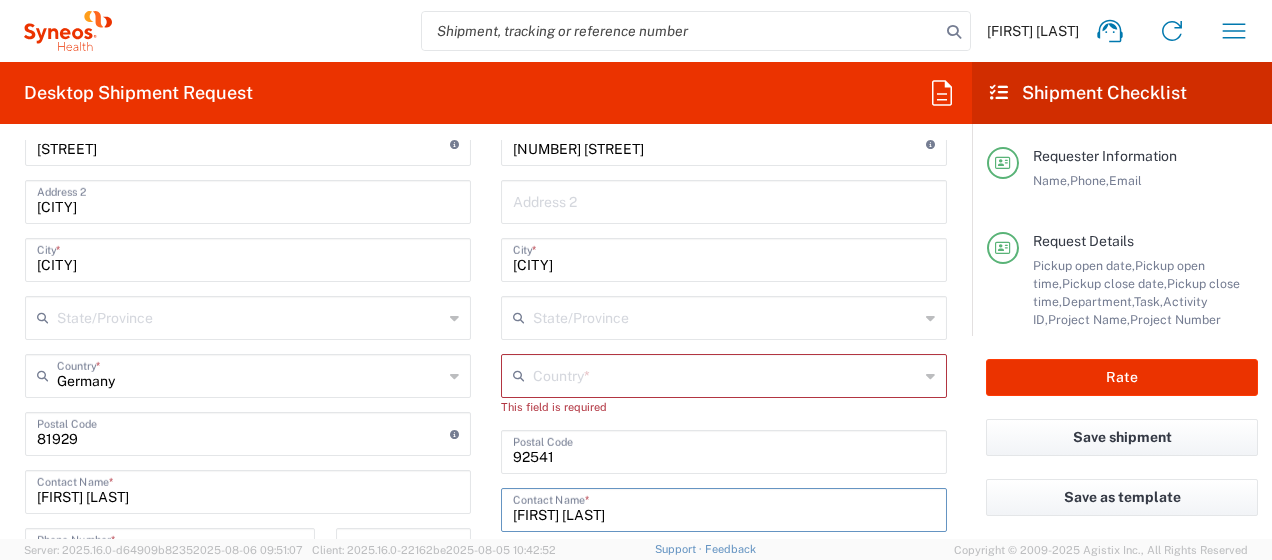 type on "[FIRST] [LAST]" 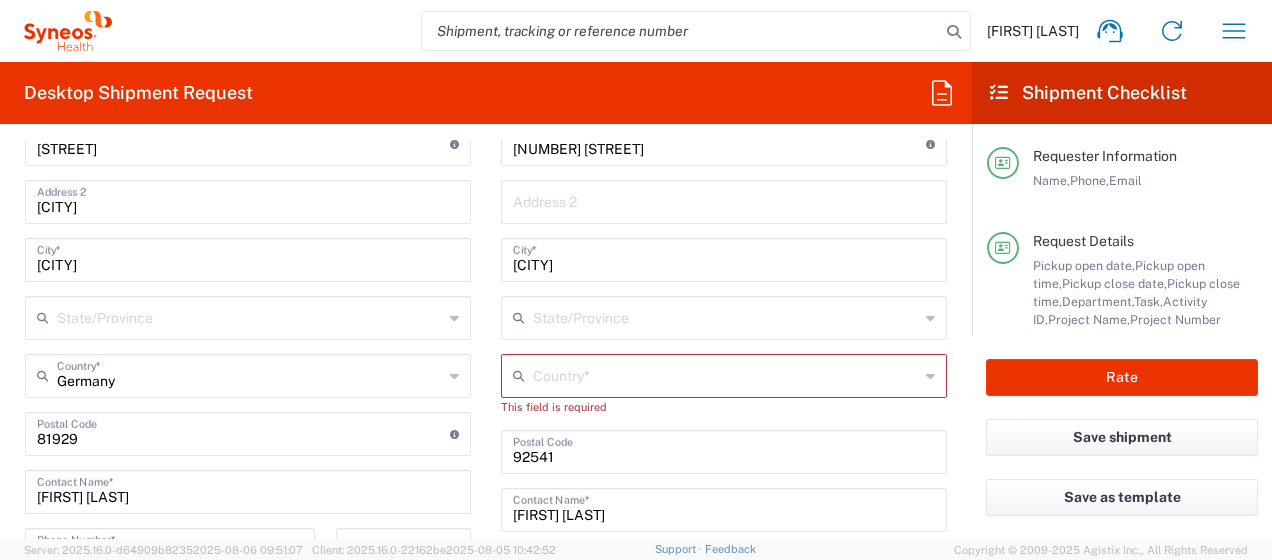 click 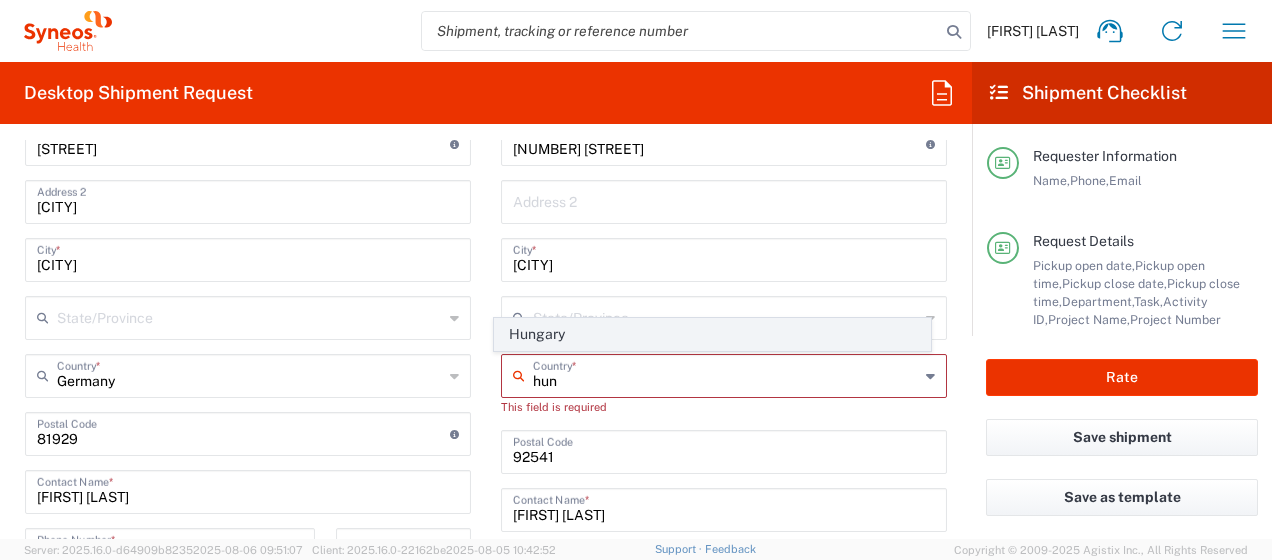 click on "Hungary" 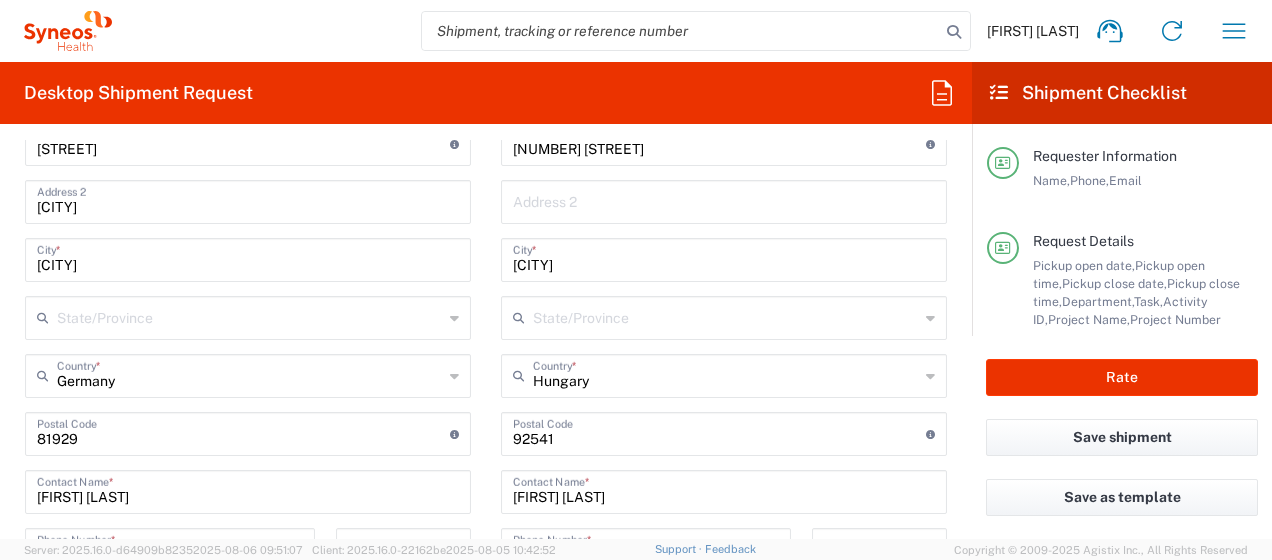 click on "[CITY]" at bounding box center [724, 258] 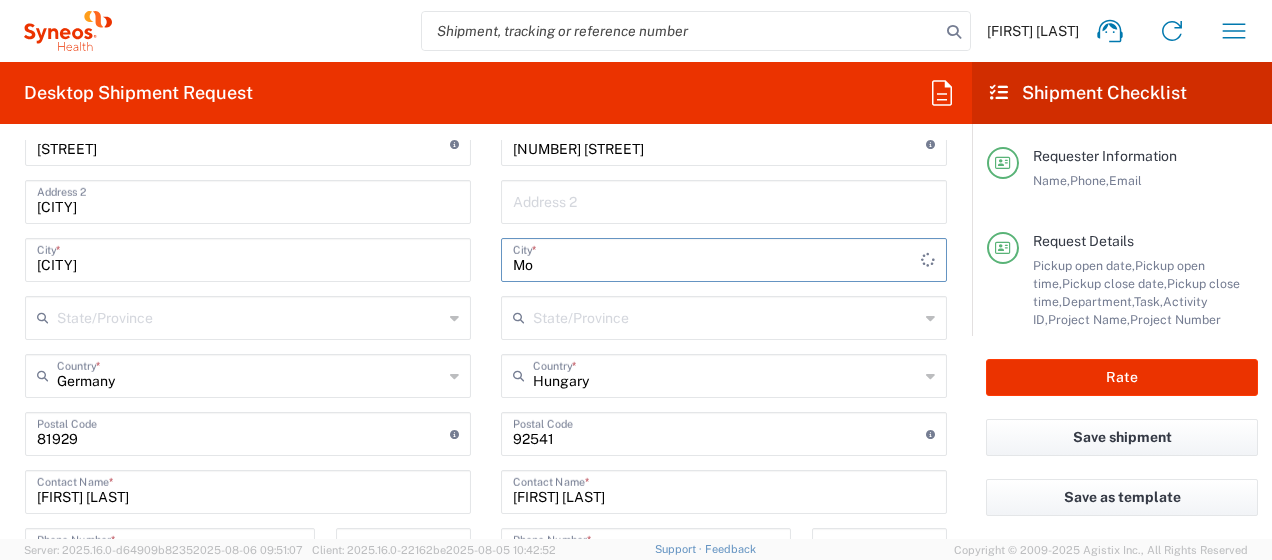 type on "M" 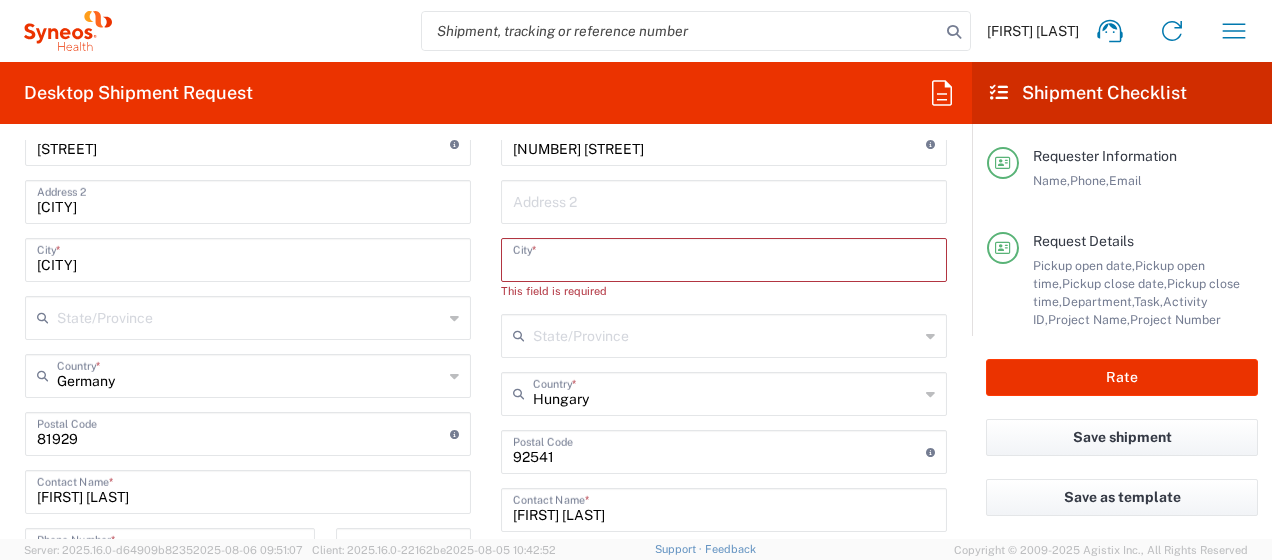type 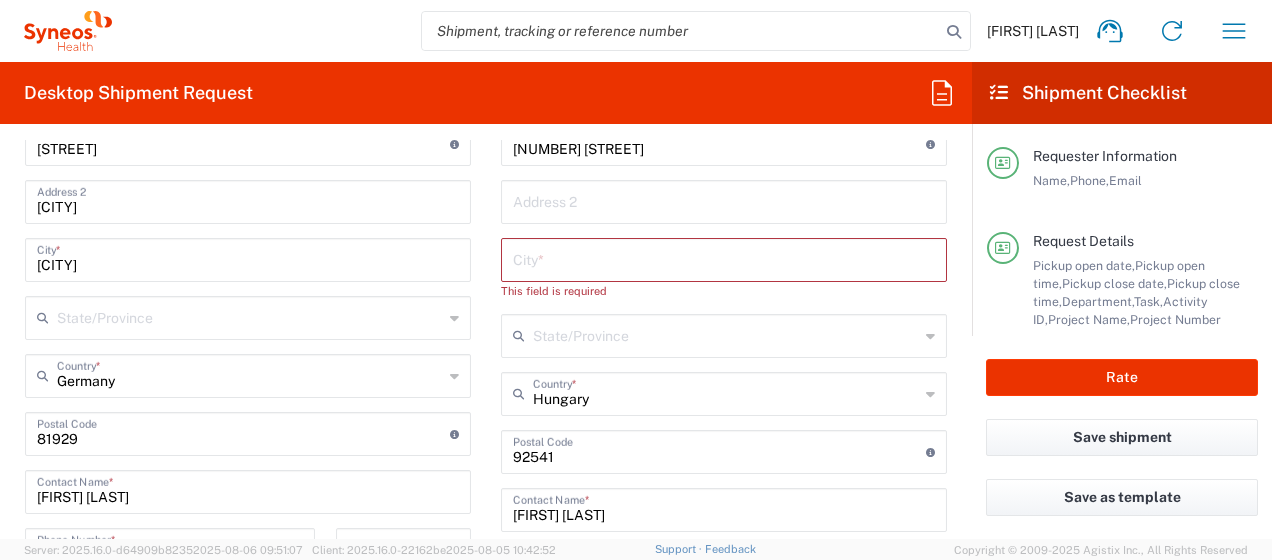 click on "[FIRST] [LAST]
Home
Shipment estimator
Shipment tracking
Desktop shipment request
My shipments
Address book
Denied party screening
My profile
Logout  Desktop Shipment Request
Requester Information  [FIRST] [LAST]  Name  * [PHONE]  Phone  * [EMAIL]  Email  *  Name (on behalf of)   Phone (on behalf of)   Email (on behalf of)   Request Details  [DATE] ×  Pickup open date  * Cancel Apply [TIME]  Pickup open time  * [DATE] ×  Pickup close date  * Cancel Apply [TIME]  Pickup close time  *  Schedule pickup  When scheduling a pickup please be sure to meet the following criteria:
1. Pickup window should start at least 2 hours after current time.
2.Pickup window needs to be at least 2 hours.
3.Pickup close time should not exceed business hours.
Package Location  Front None Rear Side Floor" 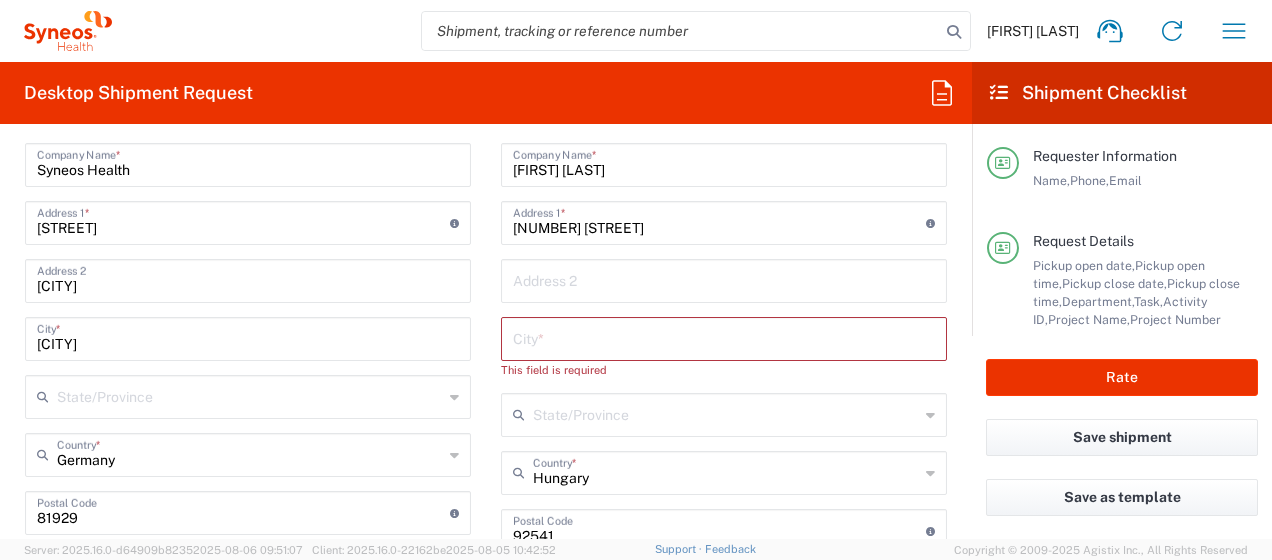 scroll, scrollTop: 1031, scrollLeft: 0, axis: vertical 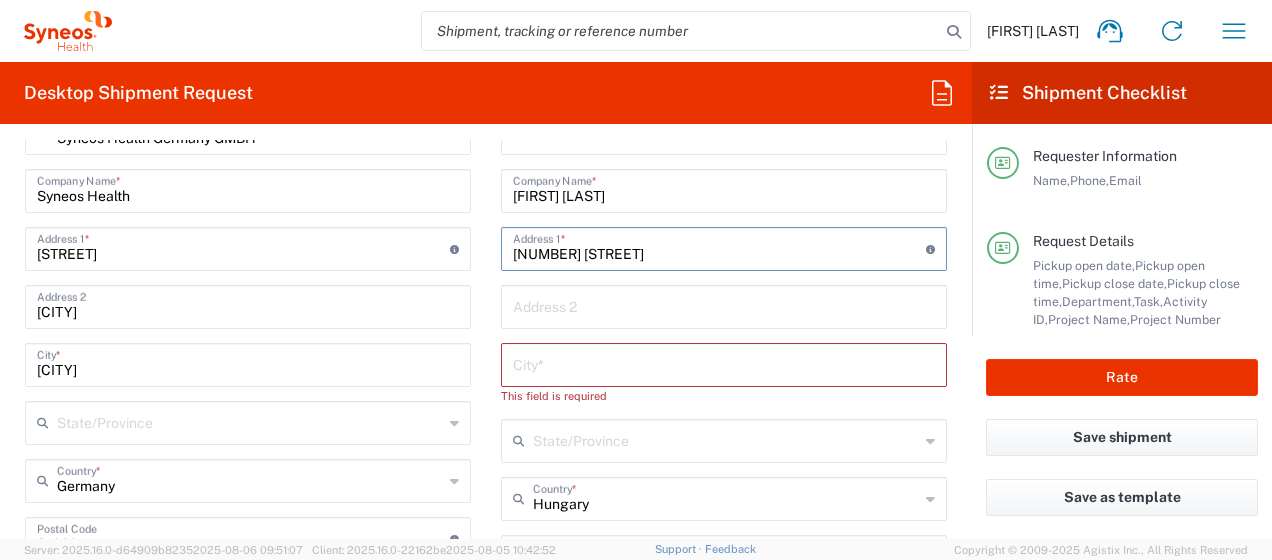 drag, startPoint x: 733, startPoint y: 244, endPoint x: 447, endPoint y: 255, distance: 286.21146 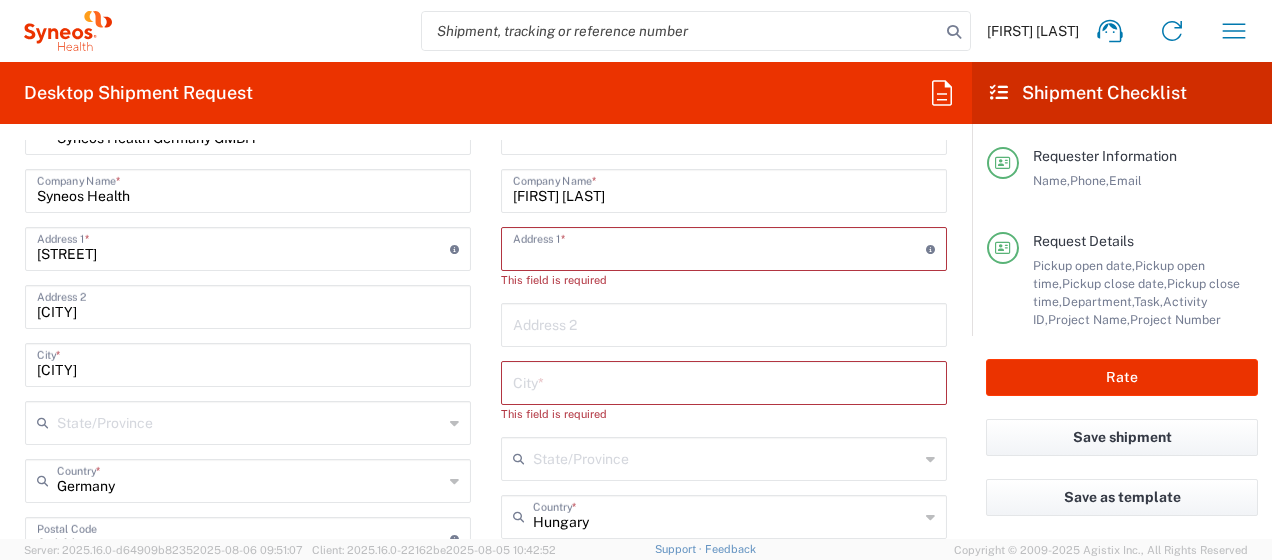 paste on "[STREET_NAME] u. [NUMBER]" 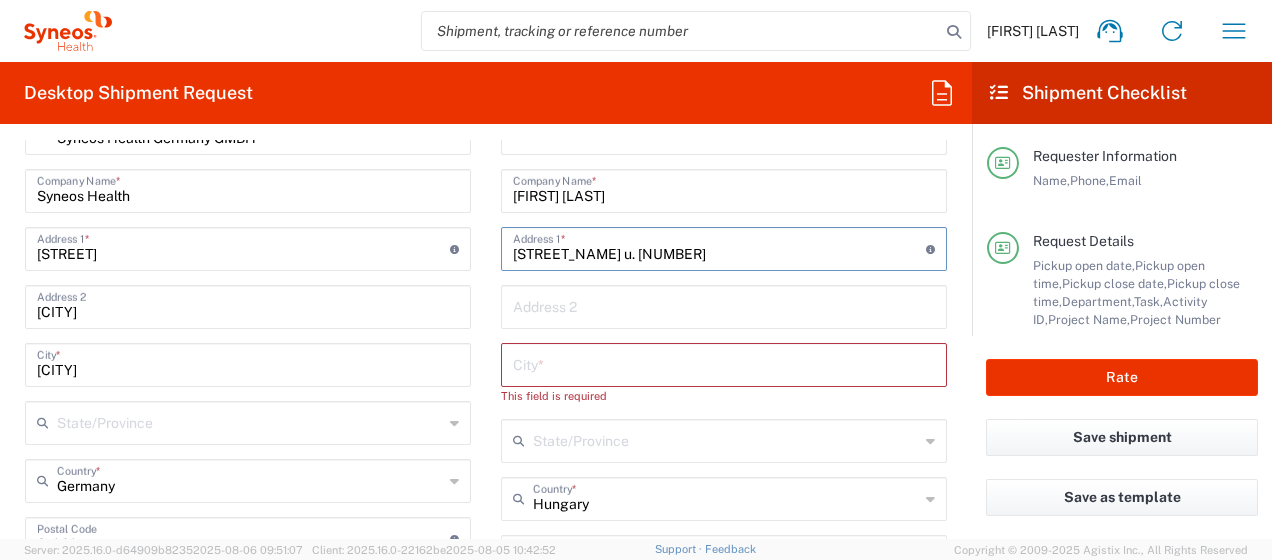 click on "[STREET_NAME] u. [NUMBER]" at bounding box center [719, 247] 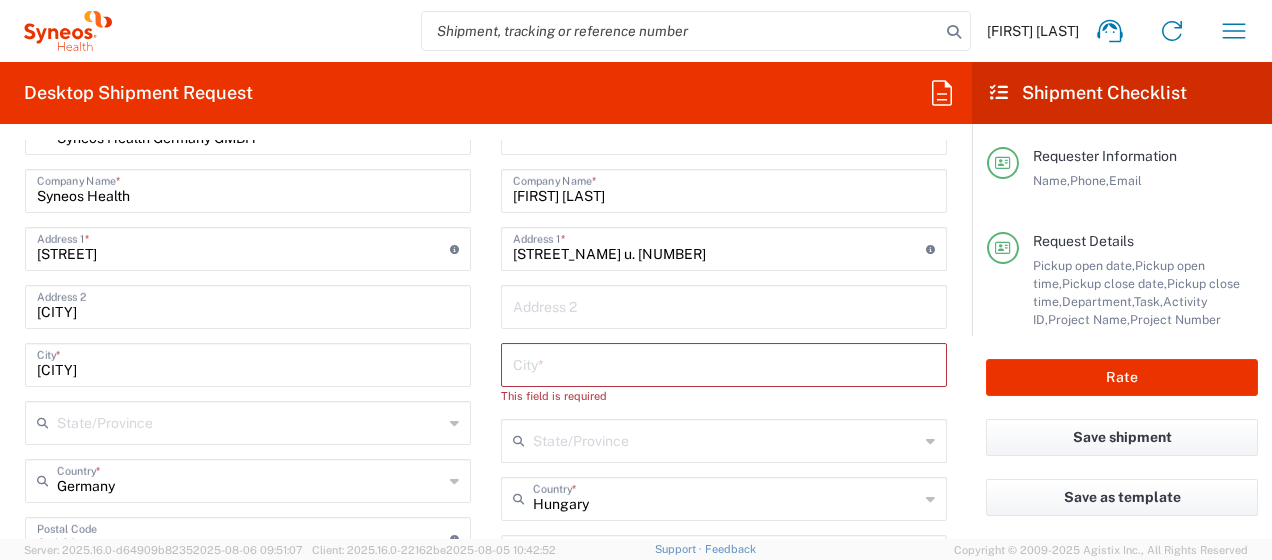 click on "Rate" 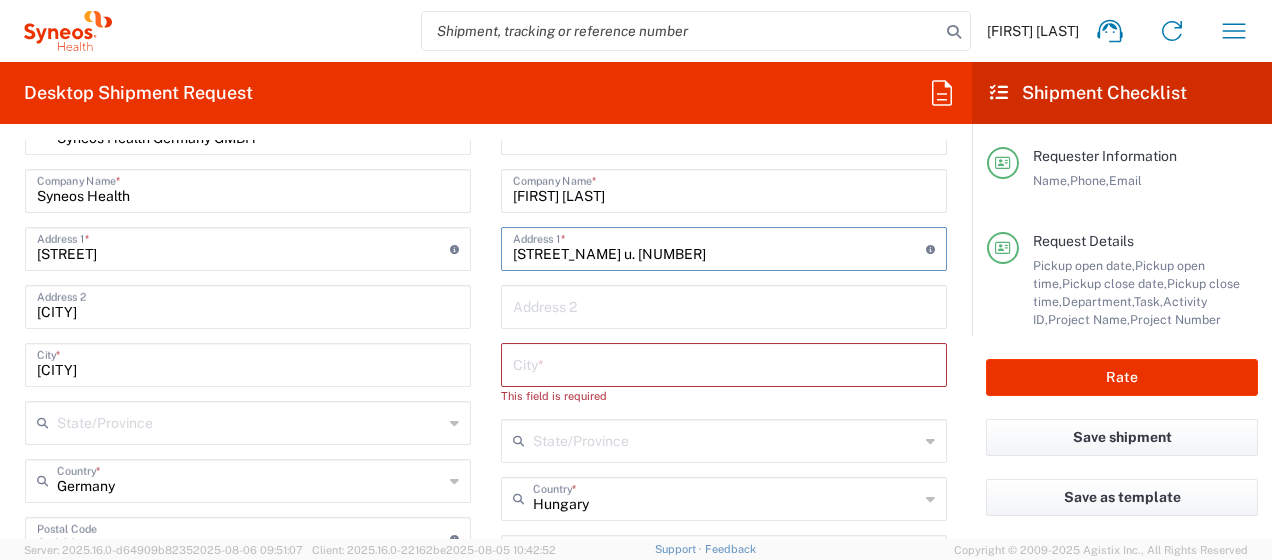 click on "[STREET_NAME] u. [NUMBER]" at bounding box center [719, 247] 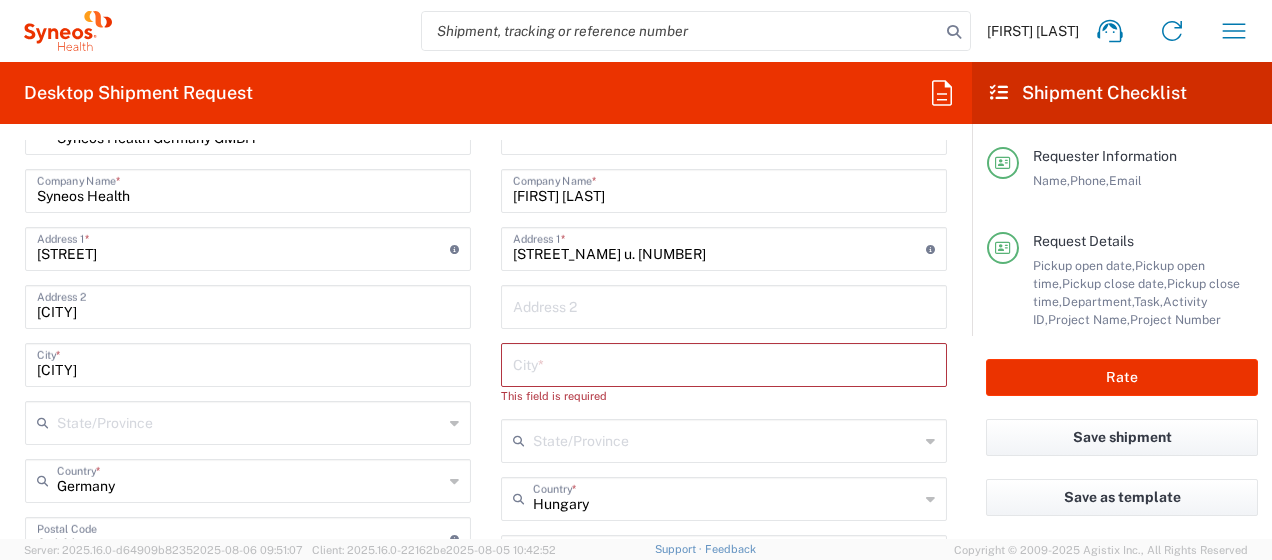click on "[FIRST] [LAST]
Home
Shipment estimator
Shipment tracking
Desktop shipment request
My shipments
Address book
Denied party screening
My profile
Logout  Desktop Shipment Request
Requester Information  [FIRST] [LAST]  Name  * [PHONE]  Phone  * [EMAIL]  Email  *  Name (on behalf of)   Phone (on behalf of)   Email (on behalf of)   Request Details  [DATE] ×  Pickup open date  * Cancel Apply [TIME]  Pickup open time  * [DATE] ×  Pickup close date  * Cancel Apply [TIME]  Pickup close time  *  Schedule pickup  When scheduling a pickup please be sure to meet the following criteria:
1. Pickup window should start at least 2 hours after current time.
2.Pickup window needs to be at least 2 hours.
3.Pickup close time should not exceed business hours.
Package Location  Front None Rear Side Floor" 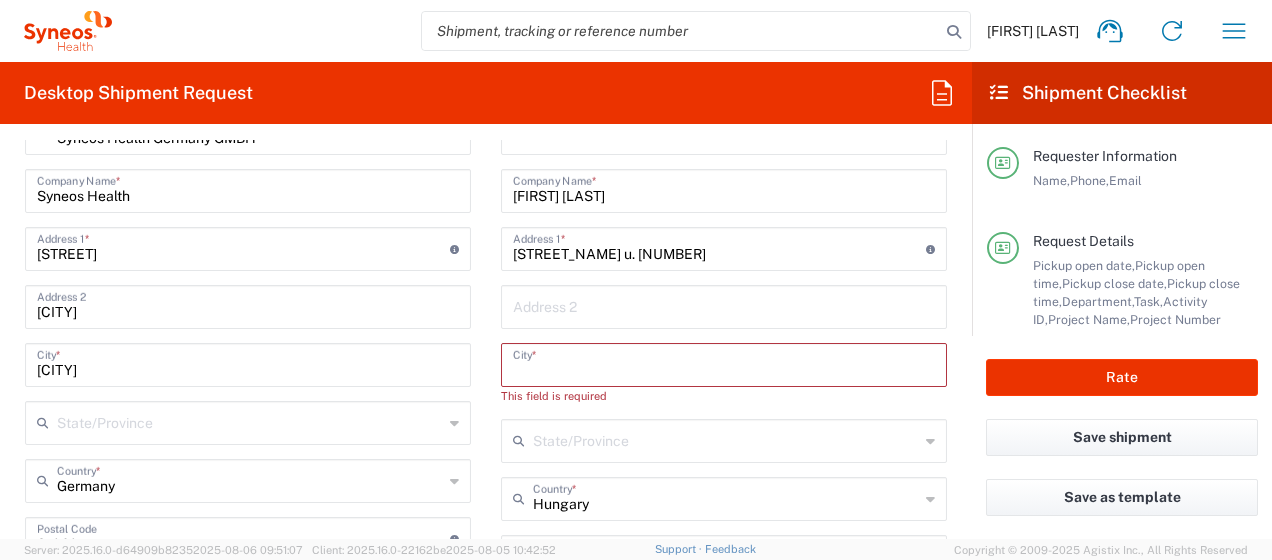 click at bounding box center [724, 363] 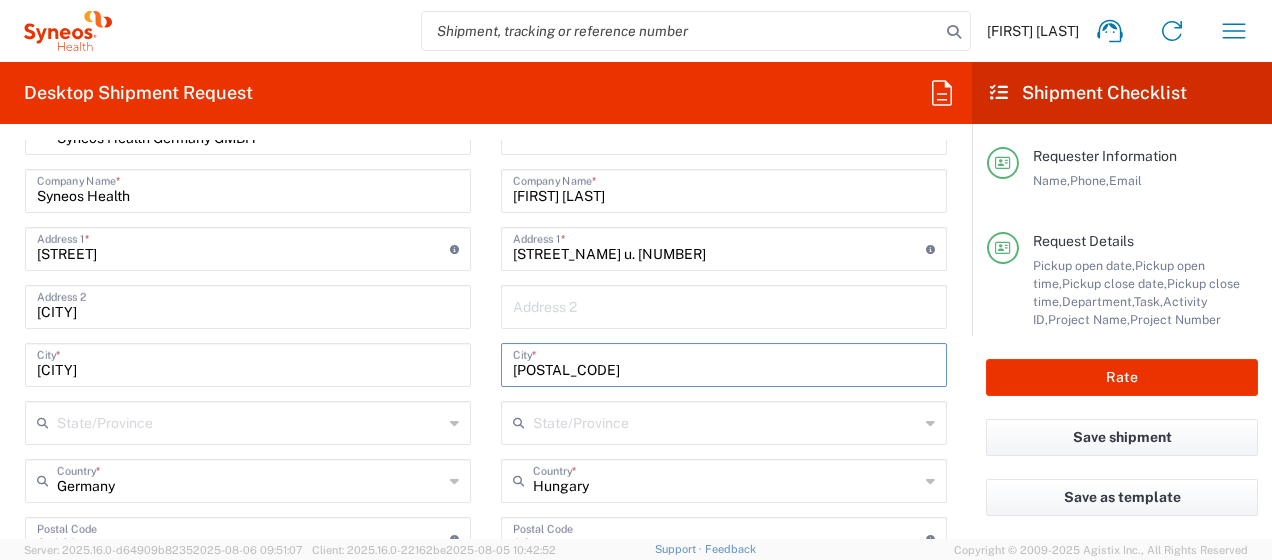 drag, startPoint x: 554, startPoint y: 366, endPoint x: 452, endPoint y: 364, distance: 102.01961 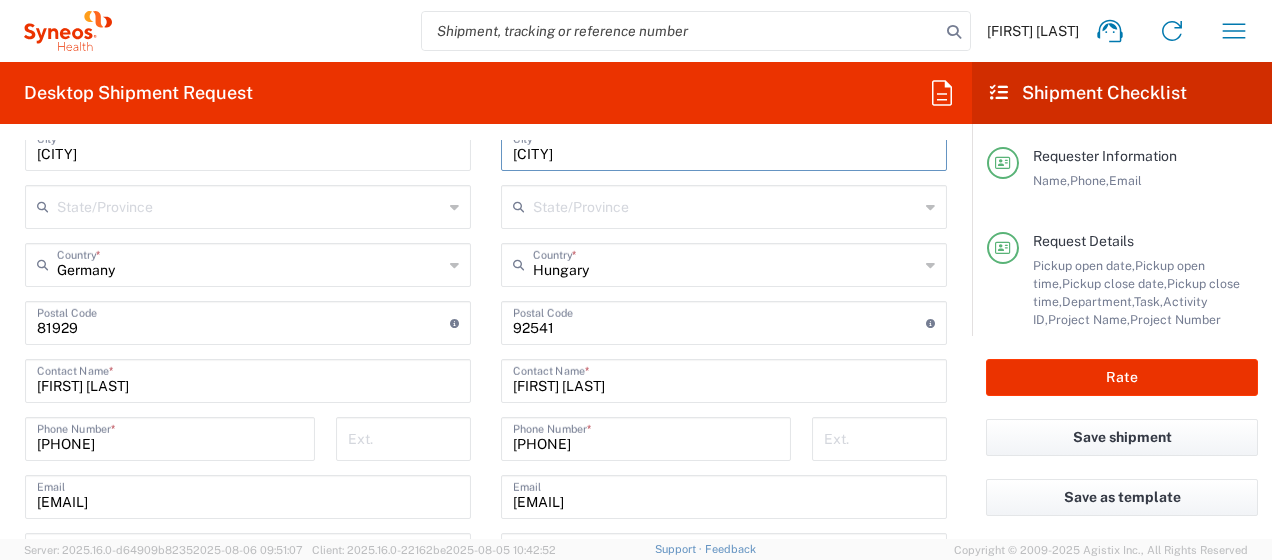 scroll, scrollTop: 1253, scrollLeft: 0, axis: vertical 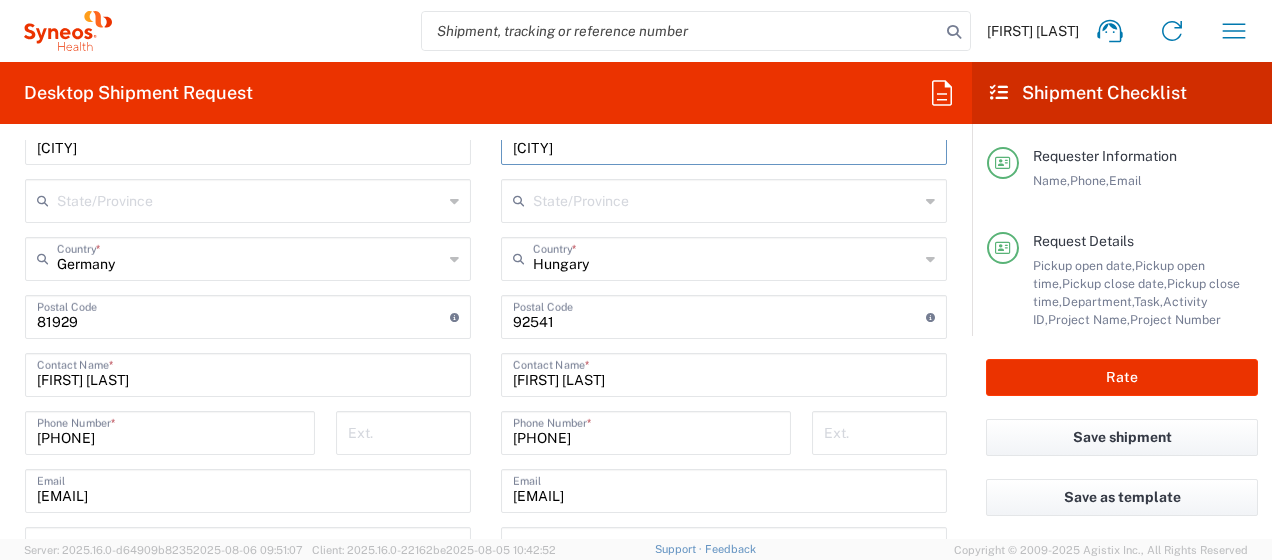 type on "[CITY]" 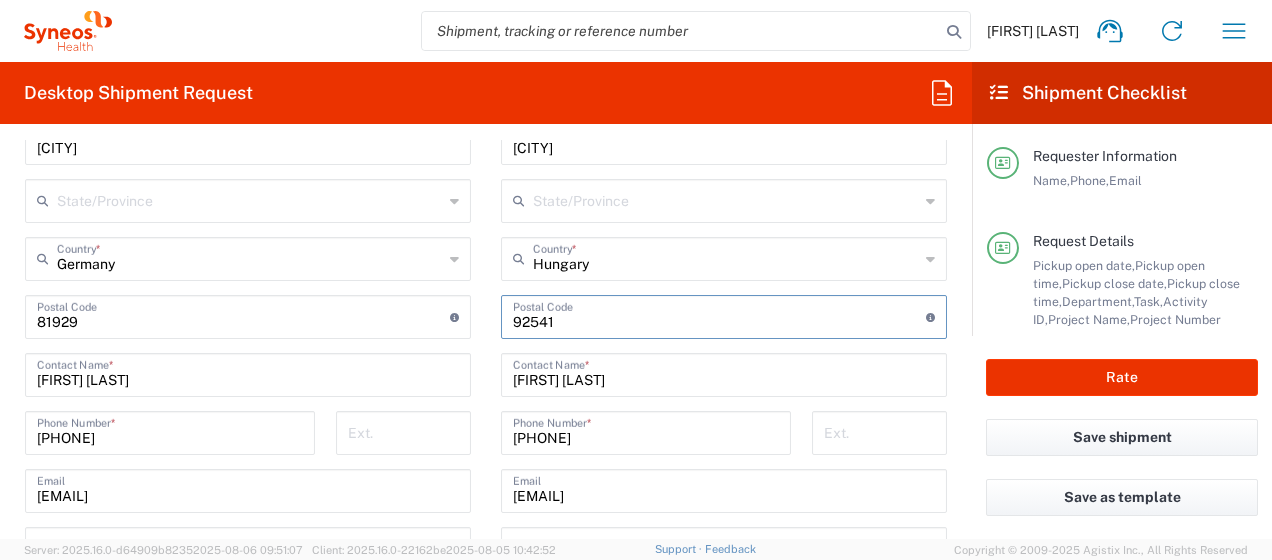 click at bounding box center (719, 315) 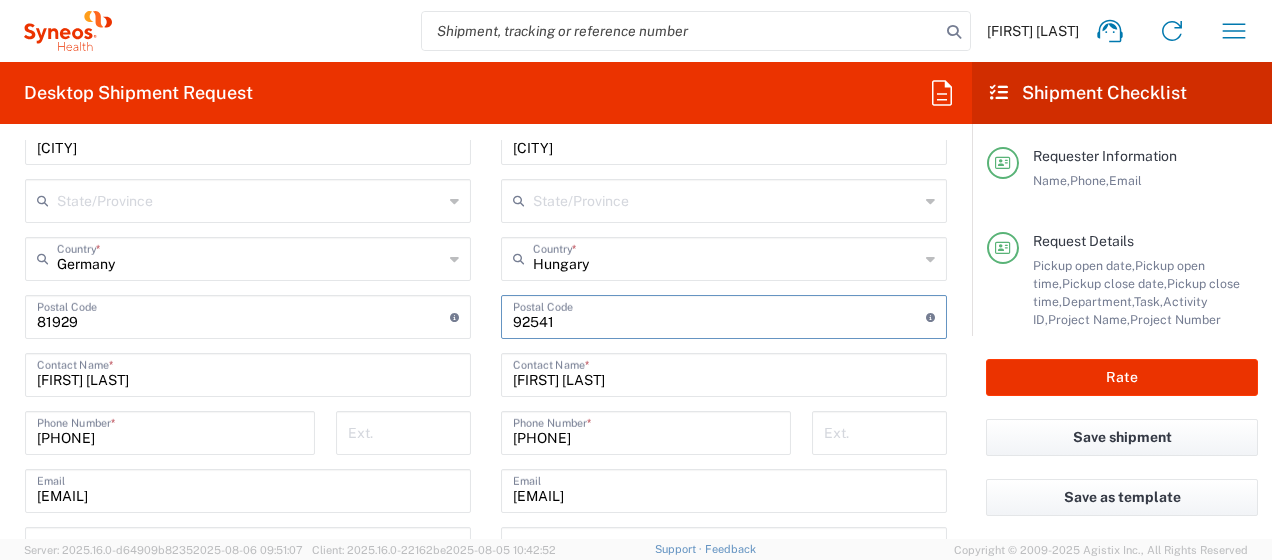 paste on "[POSTAL_CODE]" 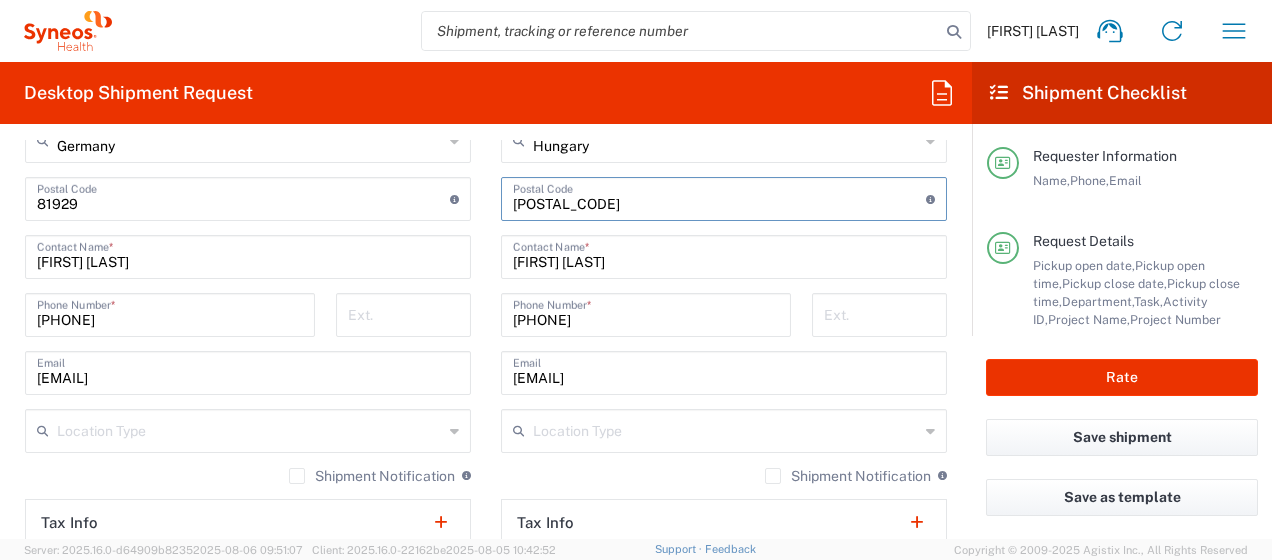 scroll, scrollTop: 1384, scrollLeft: 0, axis: vertical 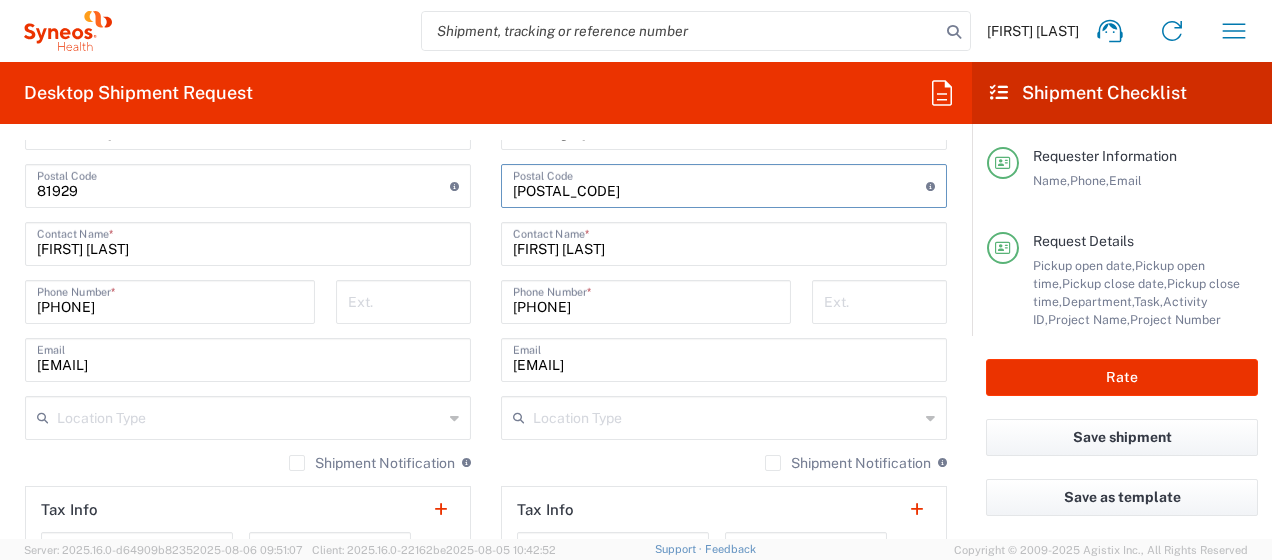 type on "[POSTAL_CODE]" 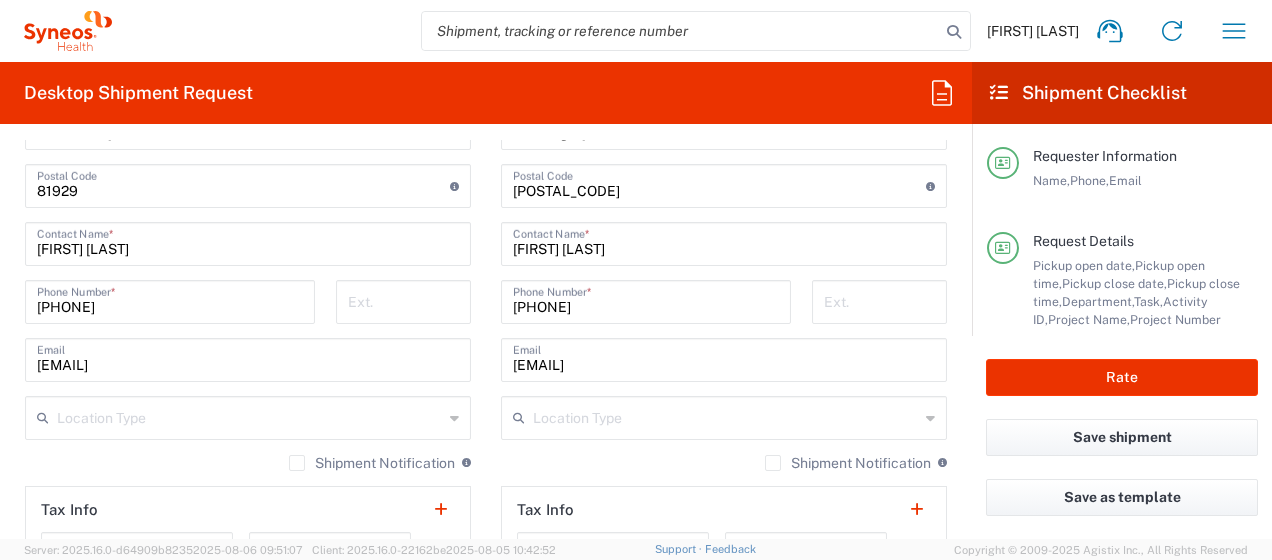 click on "[FIRST] [LAST]
Home
Shipment estimator
Shipment tracking
Desktop shipment request
My shipments
Address book
Denied party screening
My profile
Logout  Desktop Shipment Request
Requester Information  [FIRST] [LAST]  Name  * [PHONE]  Phone  * [EMAIL]  Email  *  Name (on behalf of)   Phone (on behalf of)   Email (on behalf of)   Request Details  [DATE] ×  Pickup open date  * Cancel Apply [TIME]  Pickup open time  * [DATE] ×  Pickup close date  * Cancel Apply [TIME]  Pickup close time  *  Schedule pickup  When scheduling a pickup please be sure to meet the following criteria:
1. Pickup window should start at least 2 hours after current time.
2.Pickup window needs to be at least 2 hours.
3.Pickup close time should not exceed business hours.
Package Location  Front None Rear Side Floor" 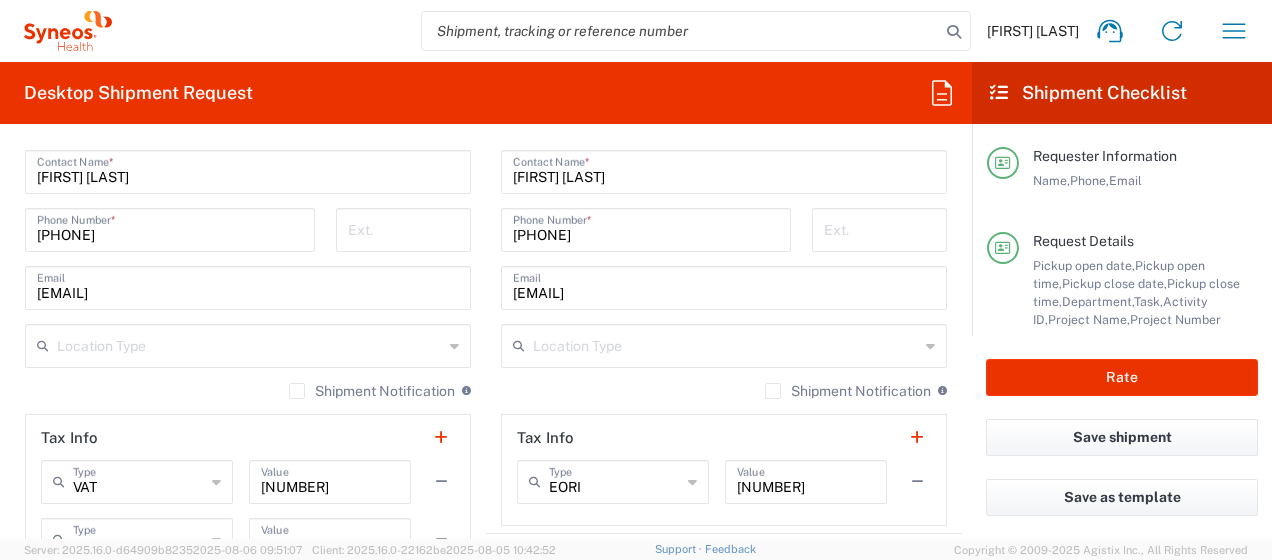 scroll, scrollTop: 1436, scrollLeft: 0, axis: vertical 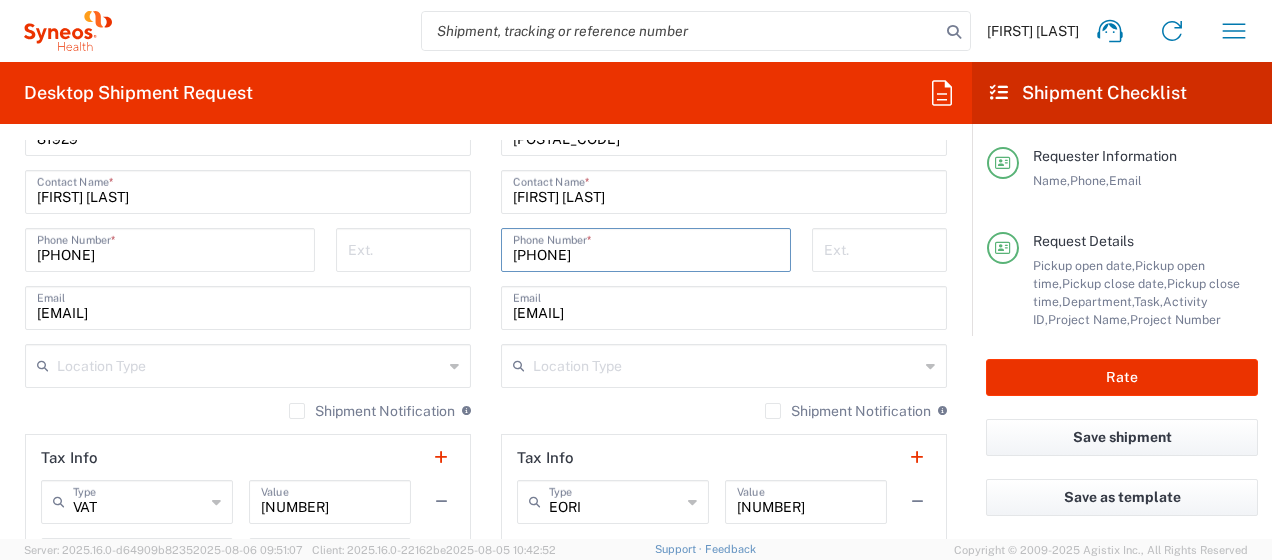 drag, startPoint x: 606, startPoint y: 250, endPoint x: 461, endPoint y: 247, distance: 145.03104 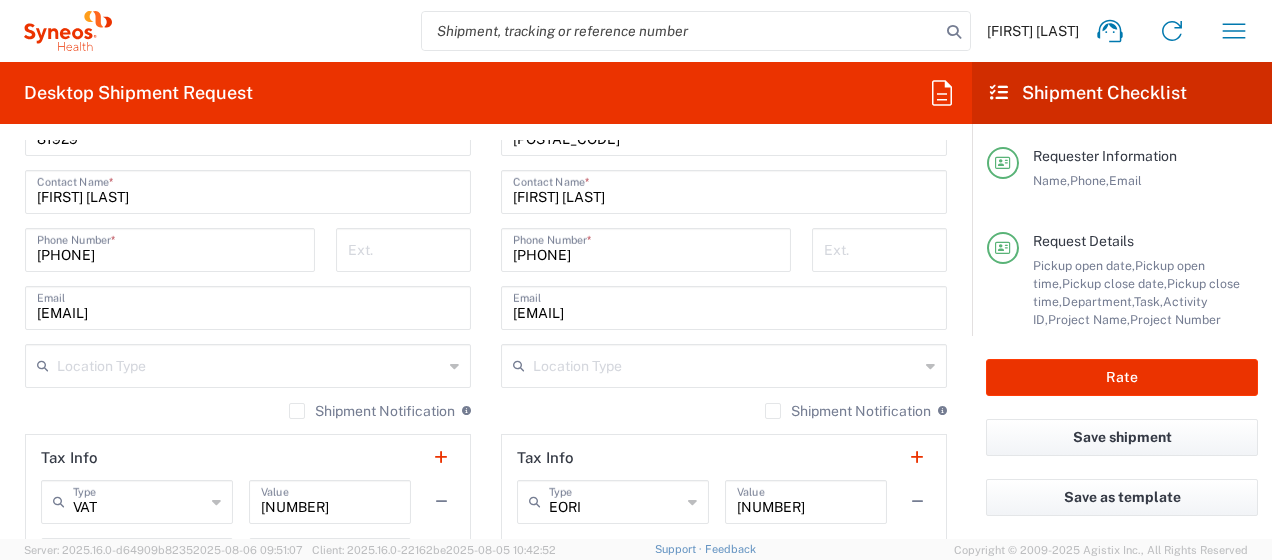 click on "[FIRST] [LAST]
Home
Shipment estimator
Shipment tracking
Desktop shipment request
My shipments
Address book
Denied party screening
My profile
Logout  Desktop Shipment Request
Requester Information  [FIRST] [LAST]  Name  * [PHONE]  Phone  * [EMAIL]  Email  *  Name (on behalf of)   Phone (on behalf of)   Email (on behalf of)   Request Details  [DATE] ×  Pickup open date  * Cancel Apply [TIME]  Pickup open time  * [DATE] ×  Pickup close date  * Cancel Apply [TIME]  Pickup close time  *  Schedule pickup  When scheduling a pickup please be sure to meet the following criteria:
1. Pickup window should start at least 2 hours after current time.
2.Pickup window needs to be at least 2 hours.
3.Pickup close time should not exceed business hours.
Package Location  Front None Rear Side Floor" at bounding box center (636, 280) 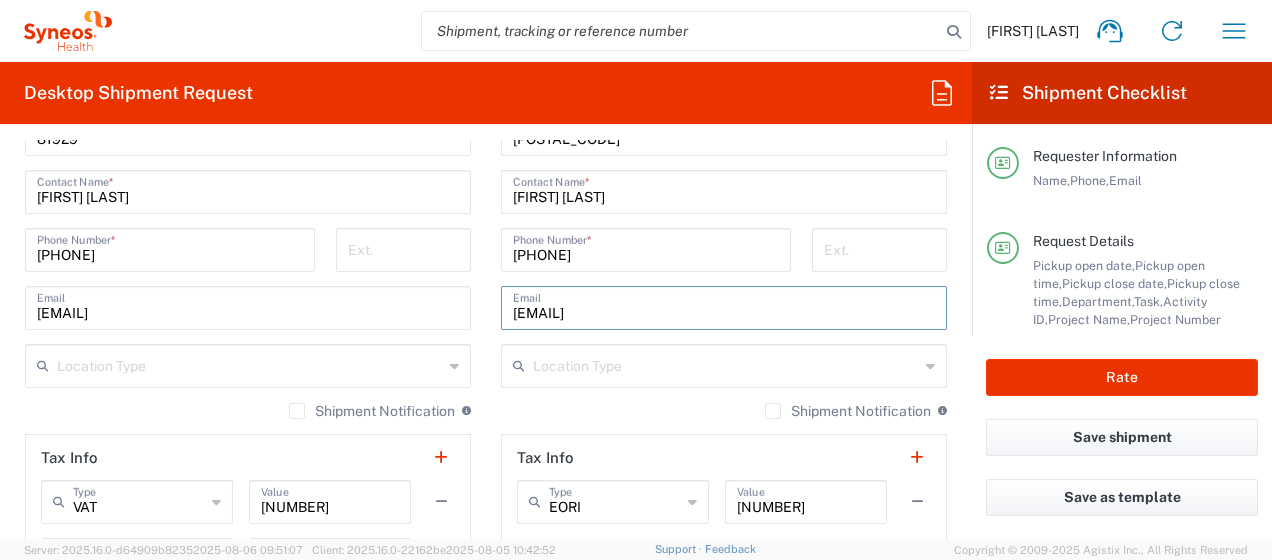drag, startPoint x: 750, startPoint y: 310, endPoint x: 447, endPoint y: 302, distance: 303.1056 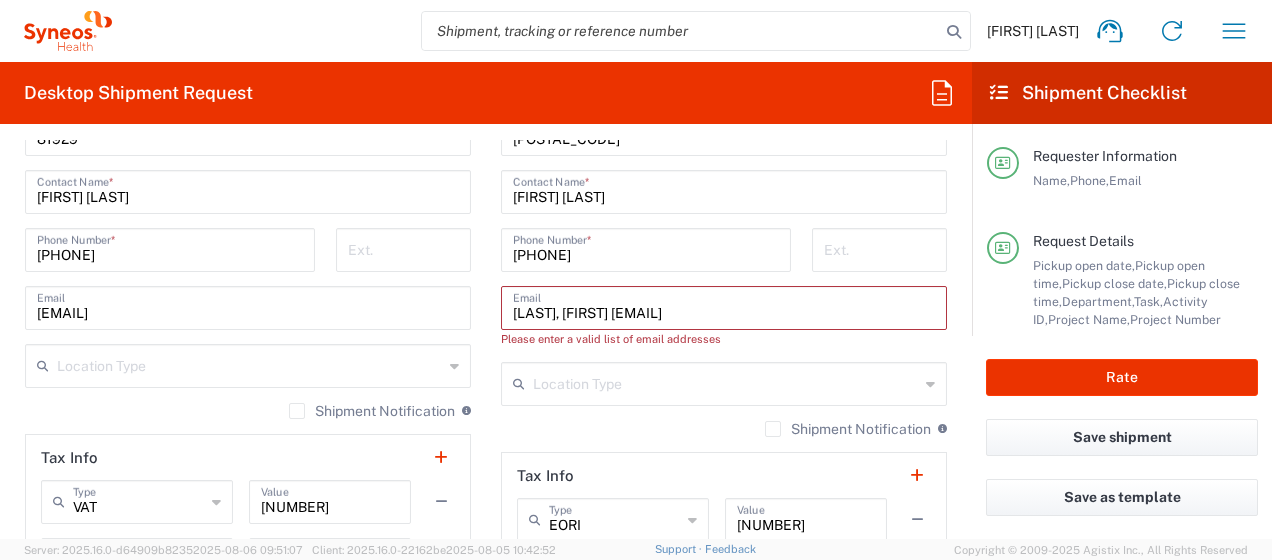 click on "[LAST], [FIRST] [EMAIL]" at bounding box center [724, 306] 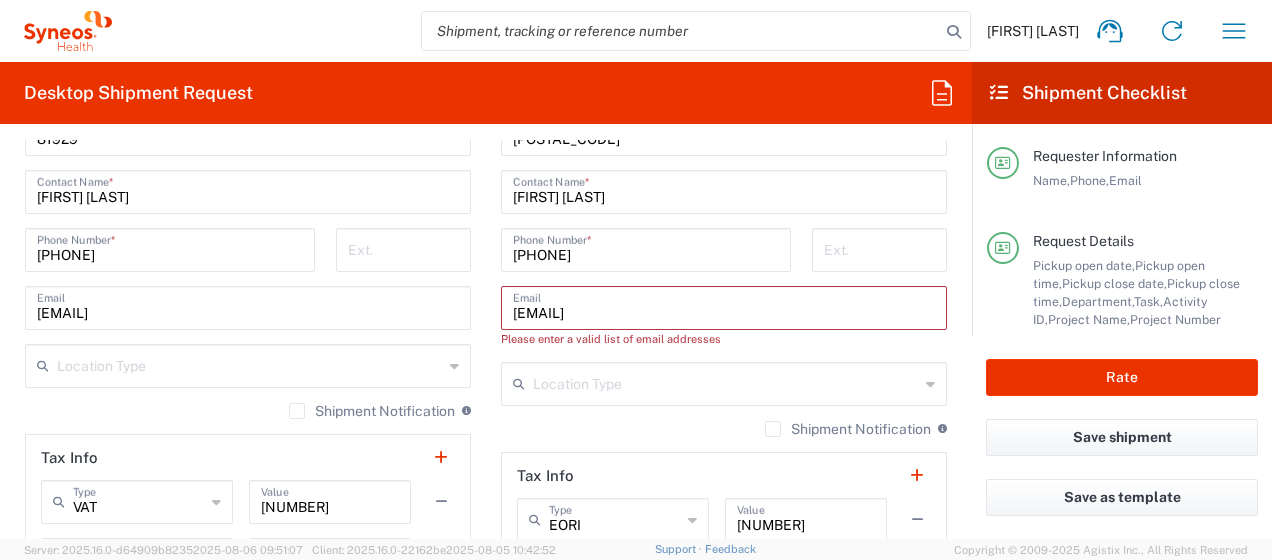 click on "[EMAIL]" at bounding box center [724, 306] 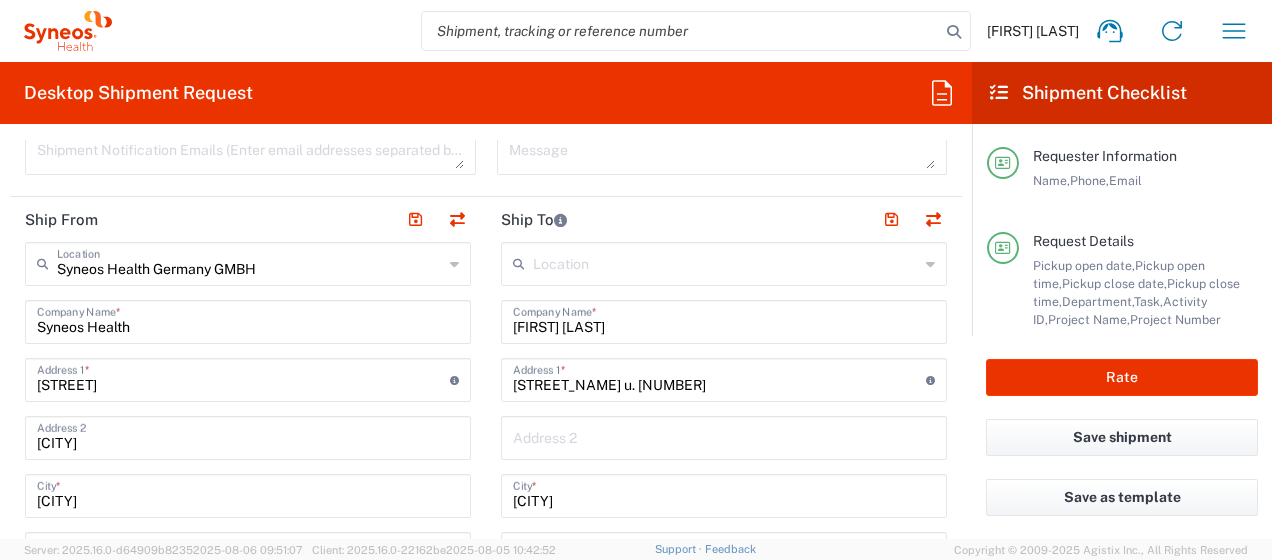 scroll, scrollTop: 894, scrollLeft: 0, axis: vertical 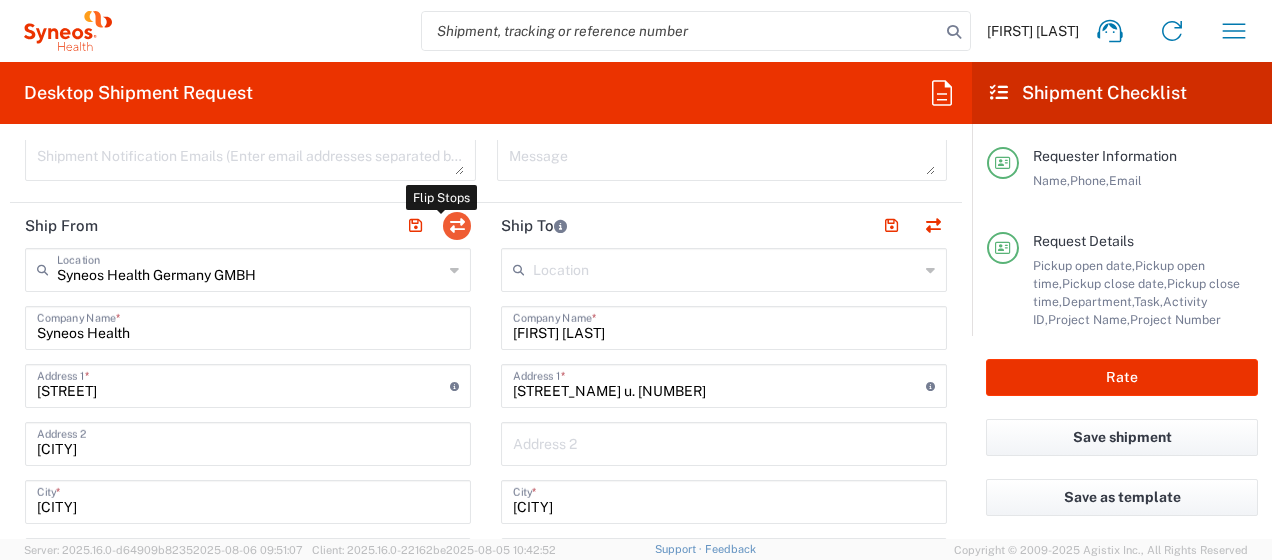 type on "[EMAIL]" 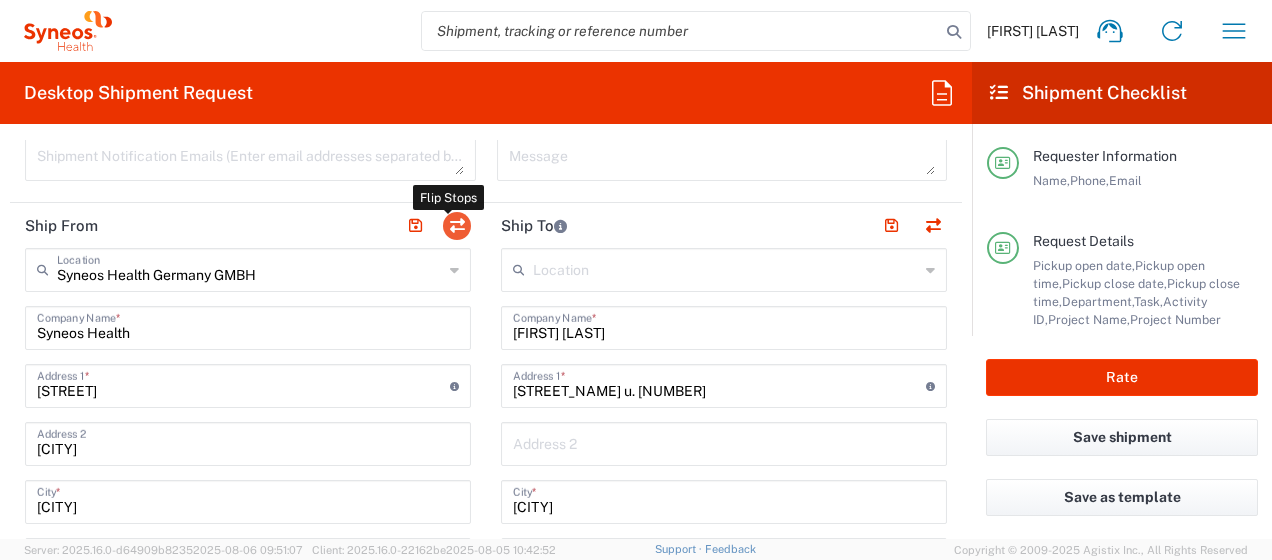 click 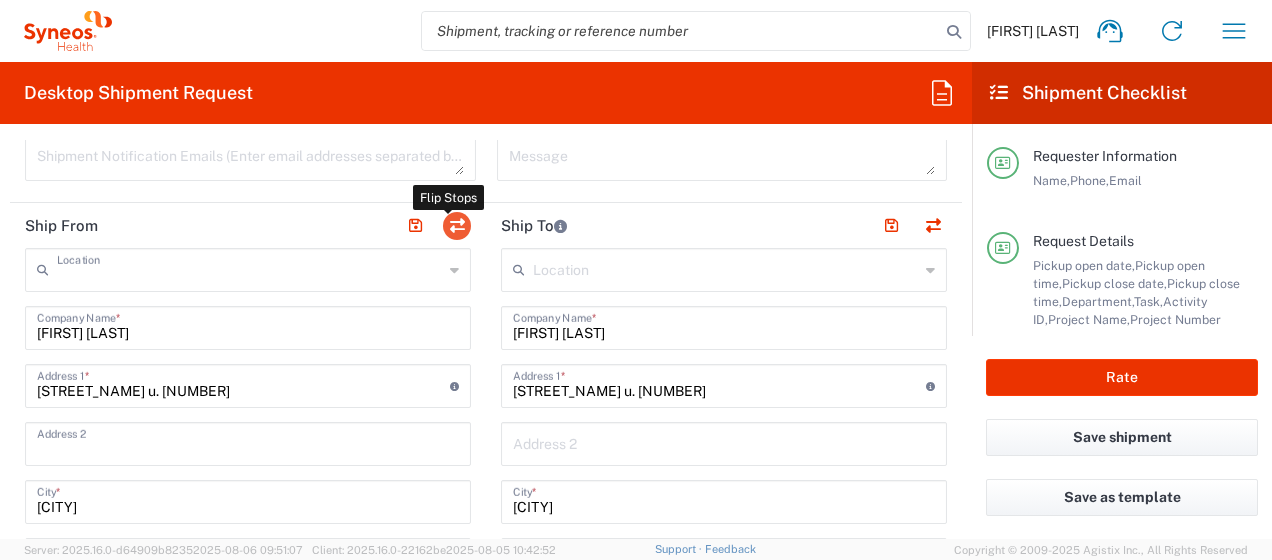 type on "[CITY]" 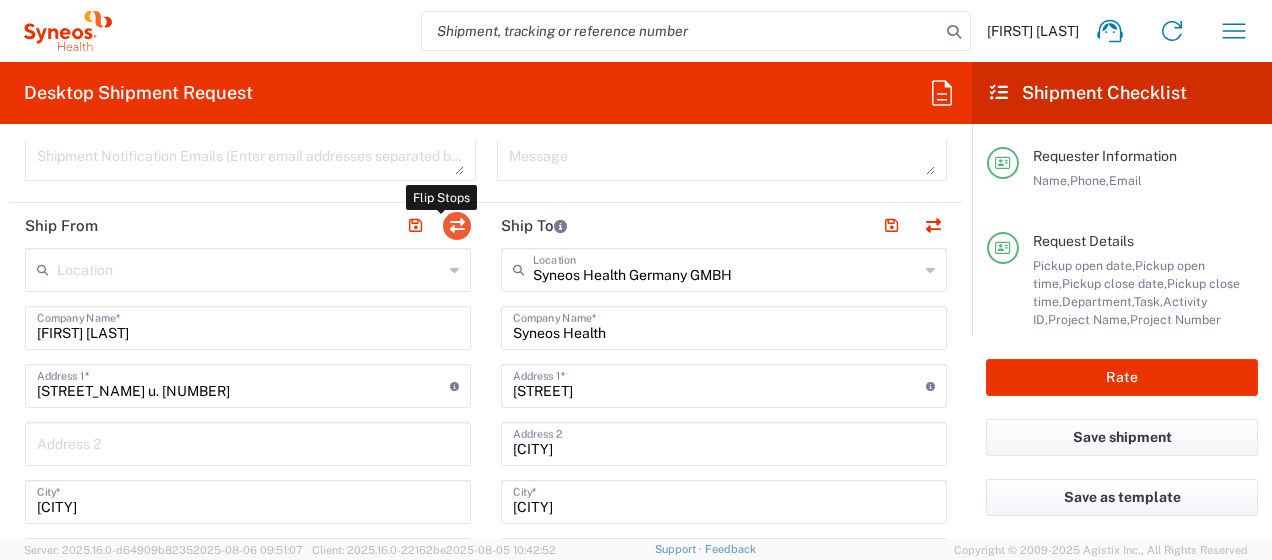 click 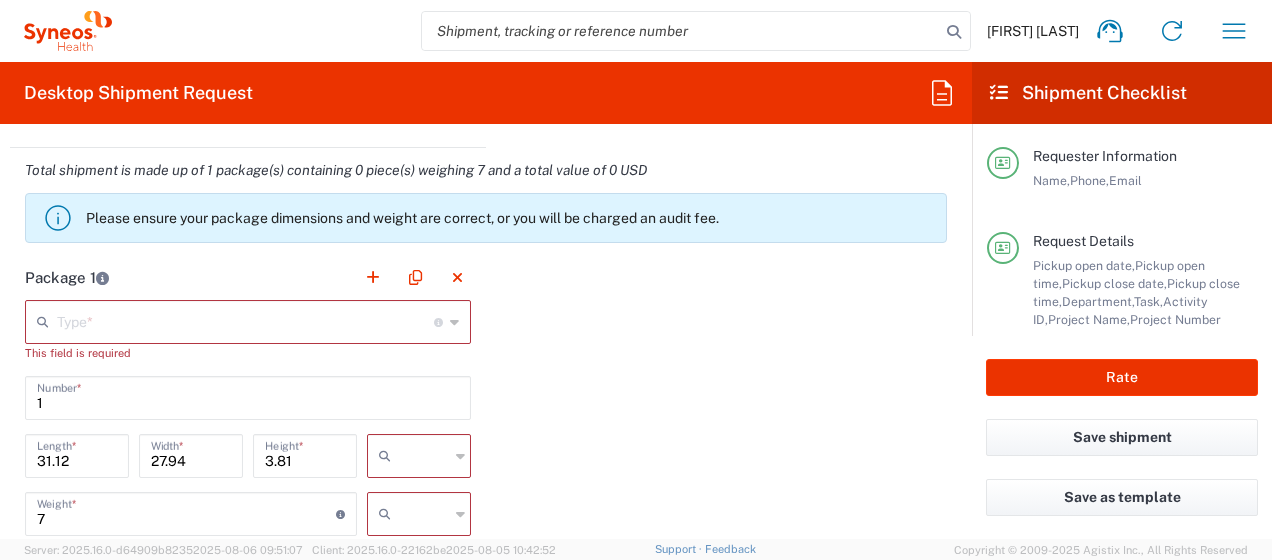 scroll, scrollTop: 1966, scrollLeft: 0, axis: vertical 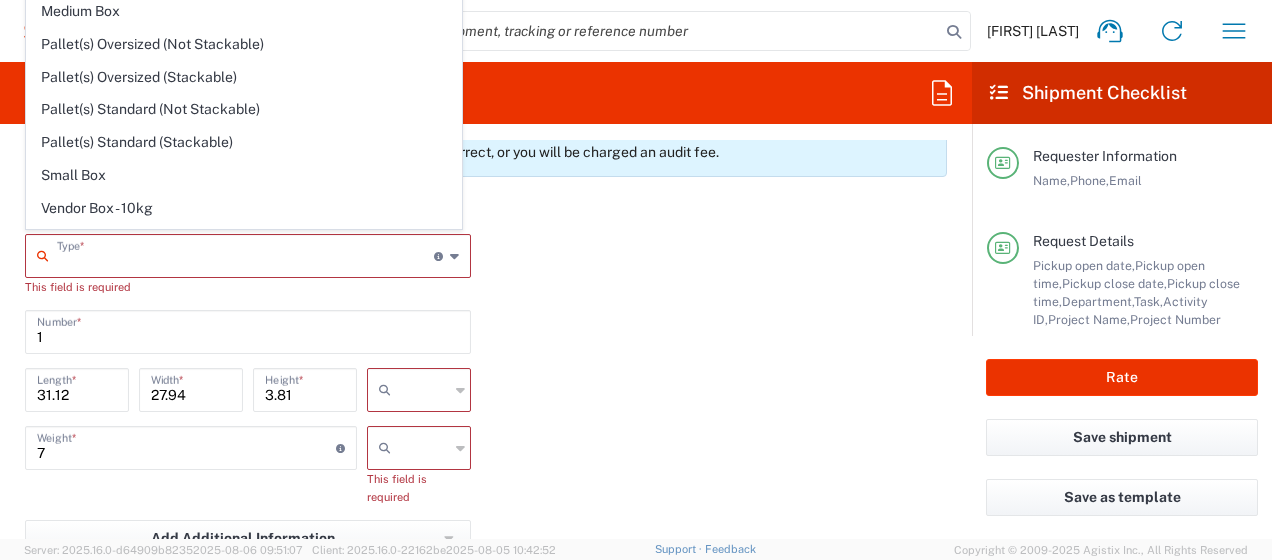 click at bounding box center [245, 254] 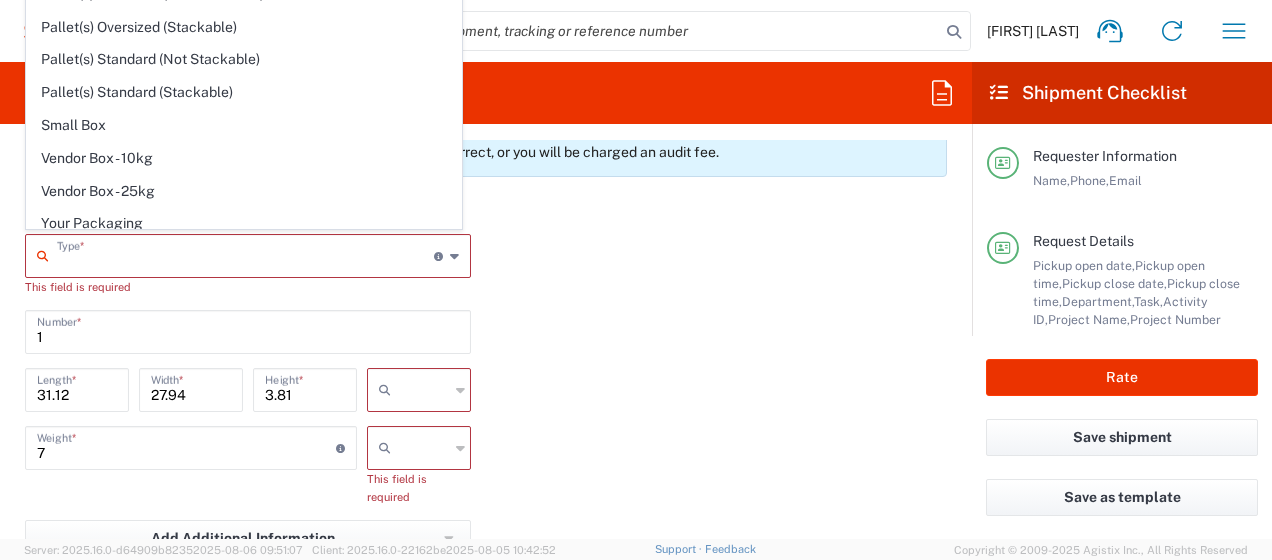 scroll, scrollTop: 53, scrollLeft: 0, axis: vertical 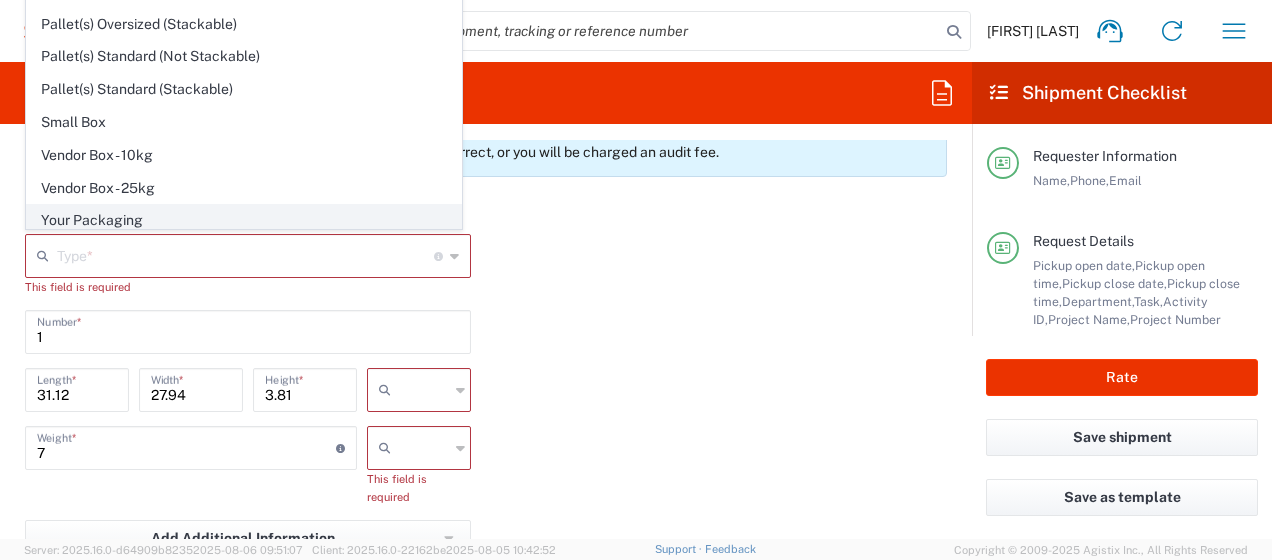 click on "Your Packaging" 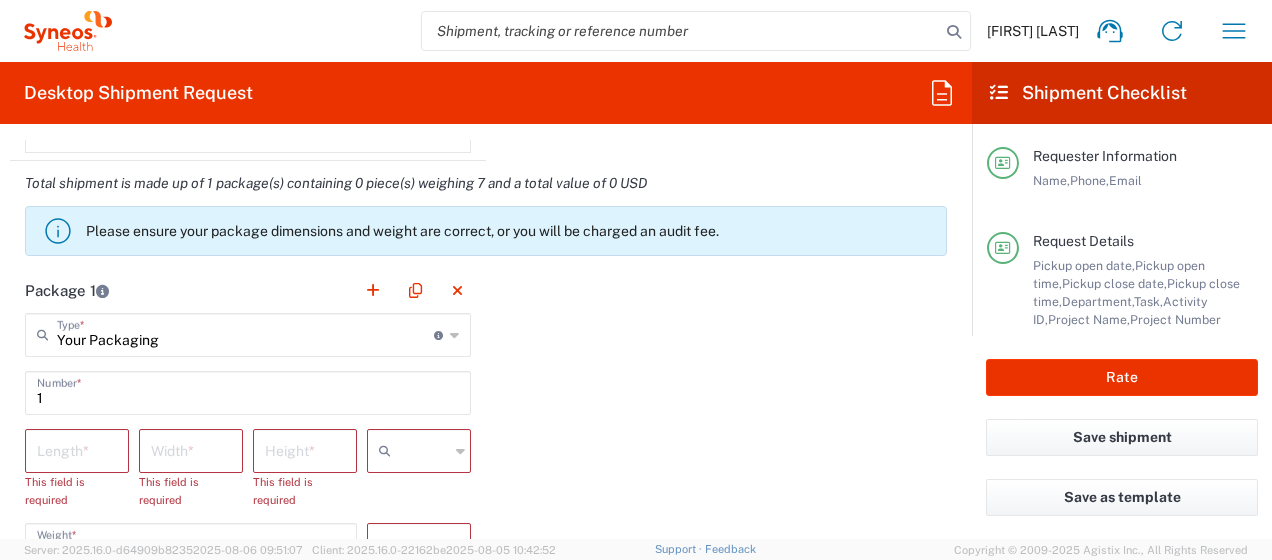 scroll, scrollTop: 1848, scrollLeft: 0, axis: vertical 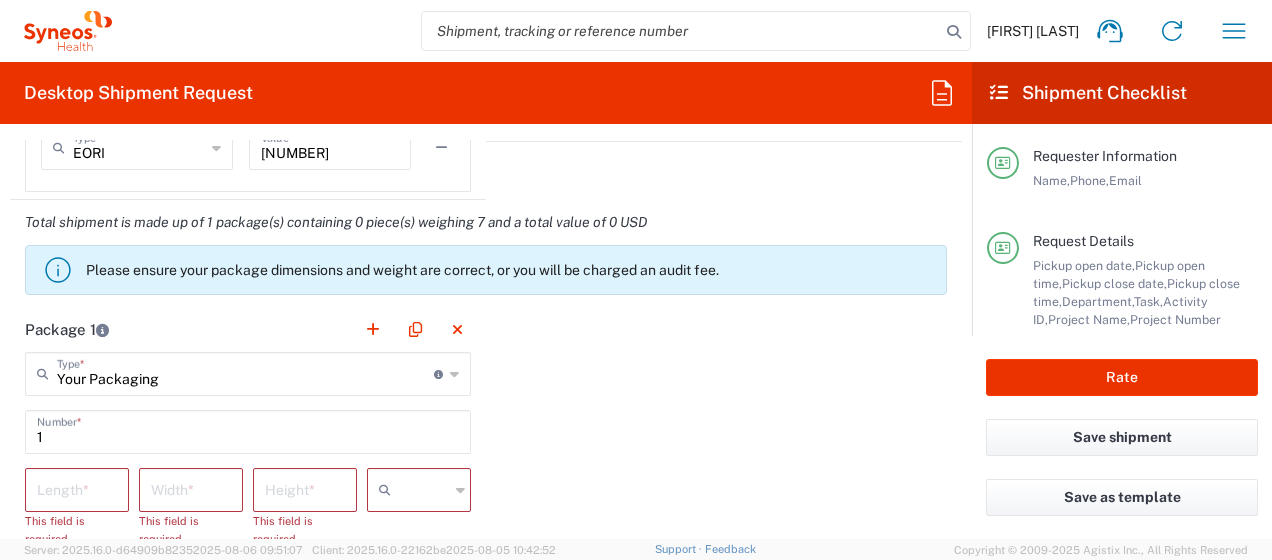 click 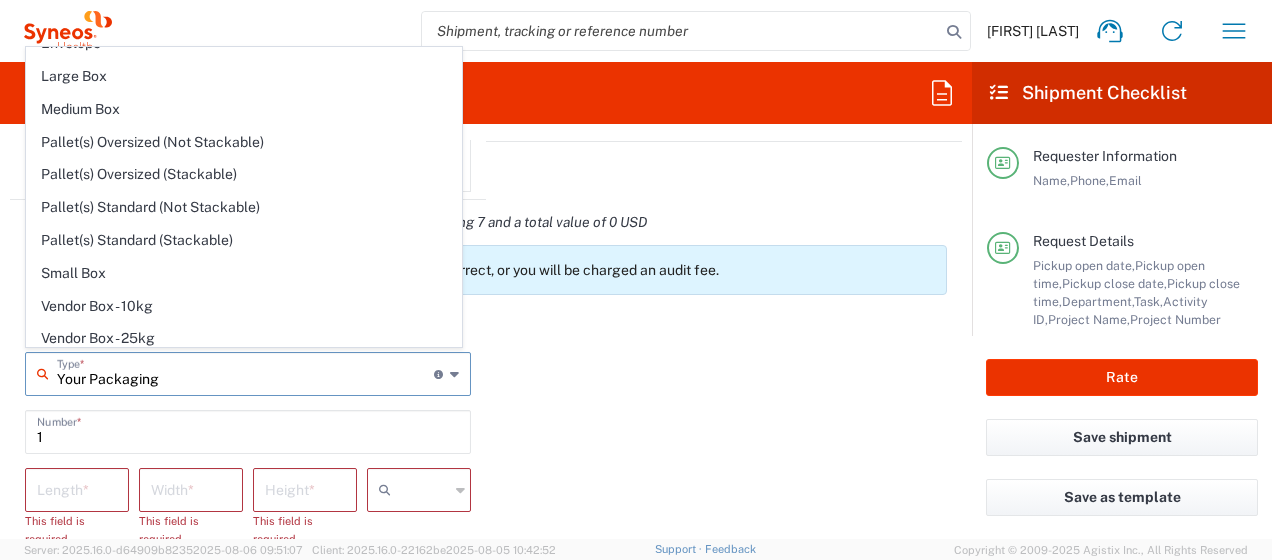 scroll, scrollTop: 0, scrollLeft: 0, axis: both 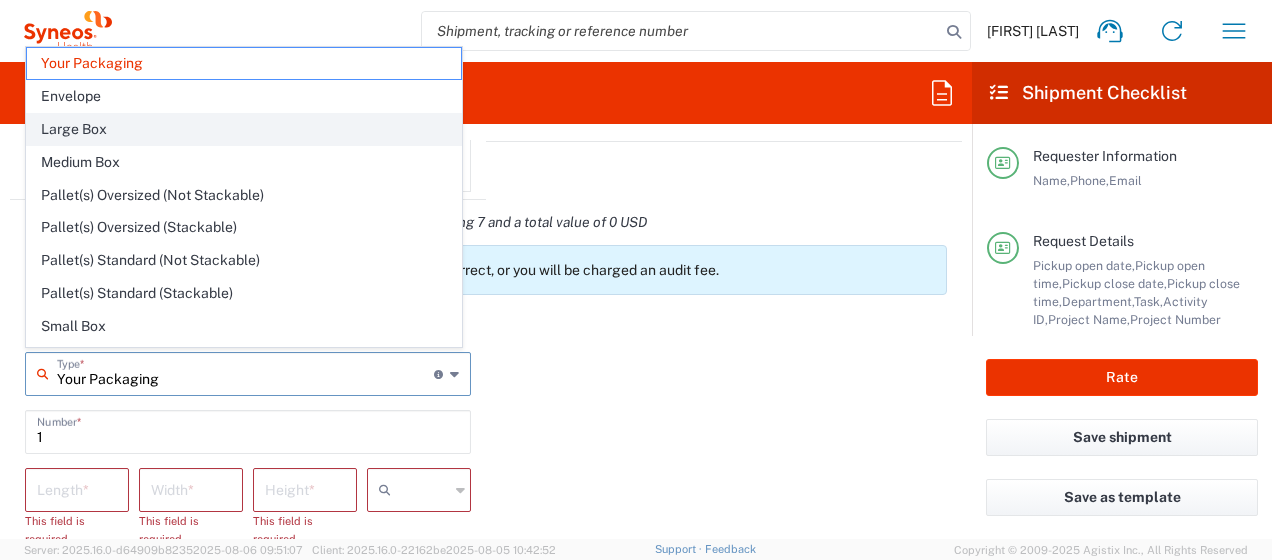 click on "Large Box" 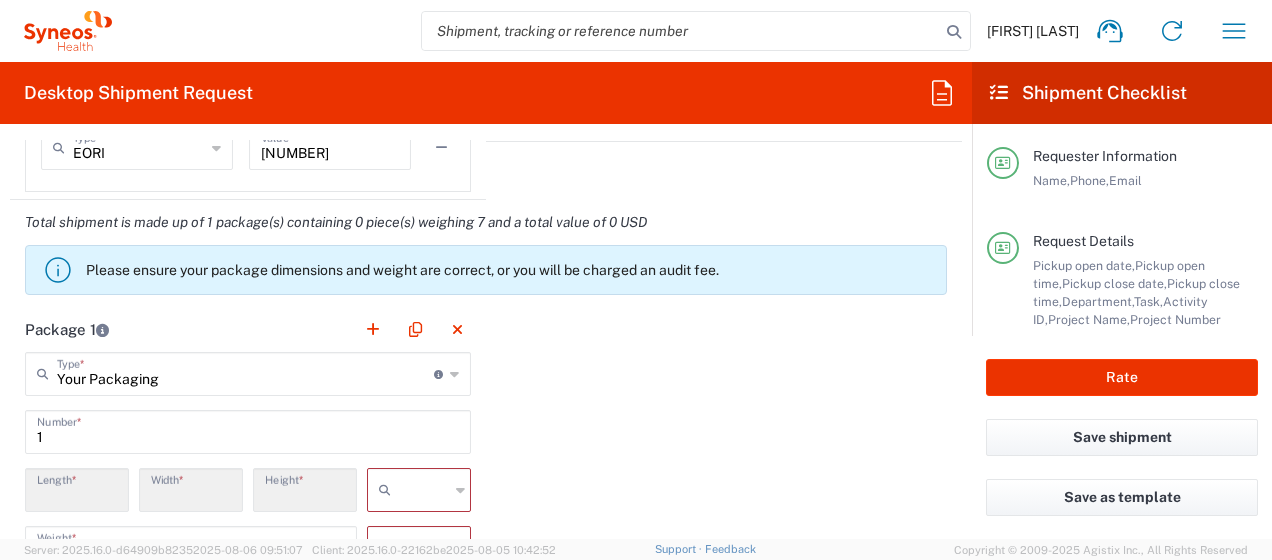 type on "Large Box" 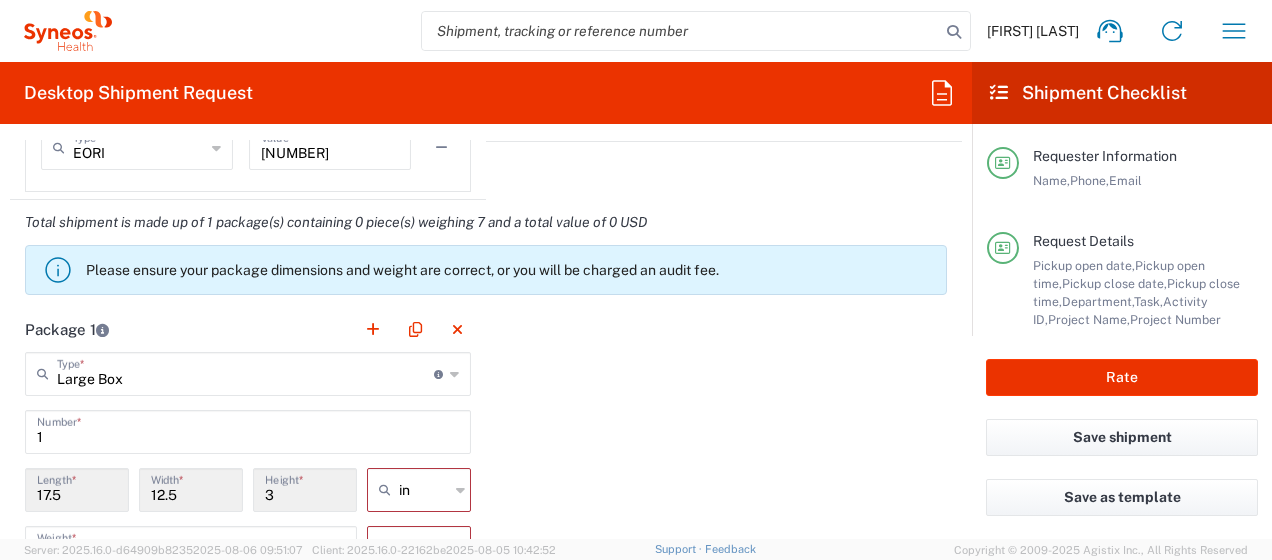 click 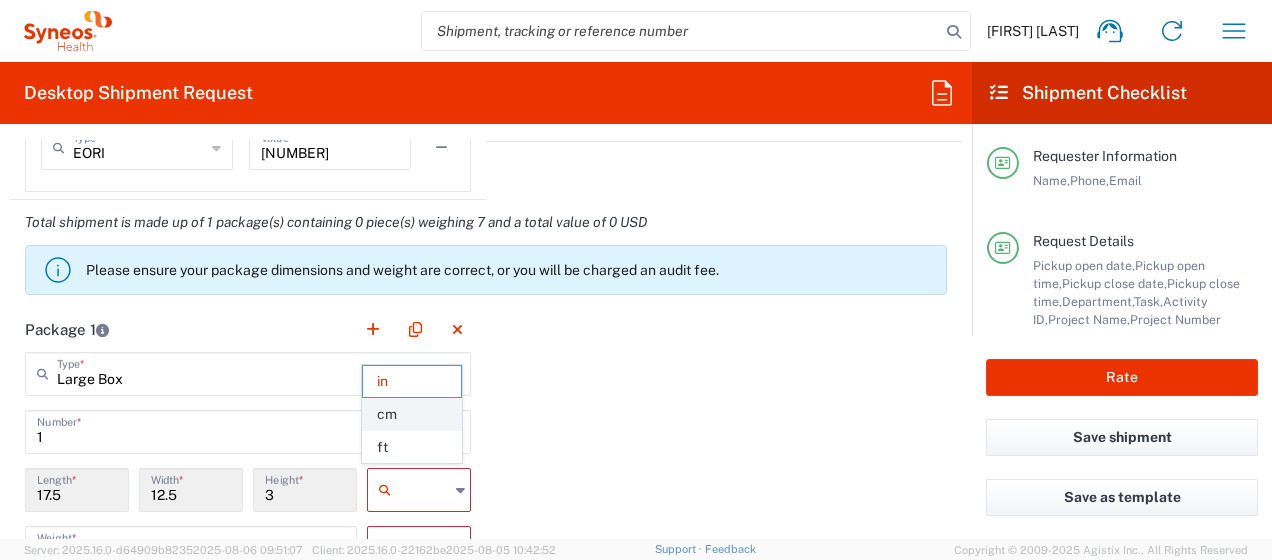 click on "cm" 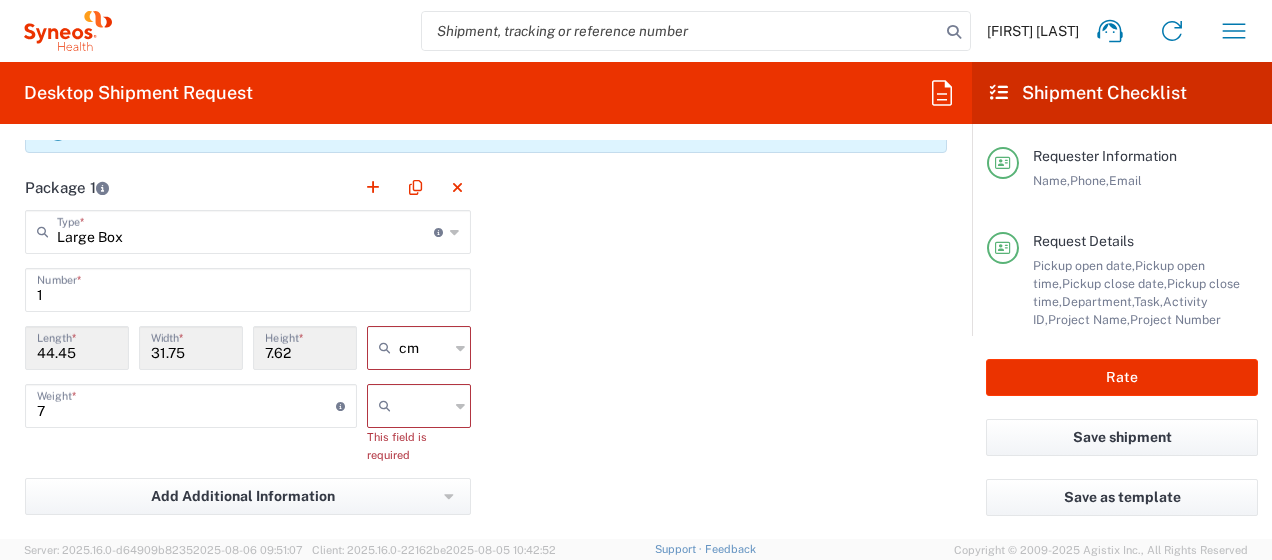 scroll, scrollTop: 1971, scrollLeft: 0, axis: vertical 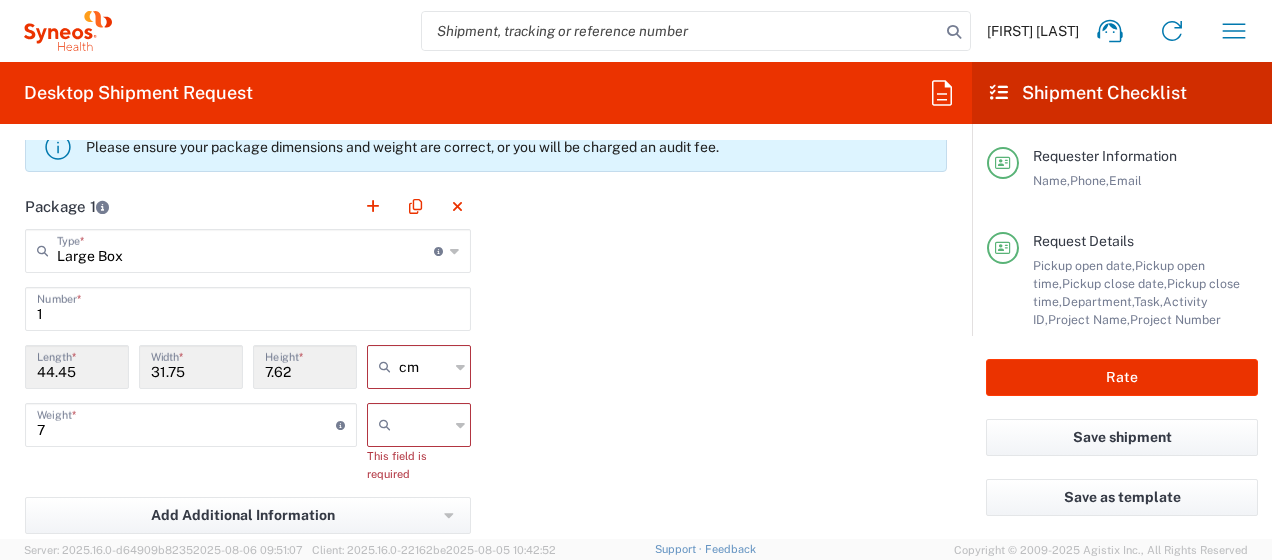 click on "7" at bounding box center (186, 423) 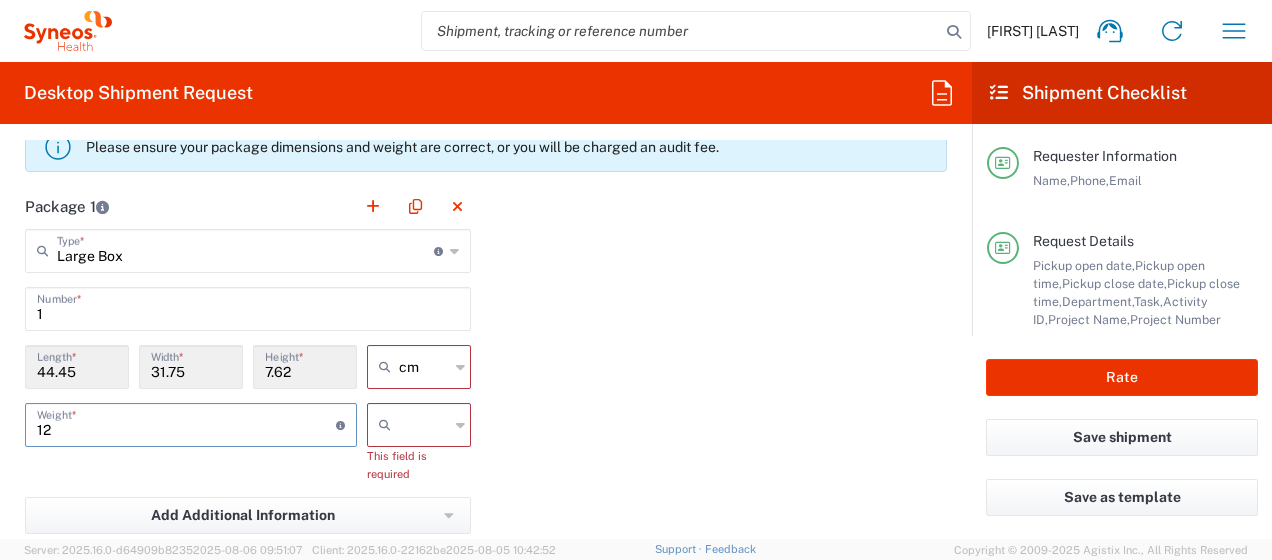 type on "12" 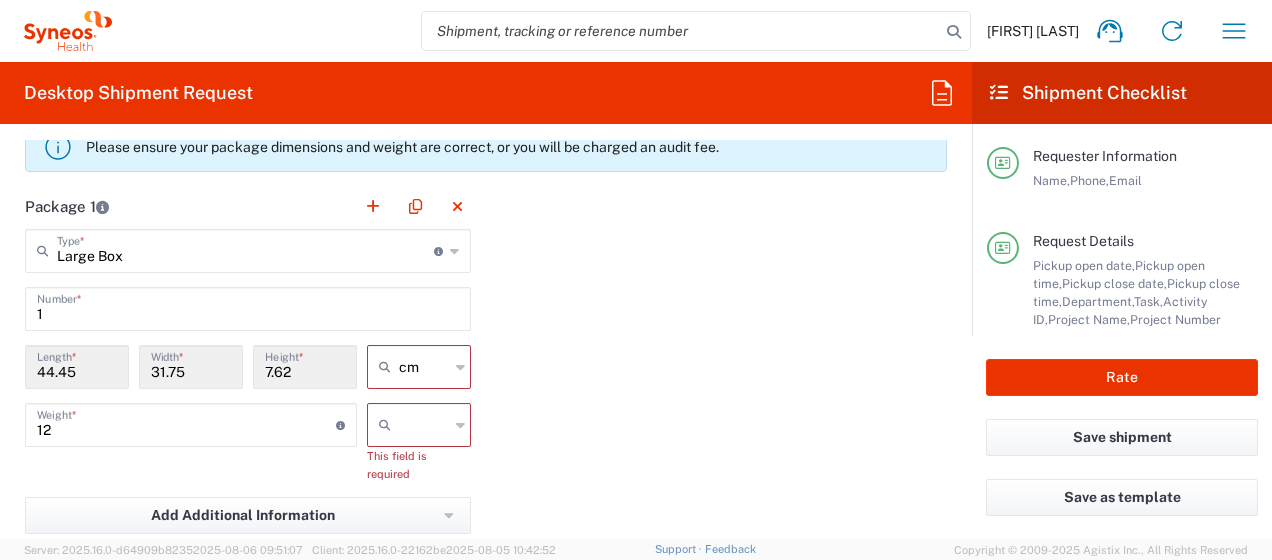 click 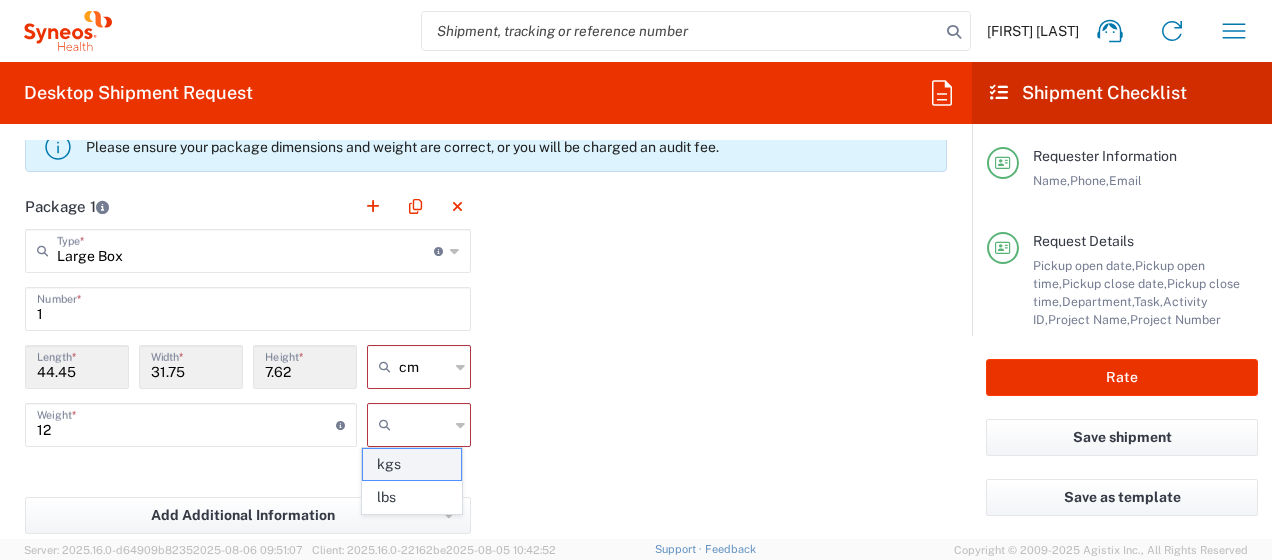 click on "kgs" 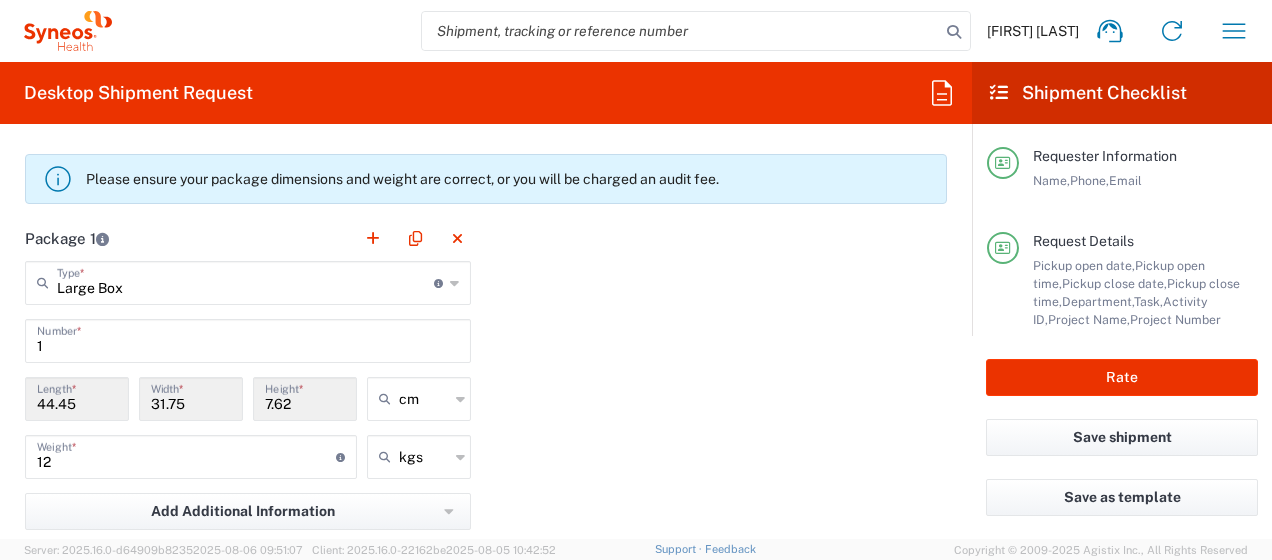 scroll, scrollTop: 1900, scrollLeft: 0, axis: vertical 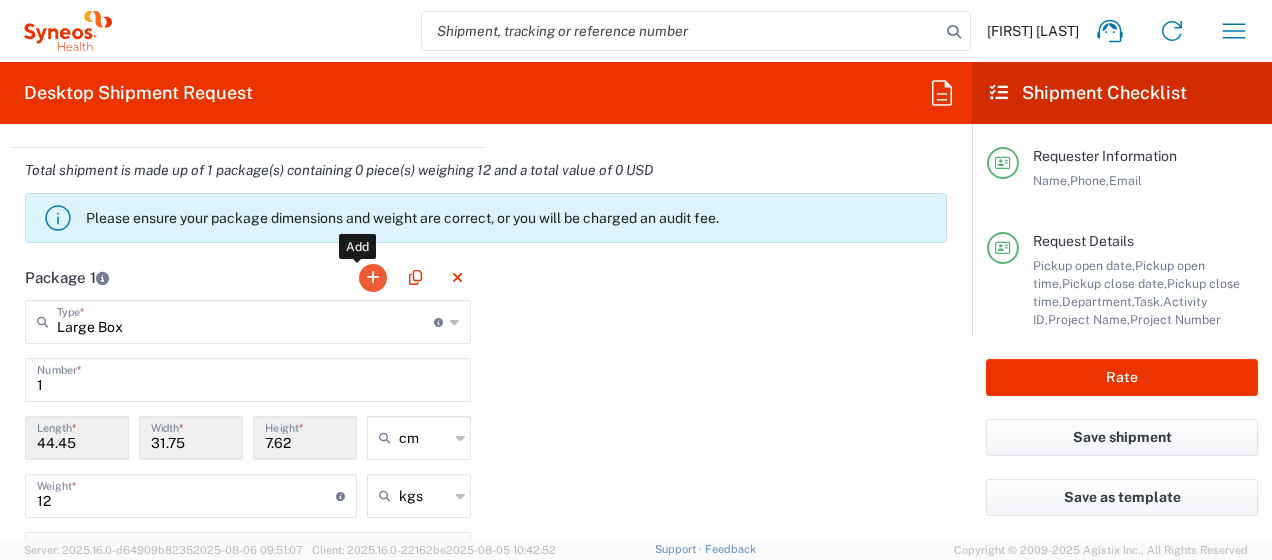 click 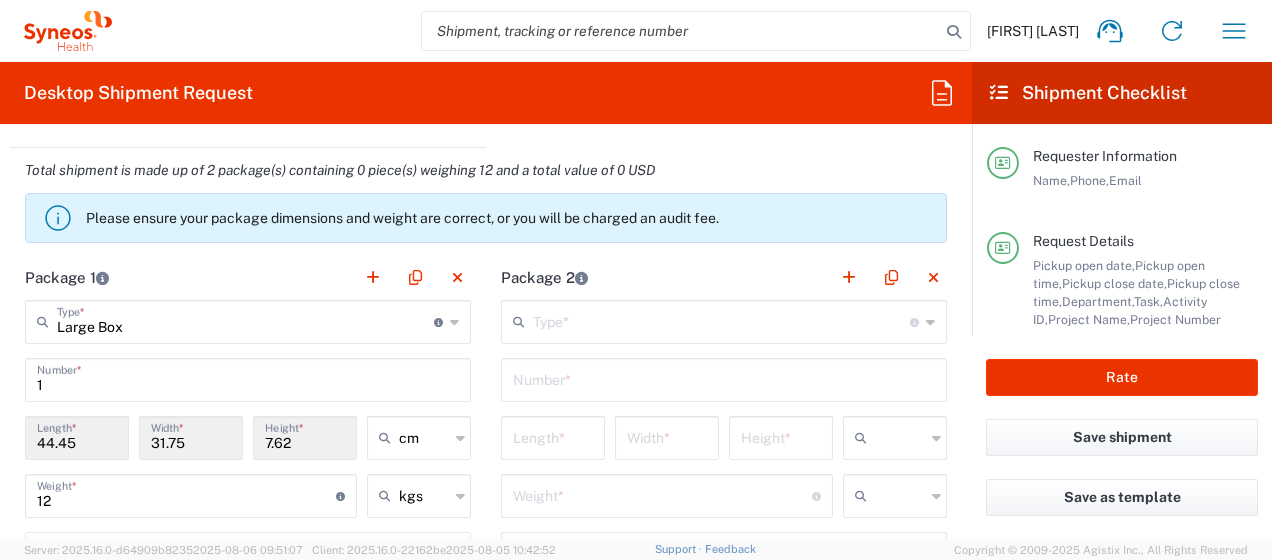 click at bounding box center [721, 320] 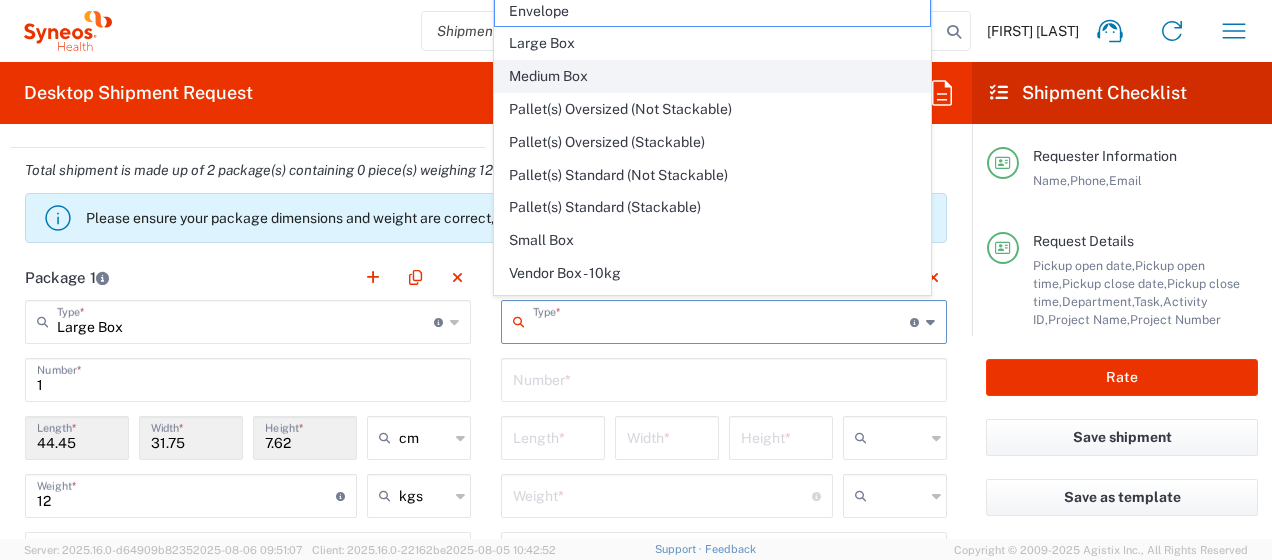 click on "Medium Box" 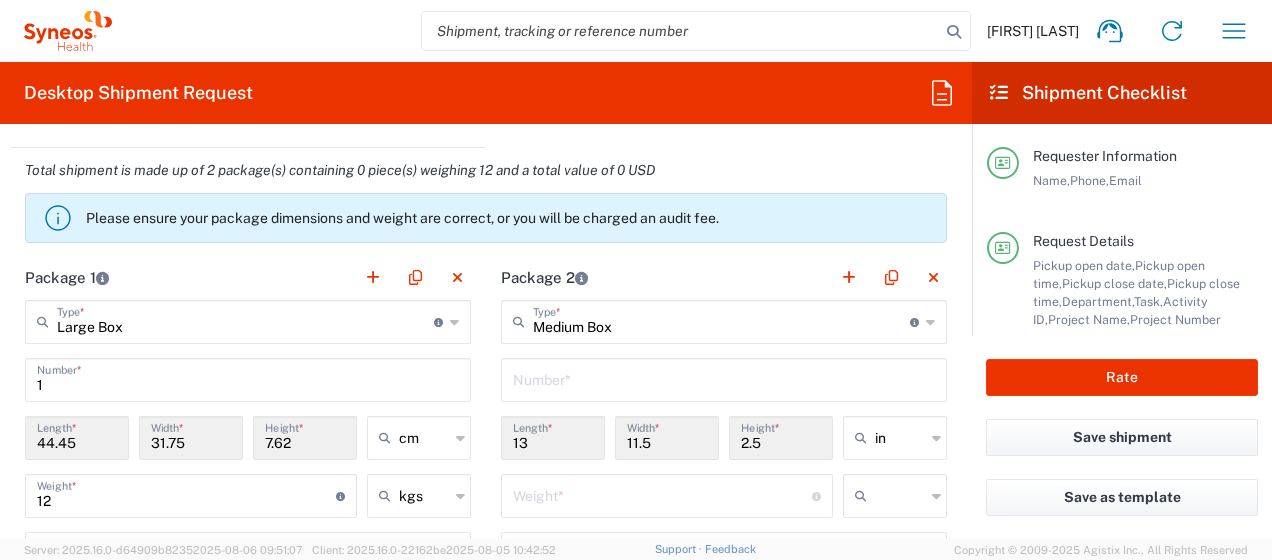 click 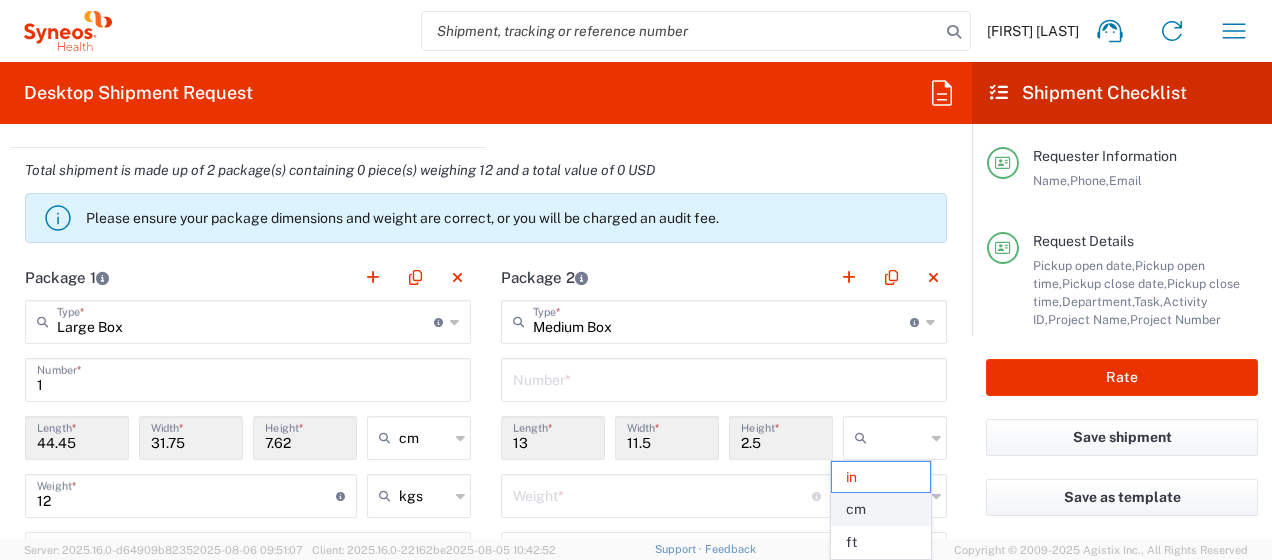 click on "cm" 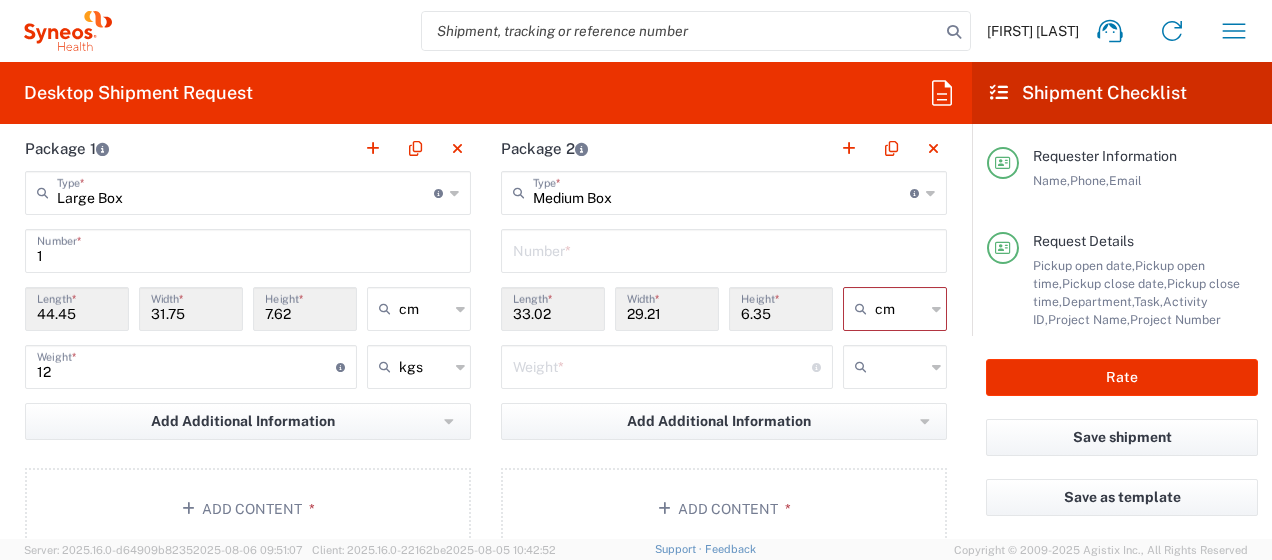 scroll, scrollTop: 2112, scrollLeft: 0, axis: vertical 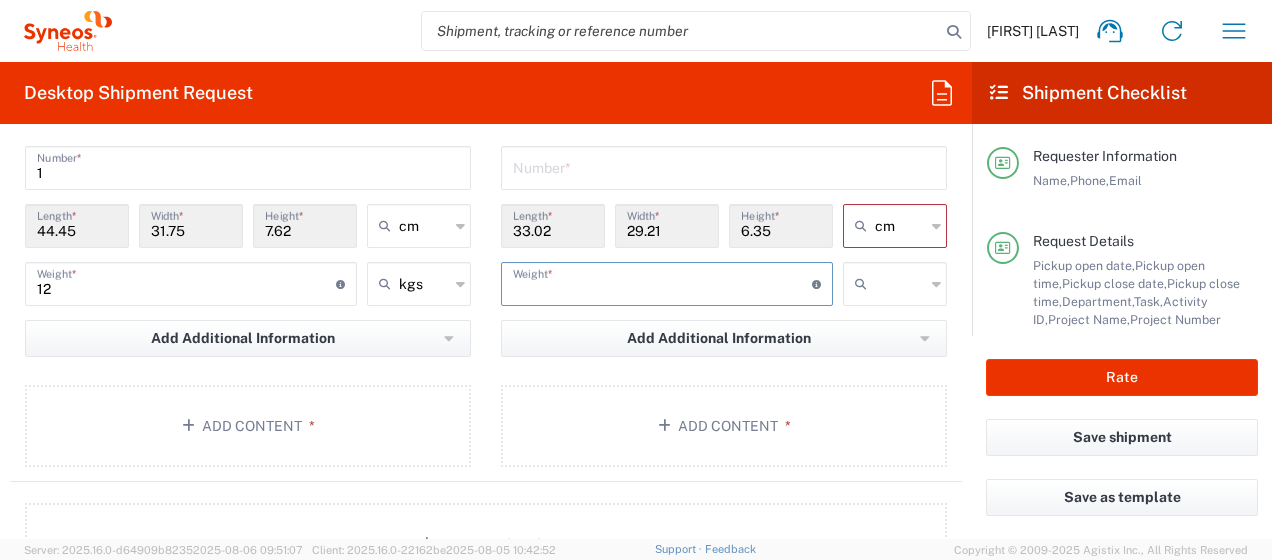 click at bounding box center [662, 282] 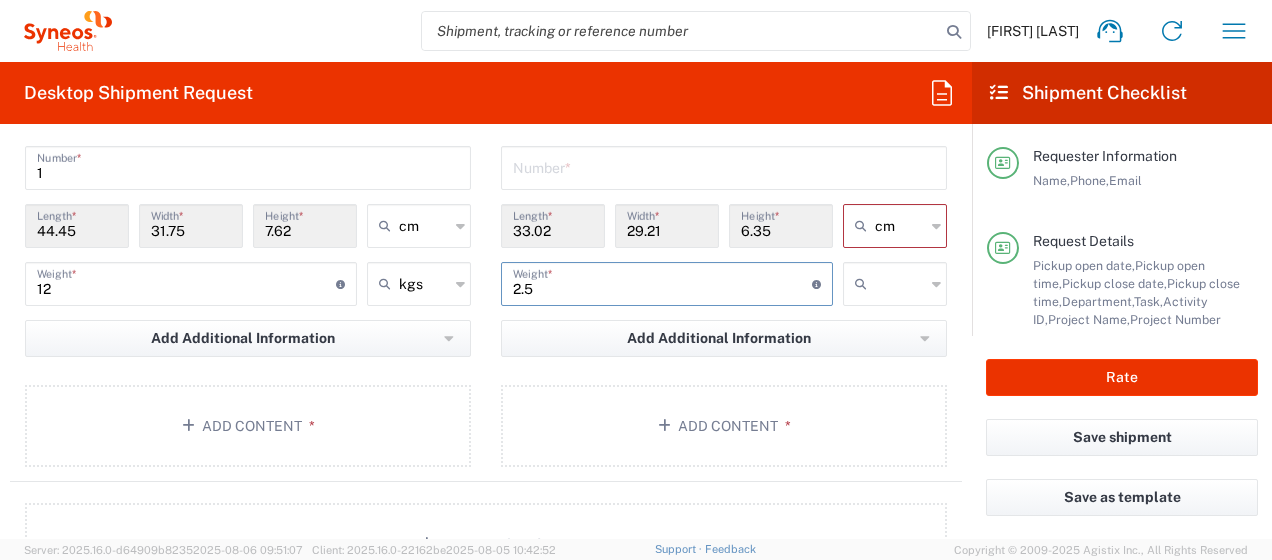 type on "2.5" 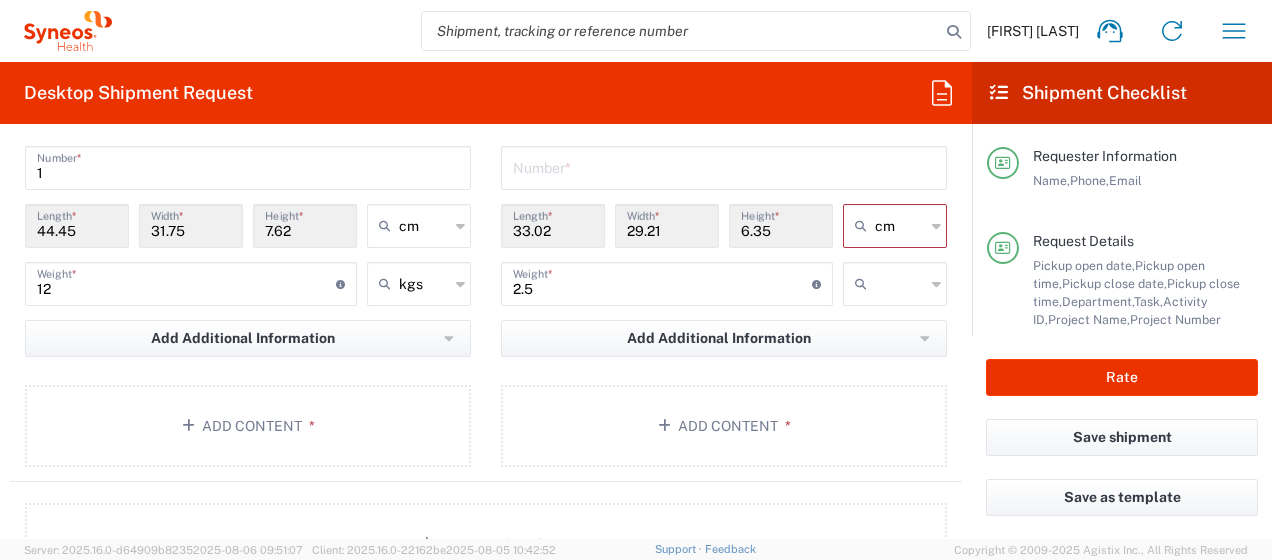 click 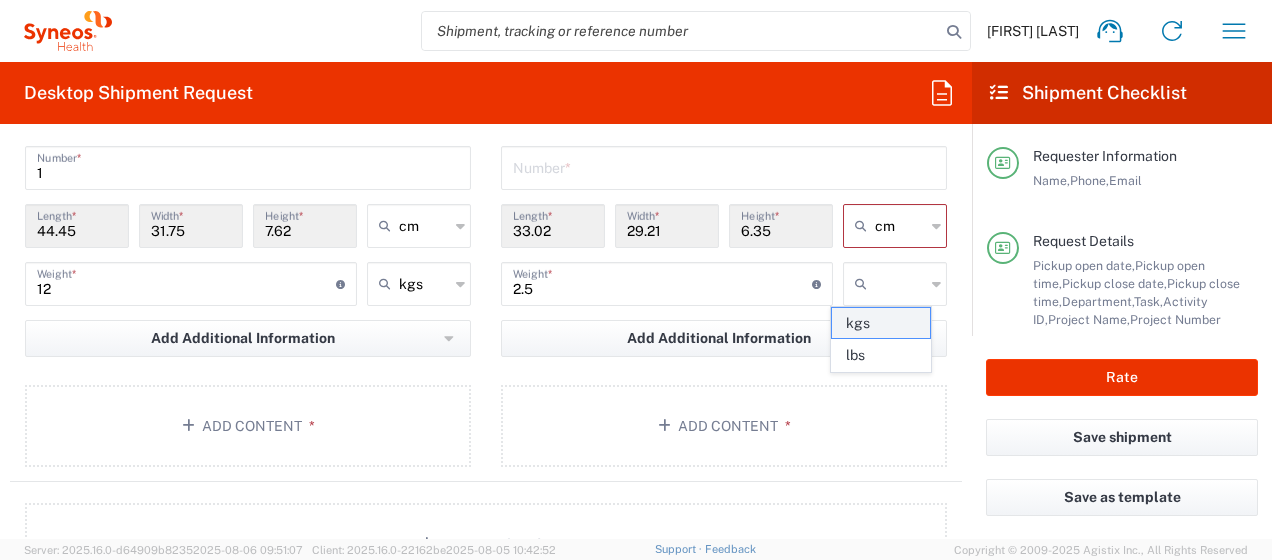 click on "kgs" 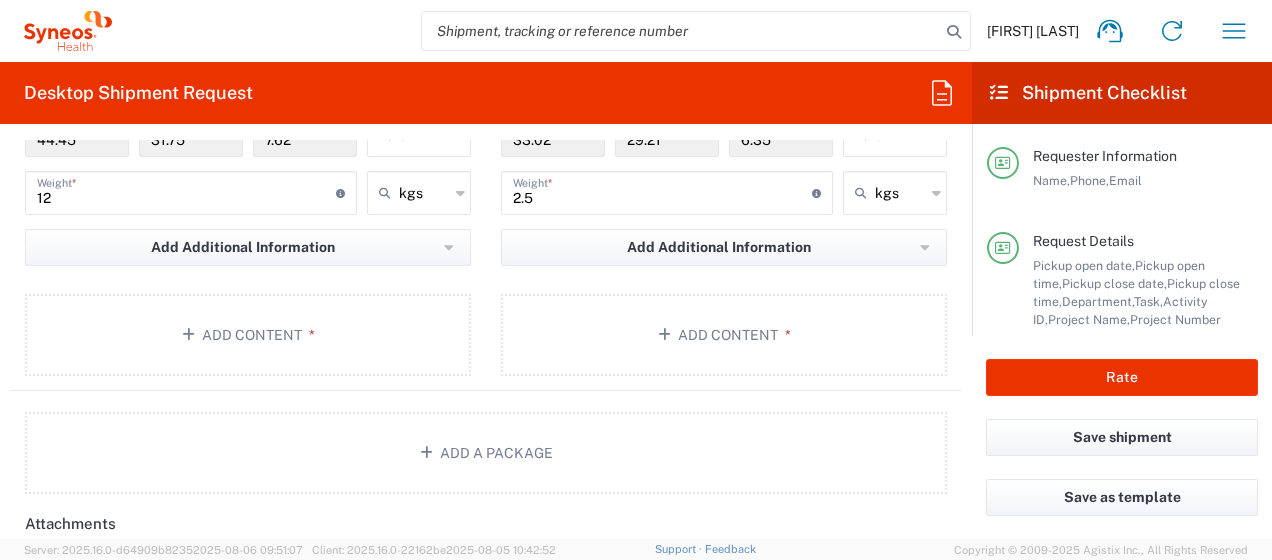 scroll, scrollTop: 2228, scrollLeft: 0, axis: vertical 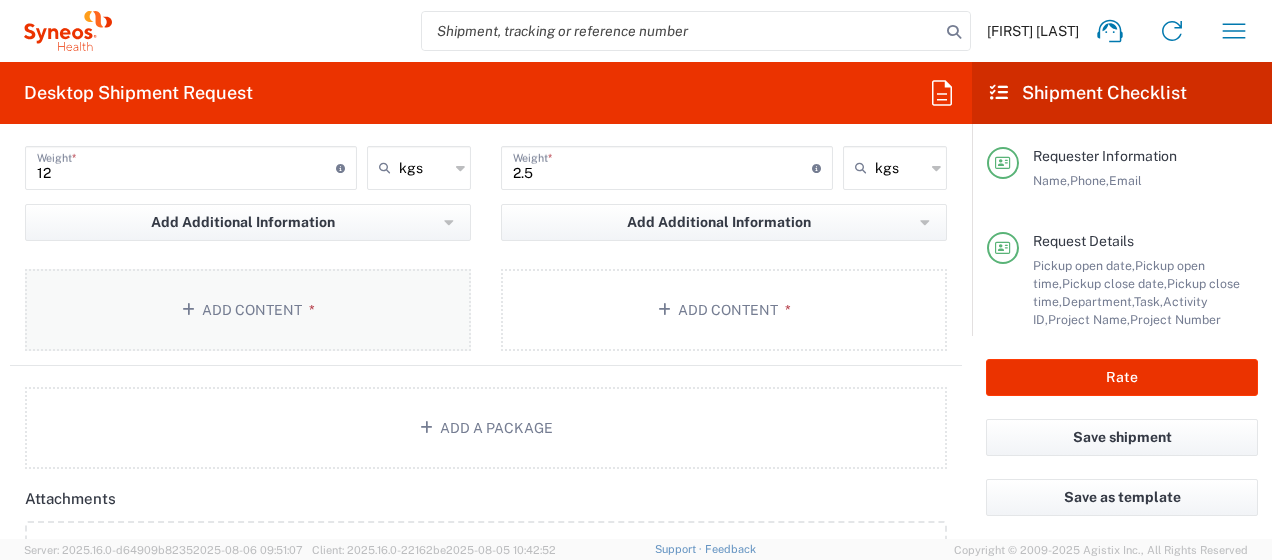 click 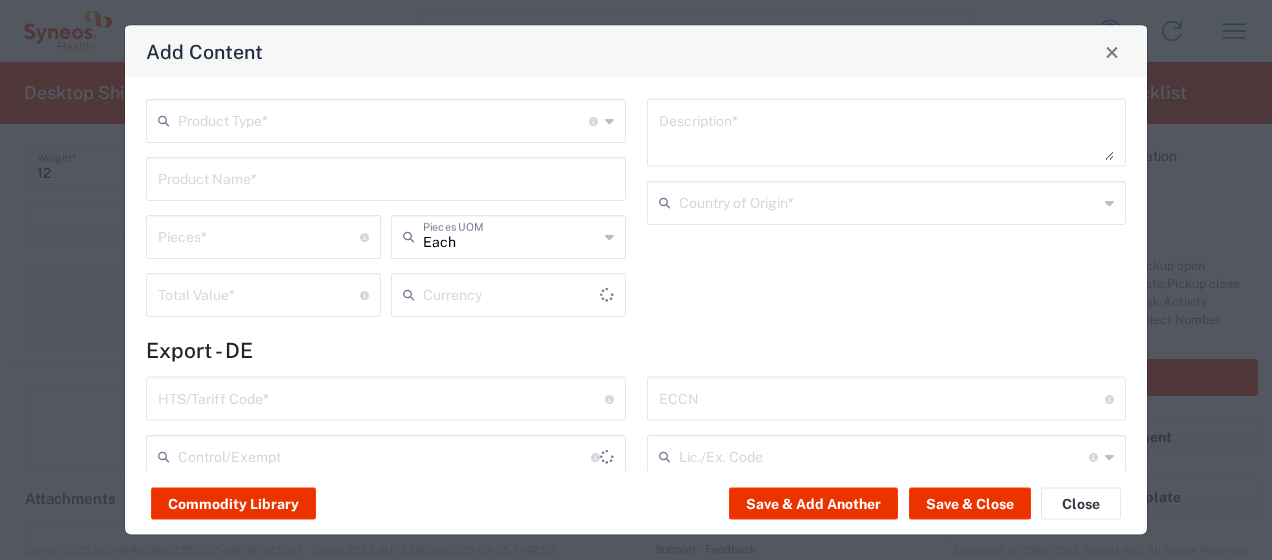 type on "US Dollar" 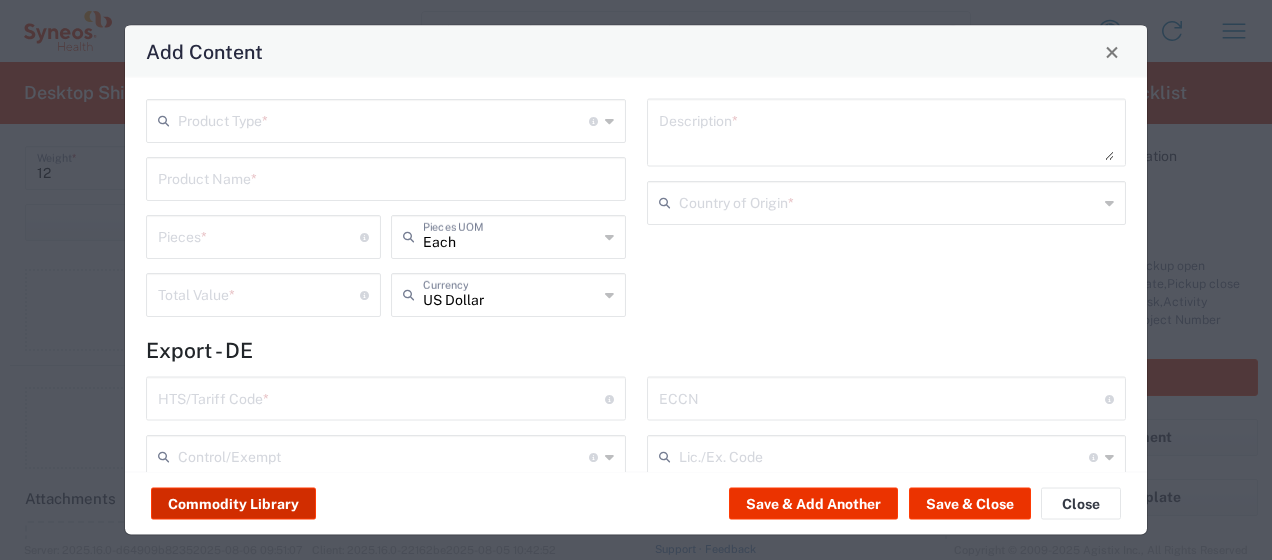 click on "Commodity Library" 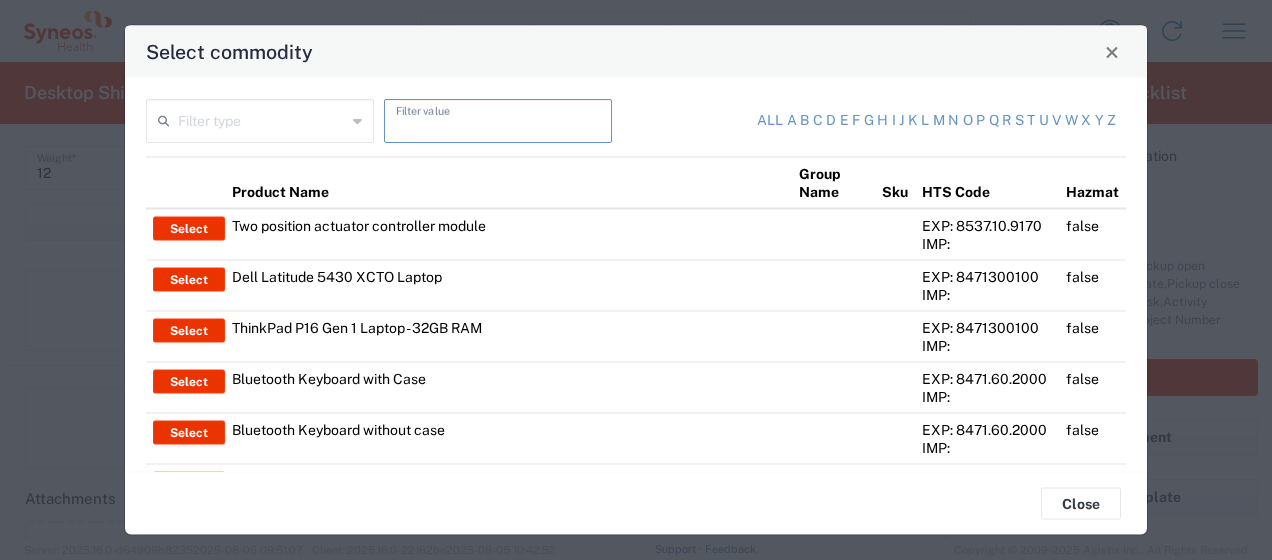 click at bounding box center [498, 119] 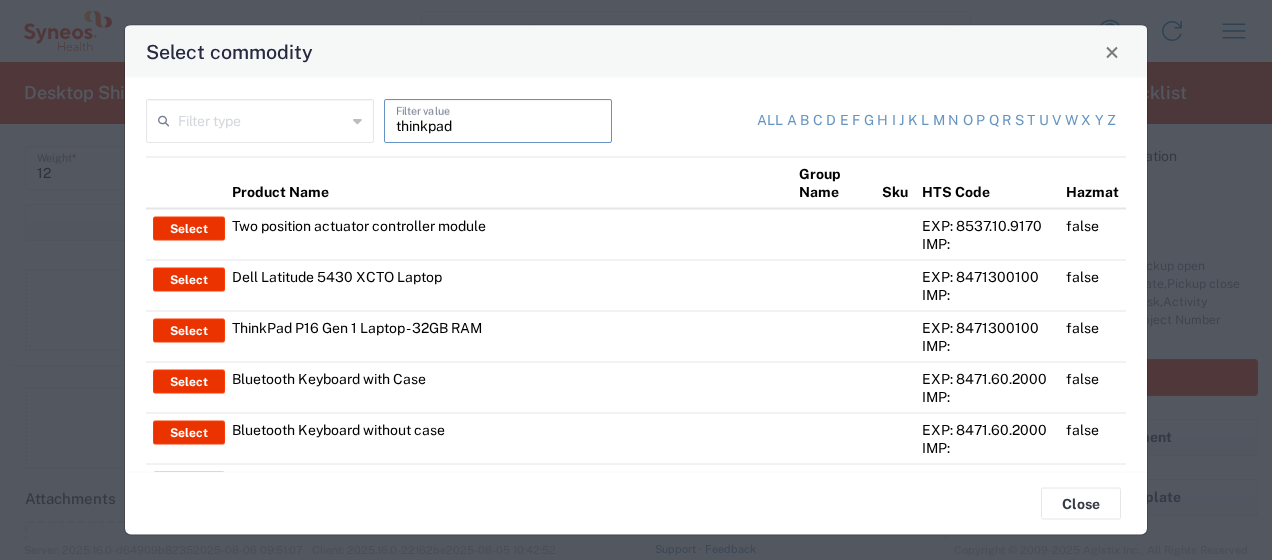 type on "thinkpad" 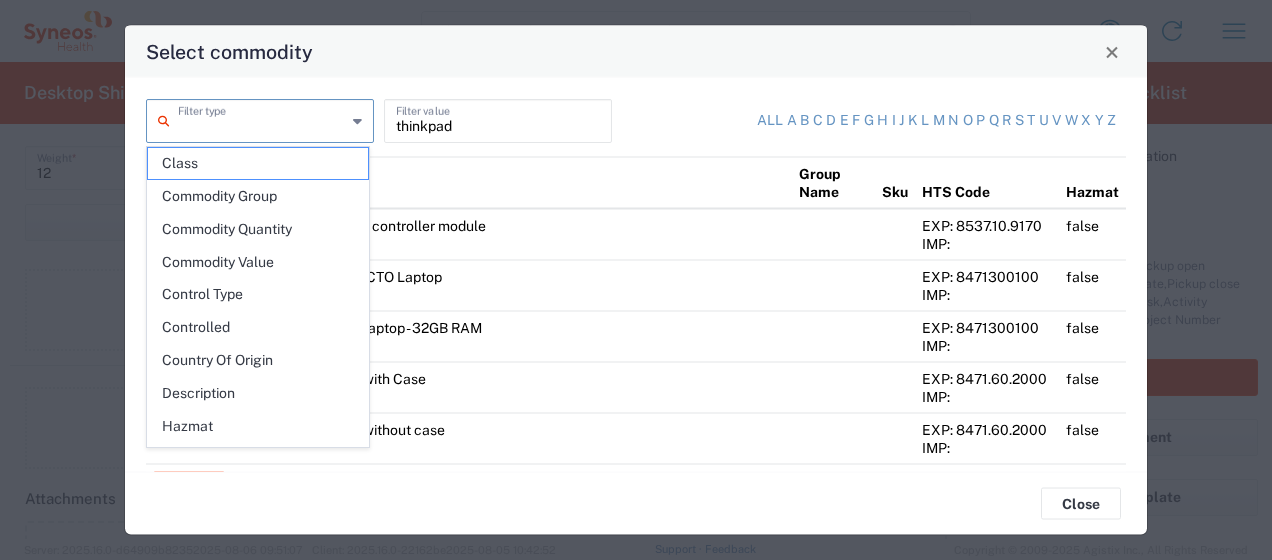 click at bounding box center [262, 119] 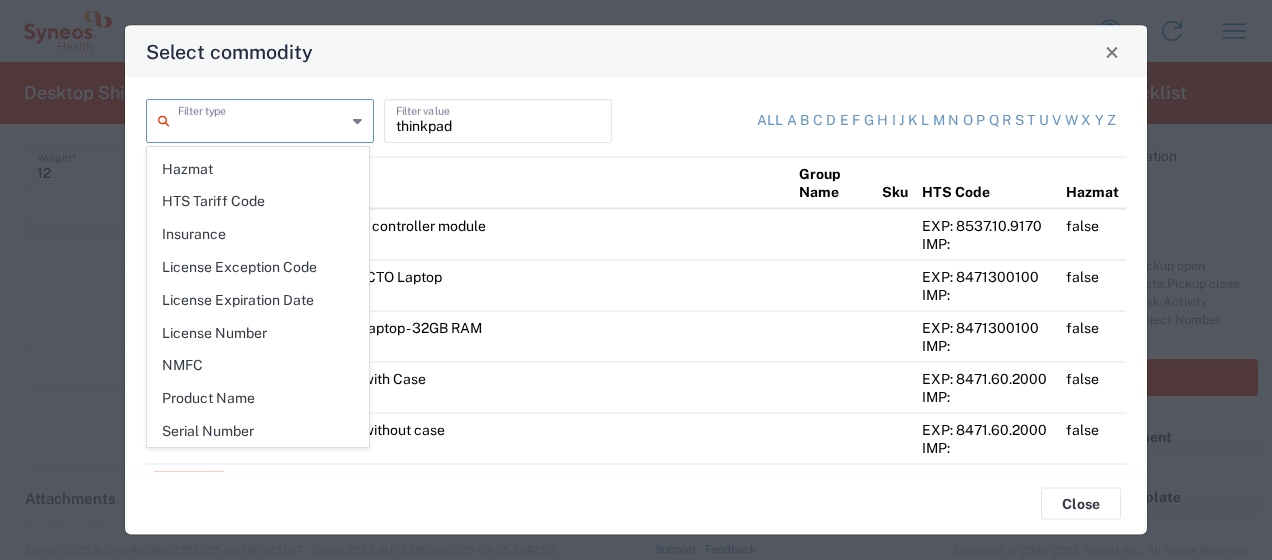 scroll, scrollTop: 278, scrollLeft: 0, axis: vertical 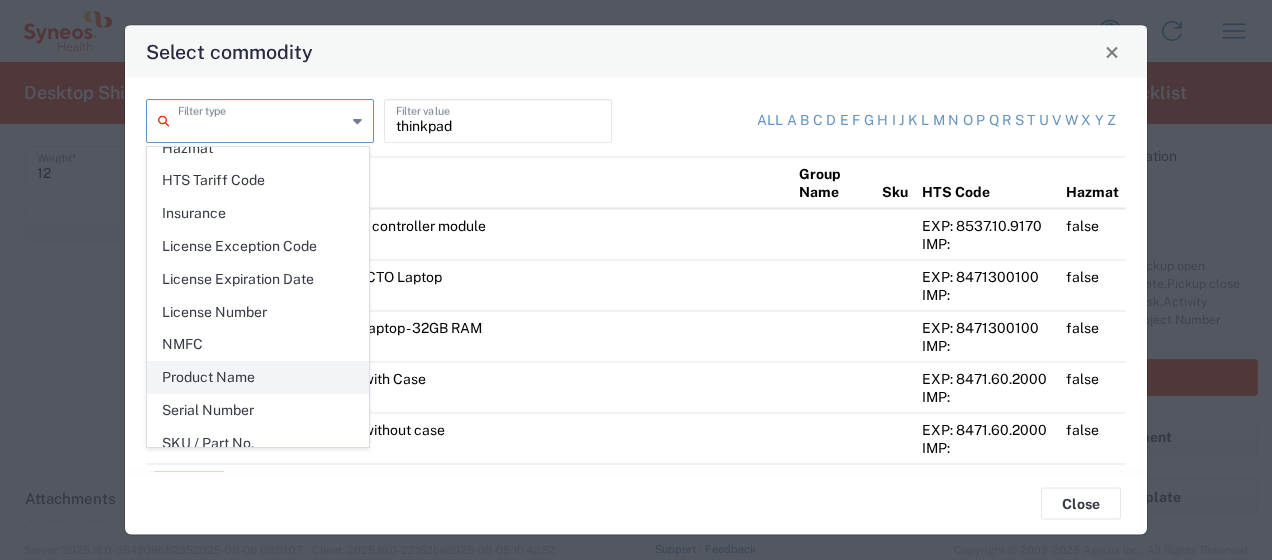 click on "Product Name" 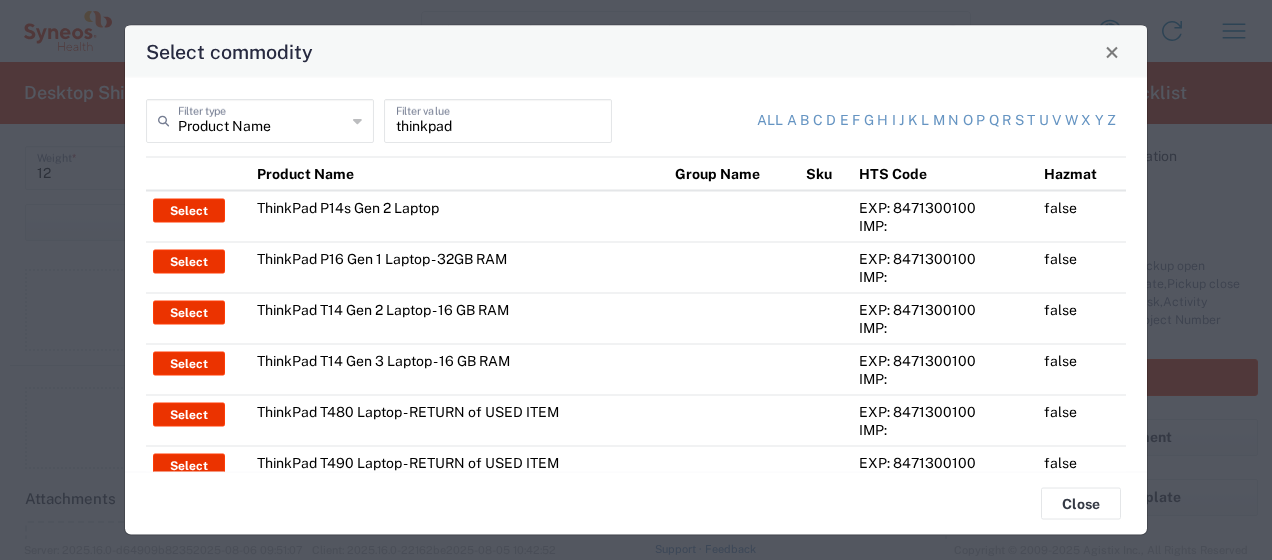 click on "thinkpad" at bounding box center [498, 119] 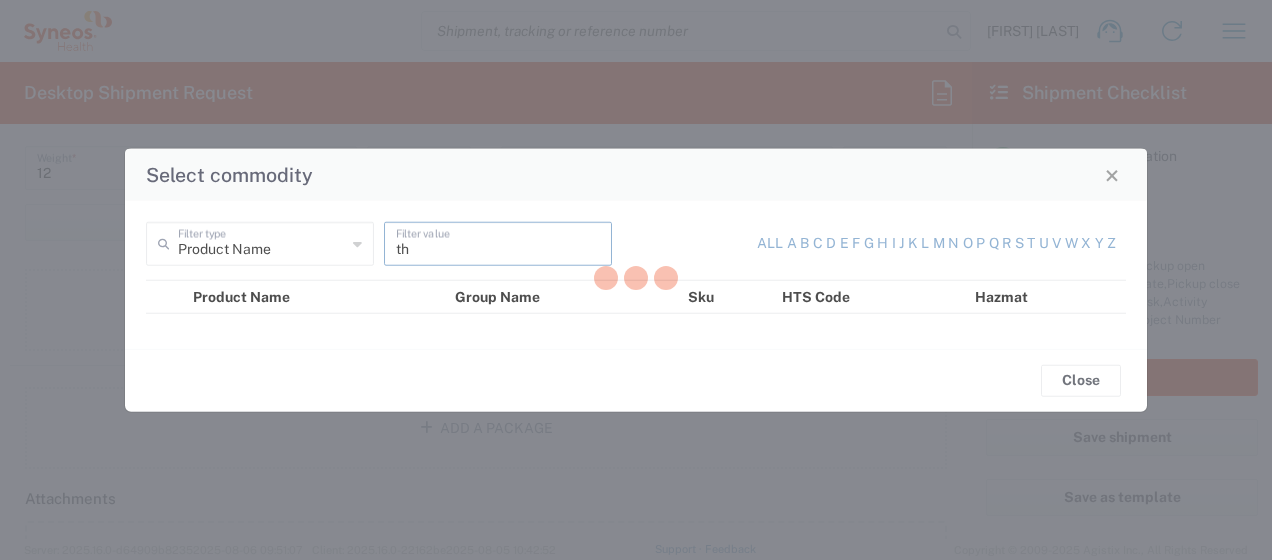 type on "t" 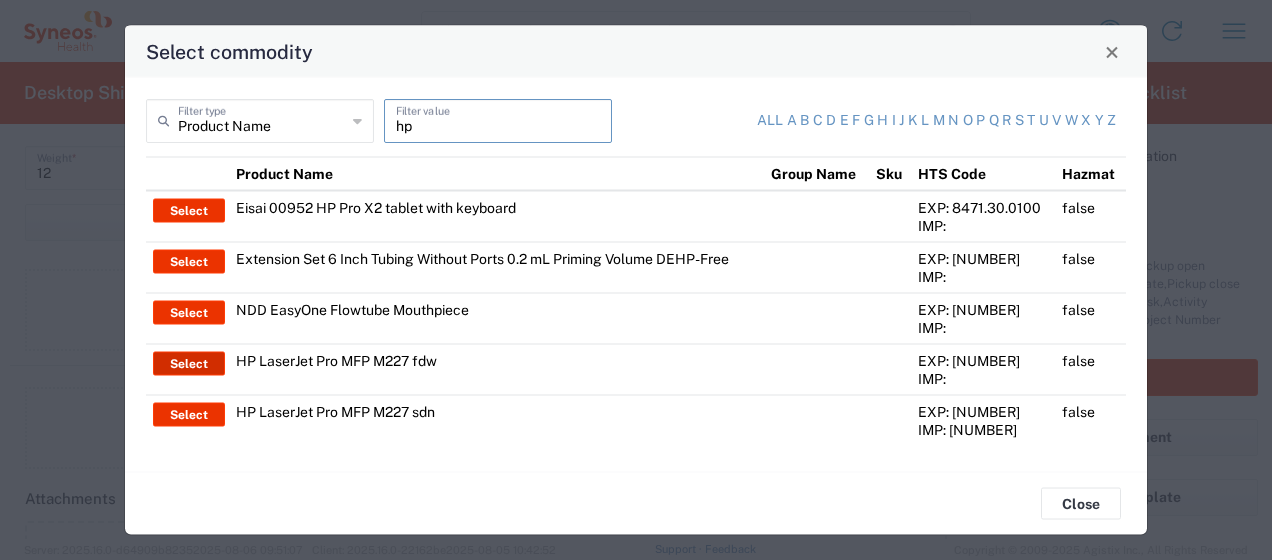 type on "hp" 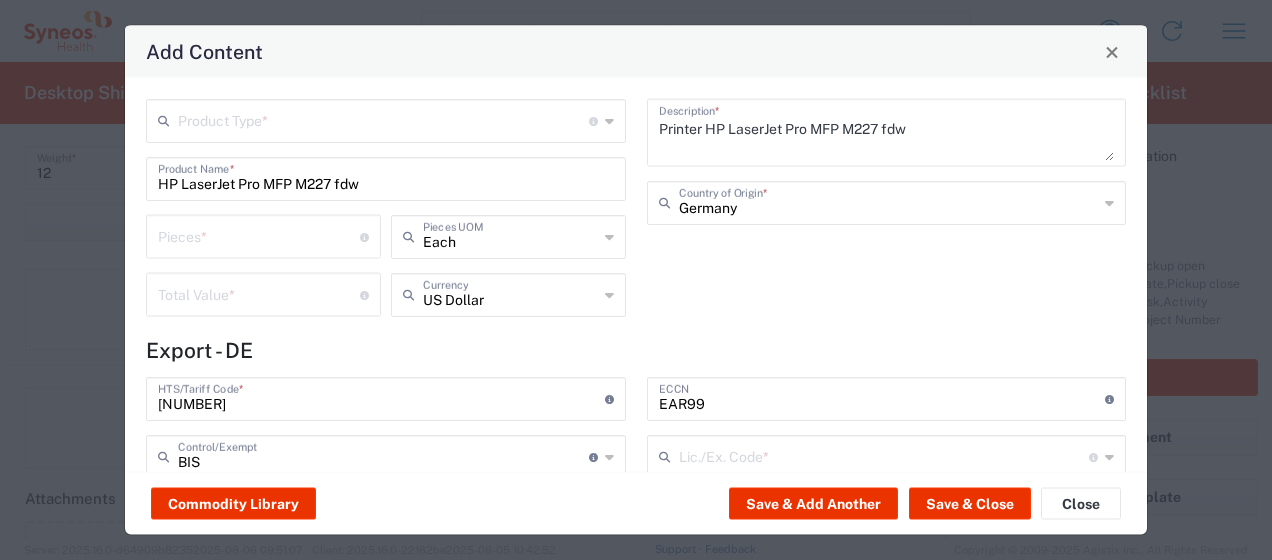 type on "NLR - No License Required" 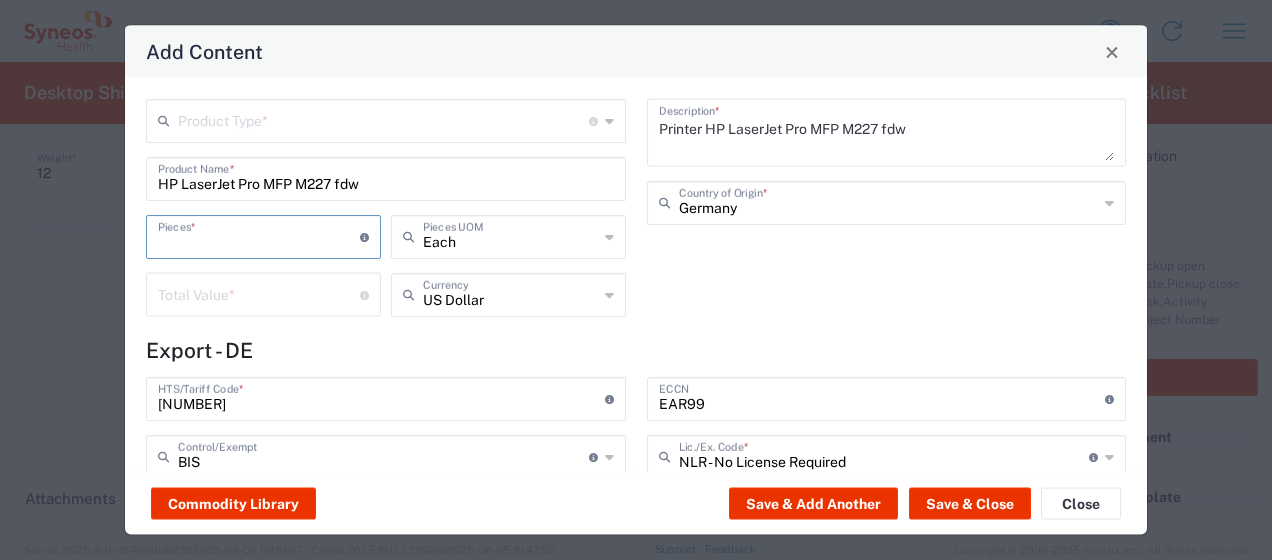 click at bounding box center (259, 235) 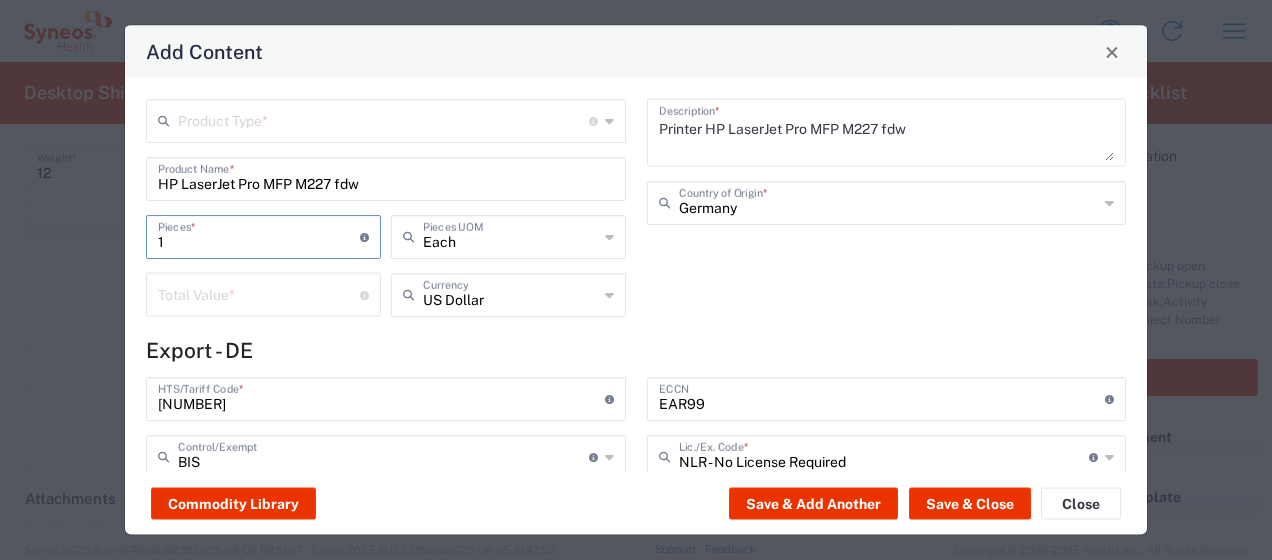 type on "1" 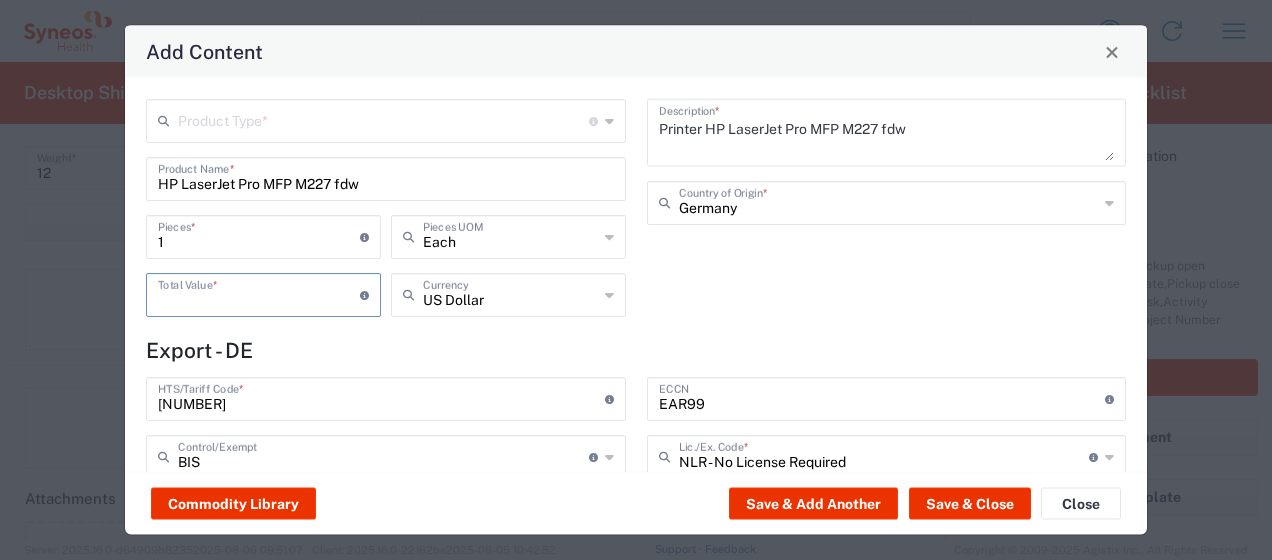 click at bounding box center (259, 293) 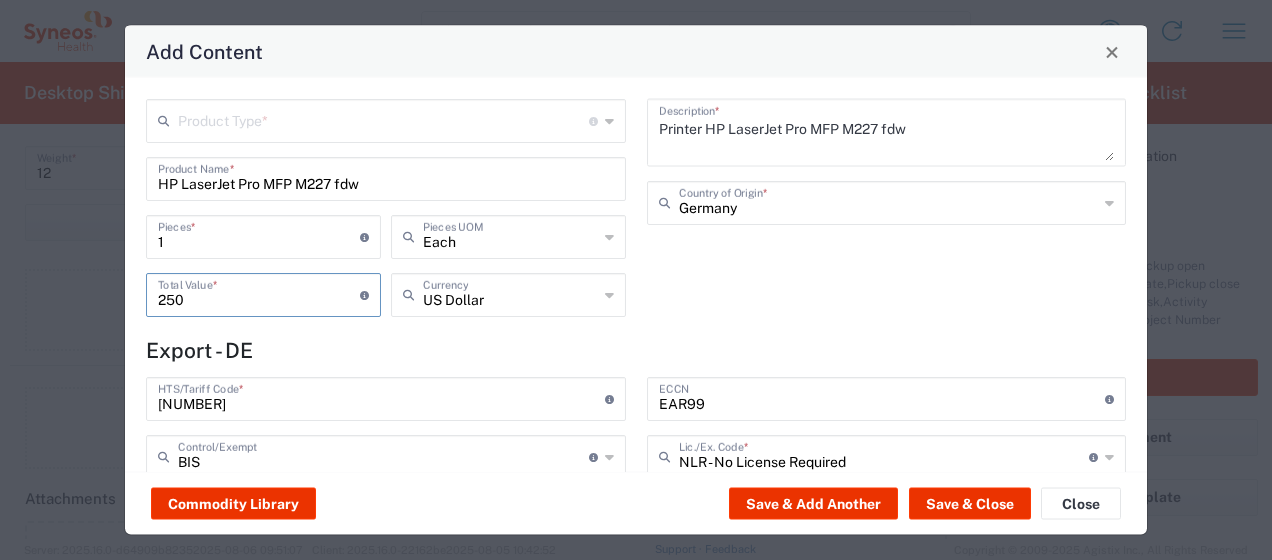 type on "250" 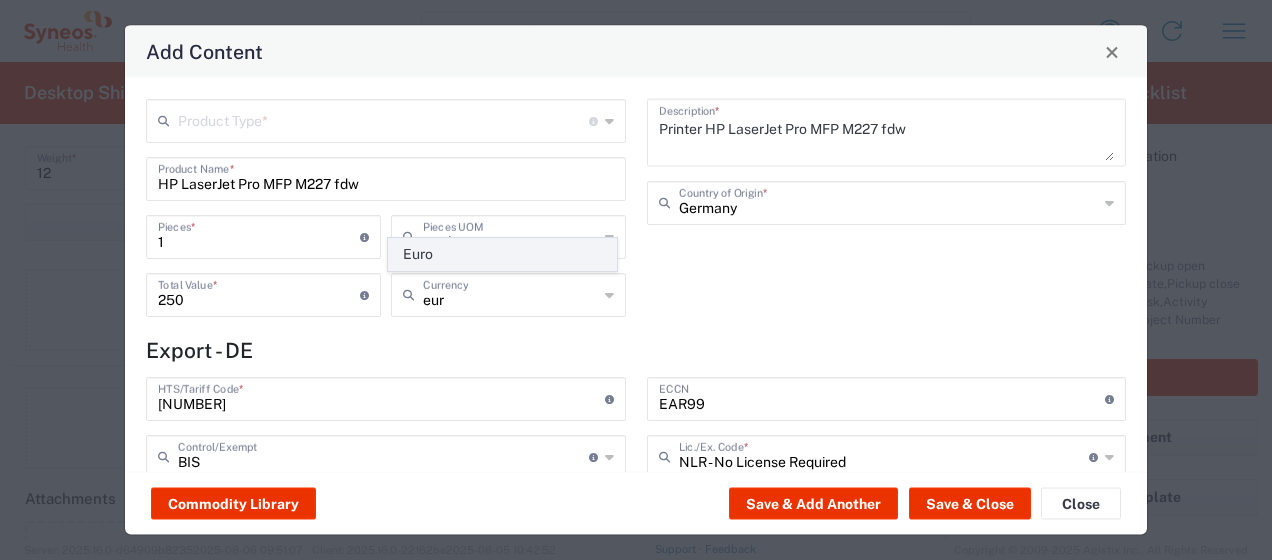 click on "Euro" 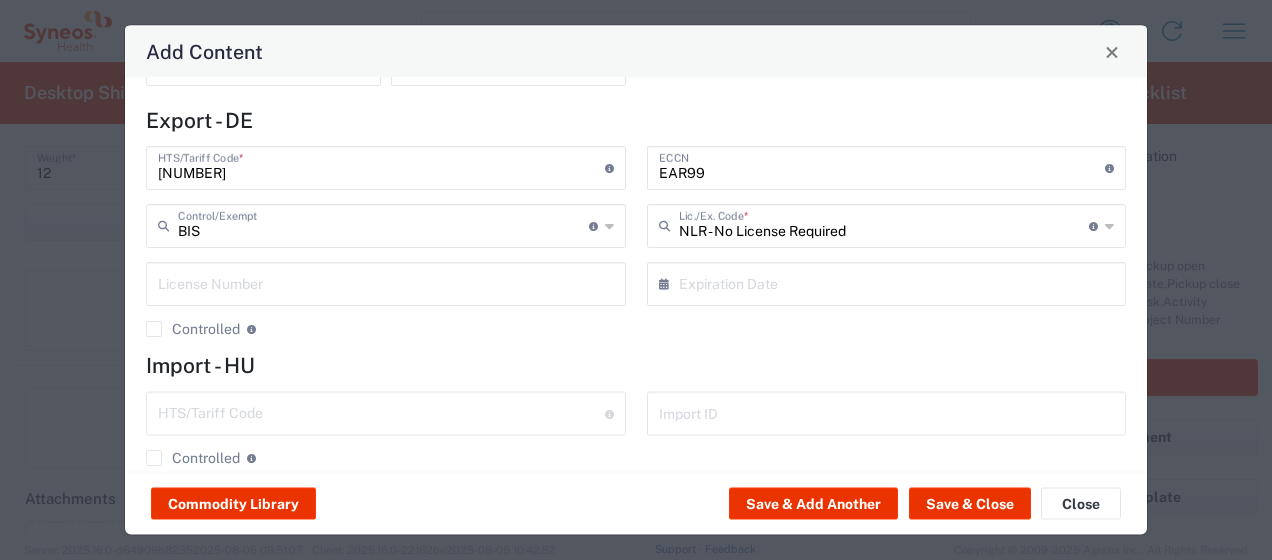 scroll, scrollTop: 259, scrollLeft: 0, axis: vertical 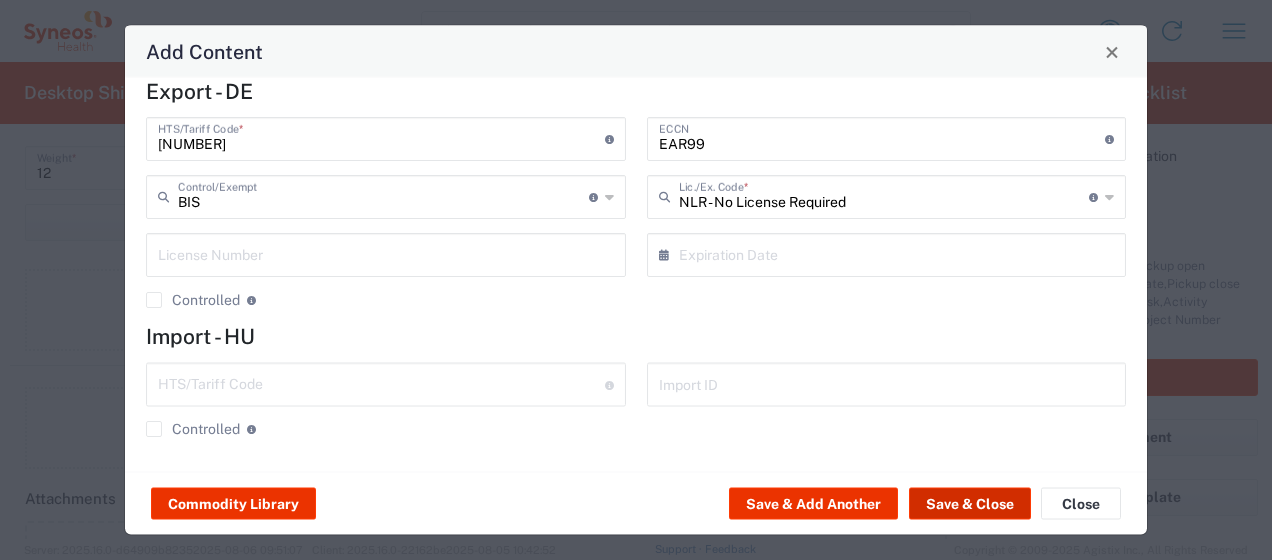 click on "Save & Close" 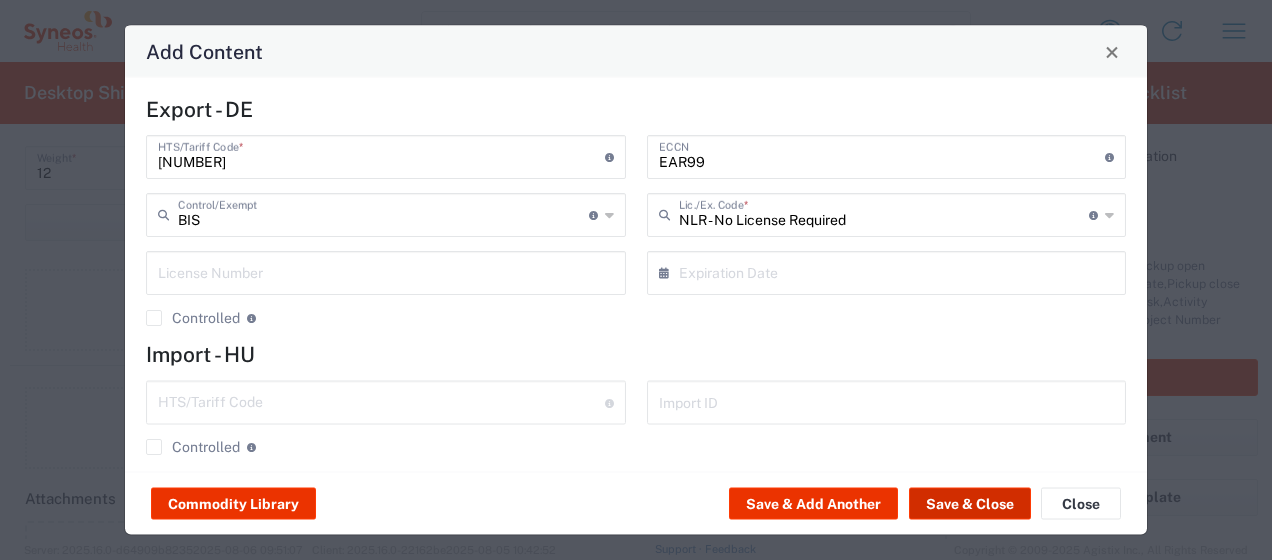 scroll, scrollTop: 277, scrollLeft: 0, axis: vertical 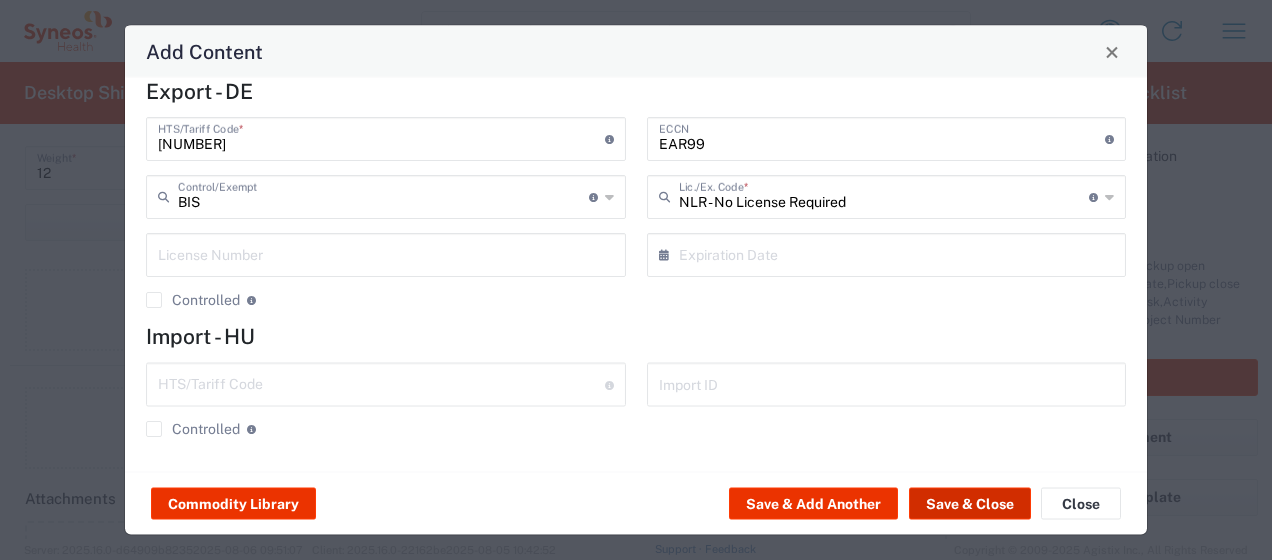 click on "Save & Close" 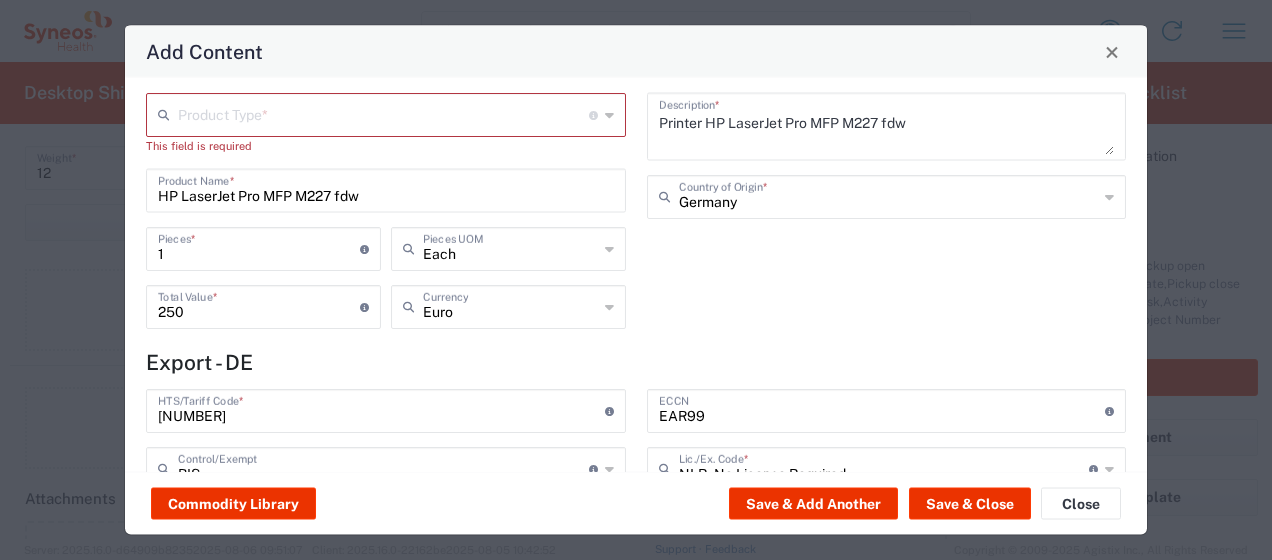 scroll, scrollTop: 0, scrollLeft: 0, axis: both 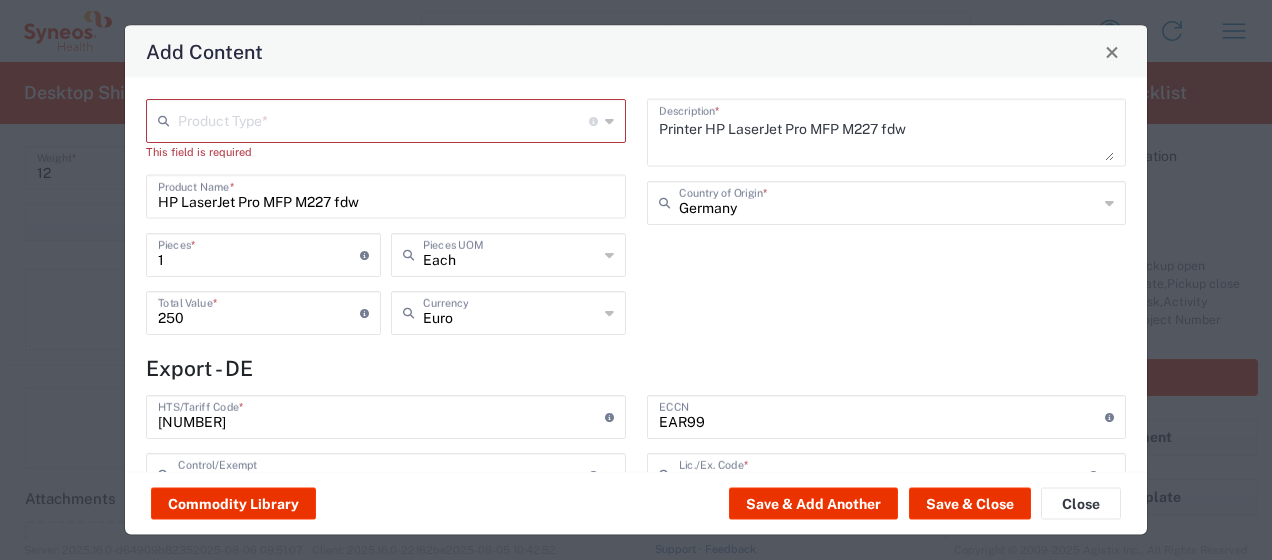 click at bounding box center [383, 119] 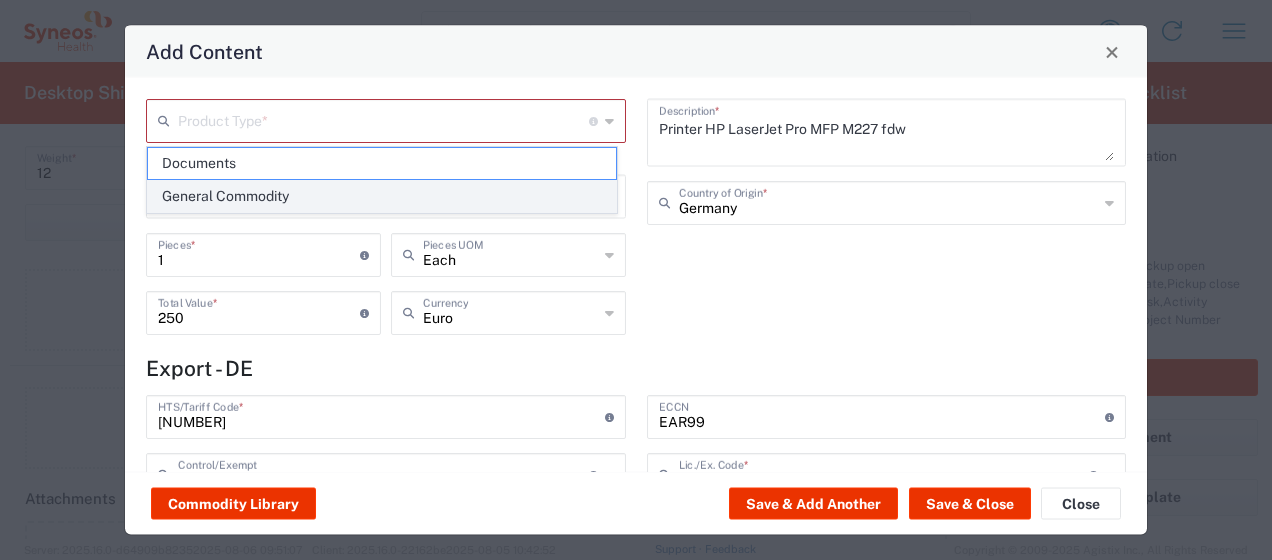 click on "General Commodity" 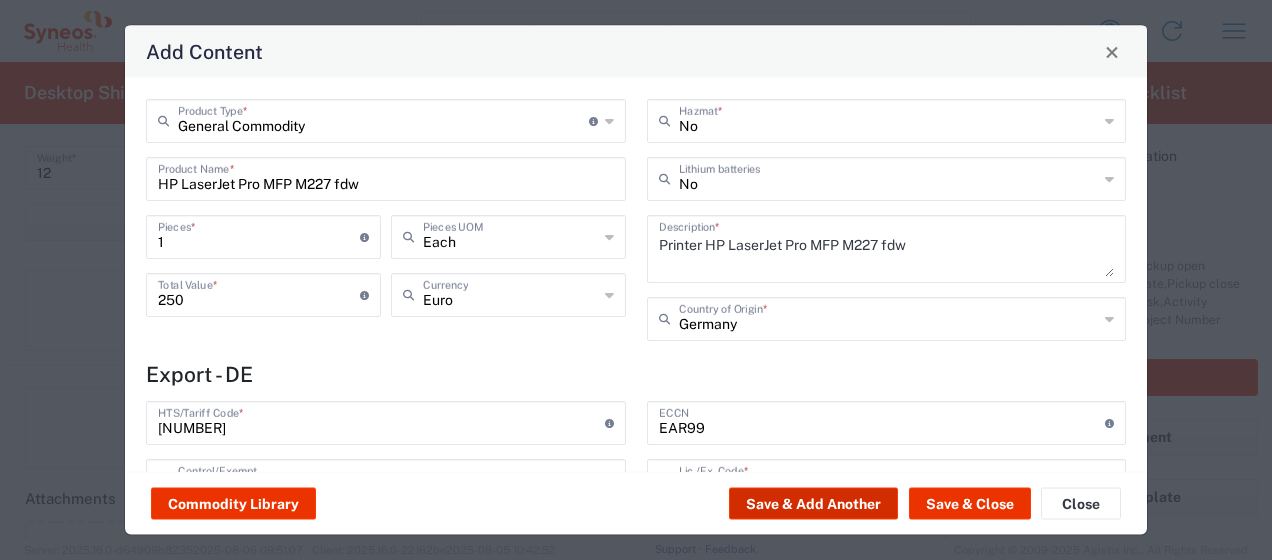 click on "Save & Add Another" 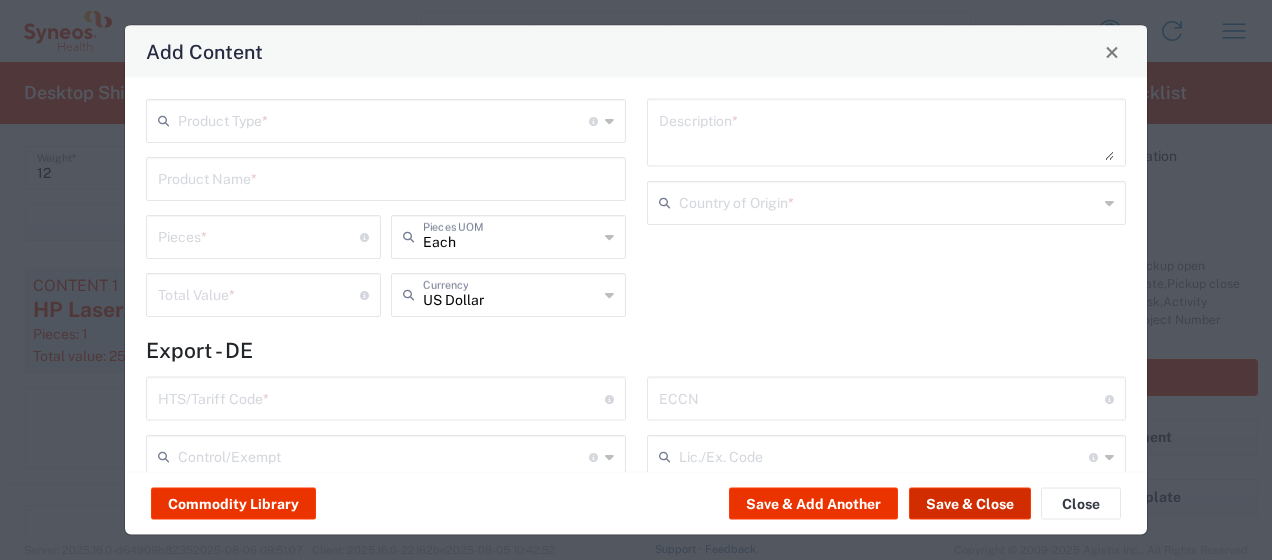 click on "Save & Close" 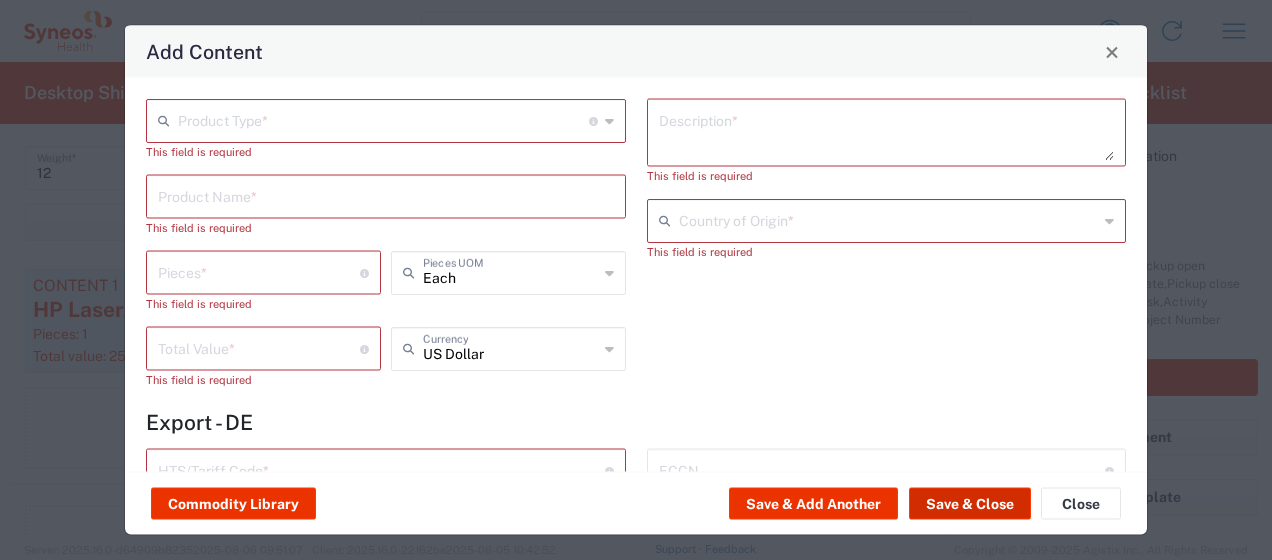 click on "Save & Close" 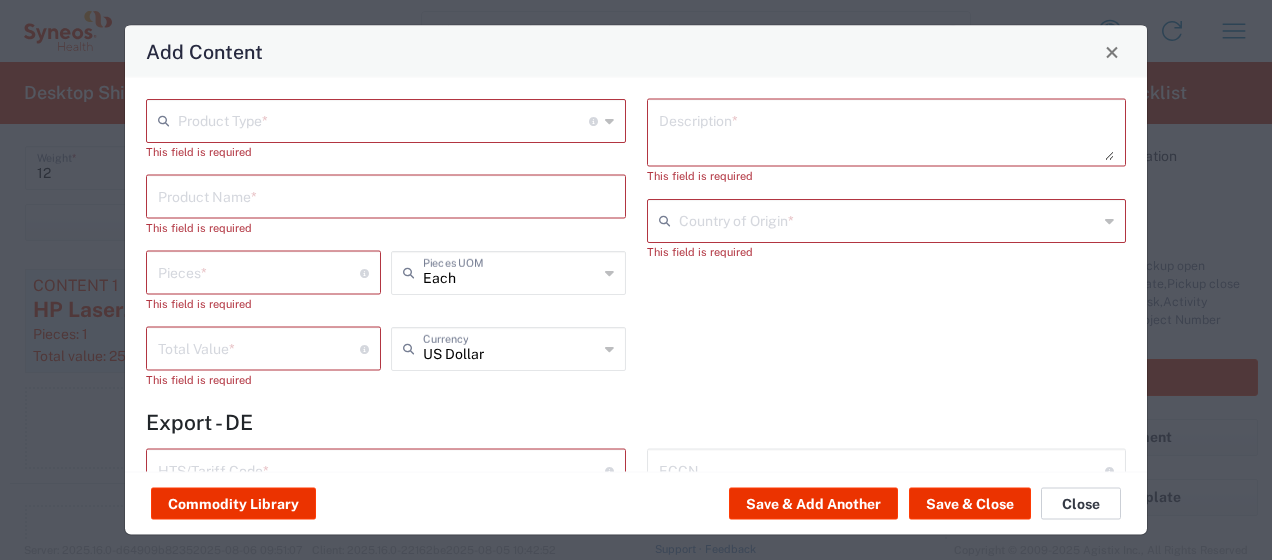 click on "Close" 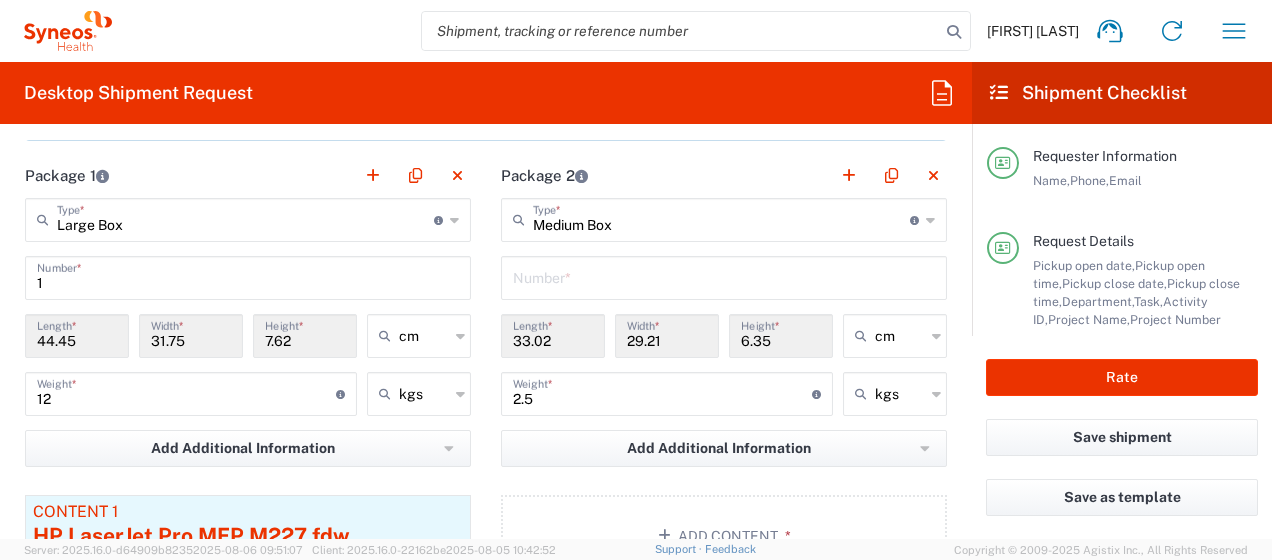 scroll, scrollTop: 1996, scrollLeft: 0, axis: vertical 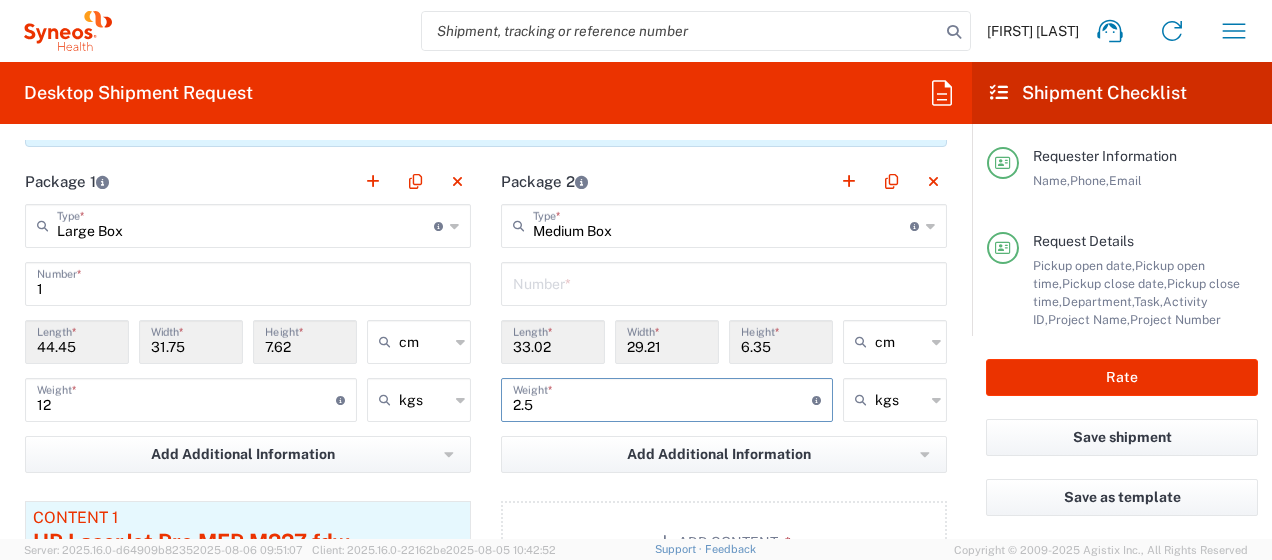 click on "2.5" at bounding box center [662, 398] 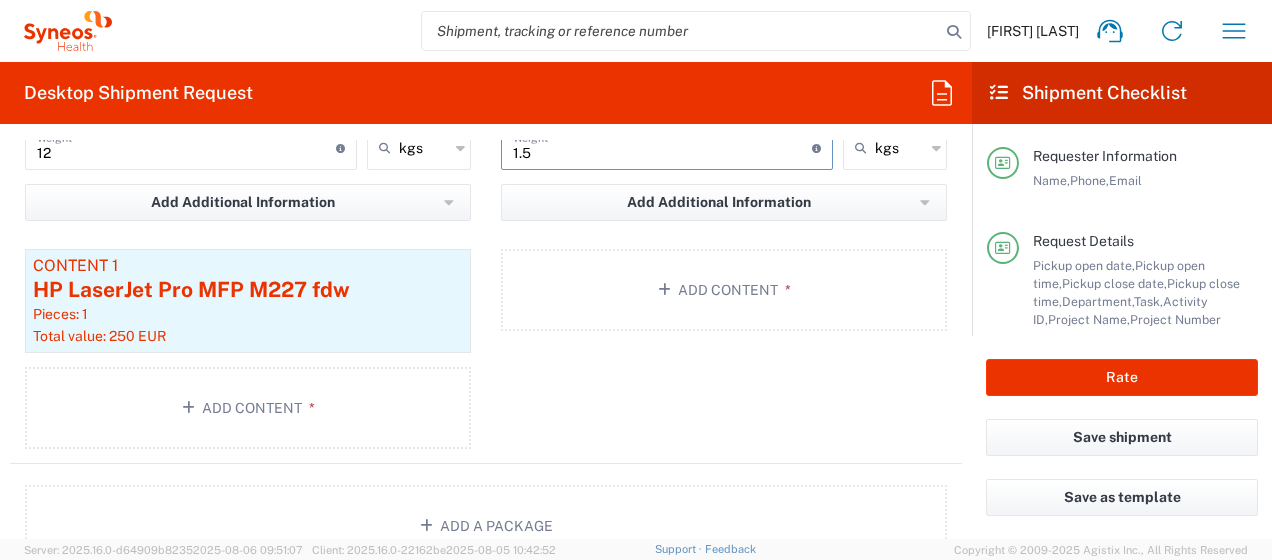 scroll, scrollTop: 2268, scrollLeft: 0, axis: vertical 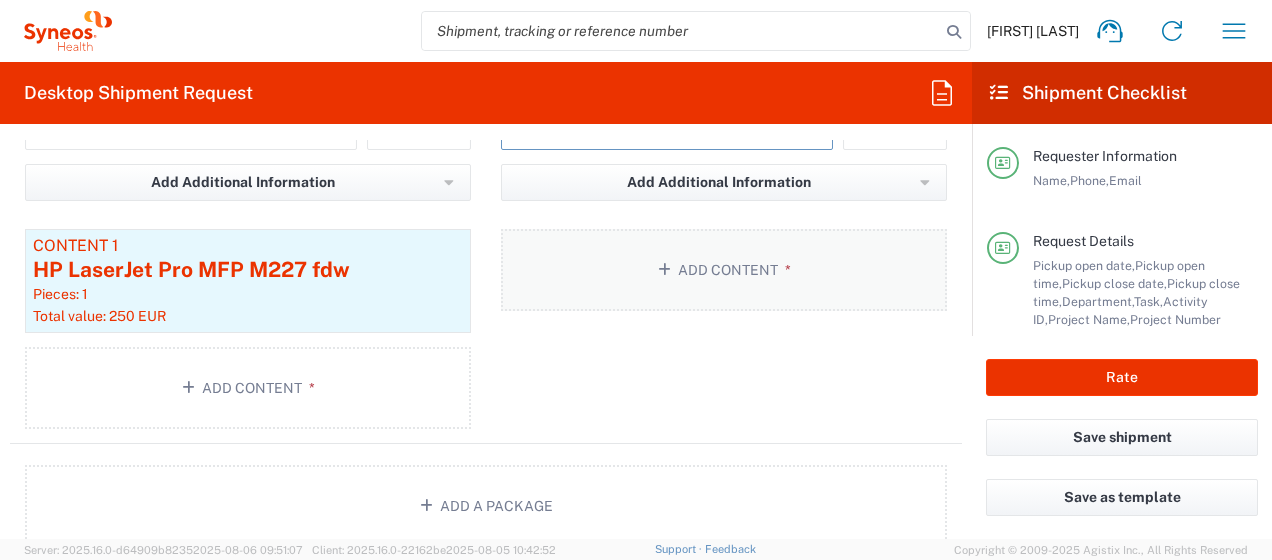 type on "1.5" 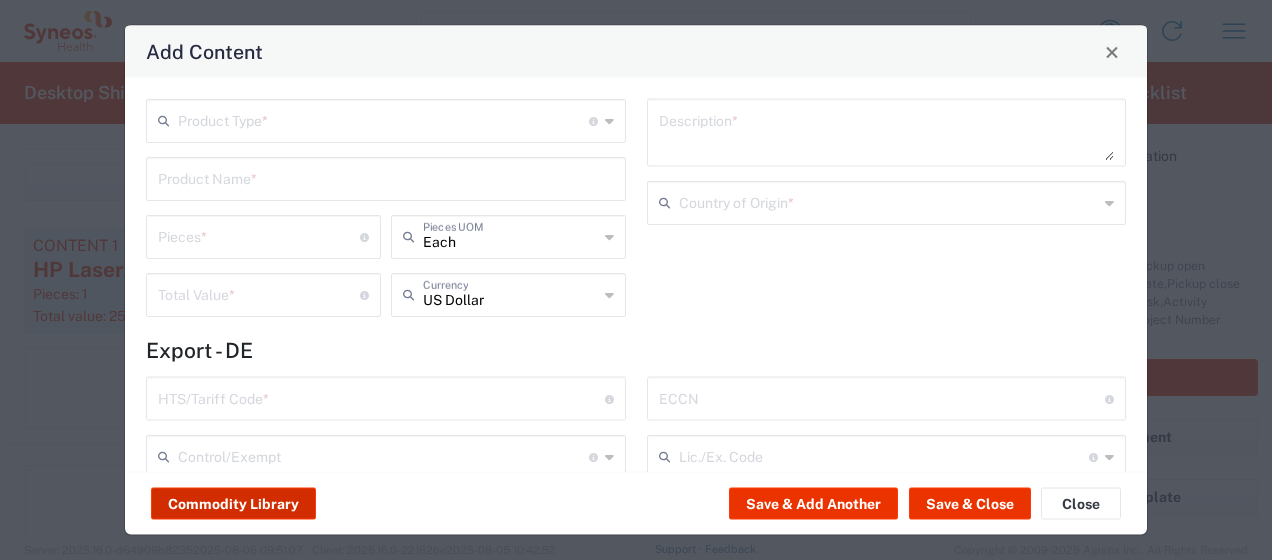 click on "Commodity Library" 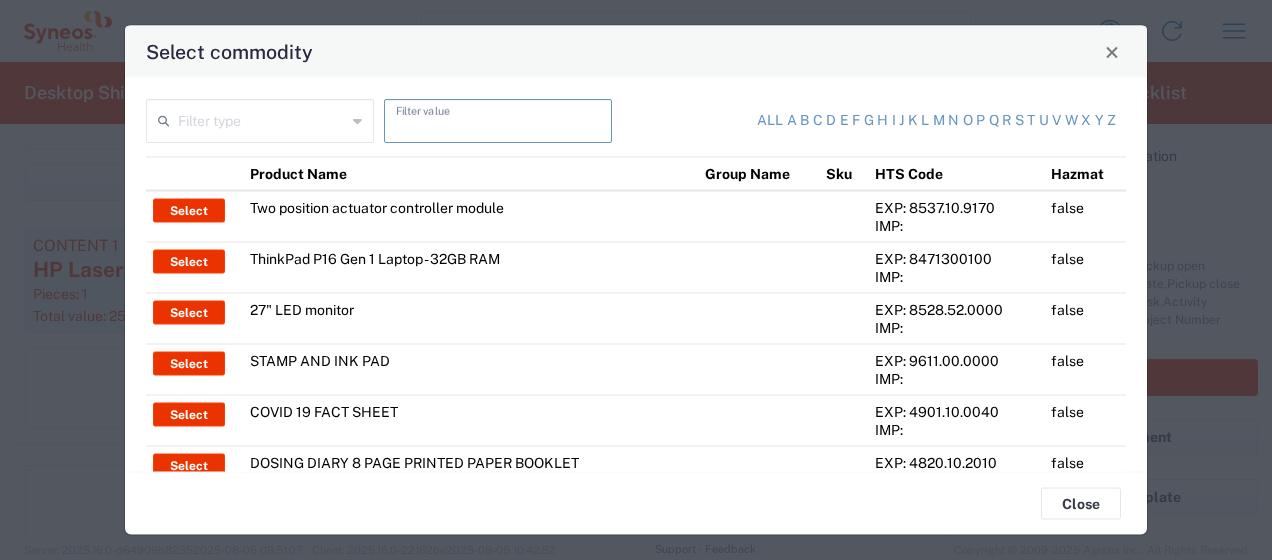 click at bounding box center (498, 119) 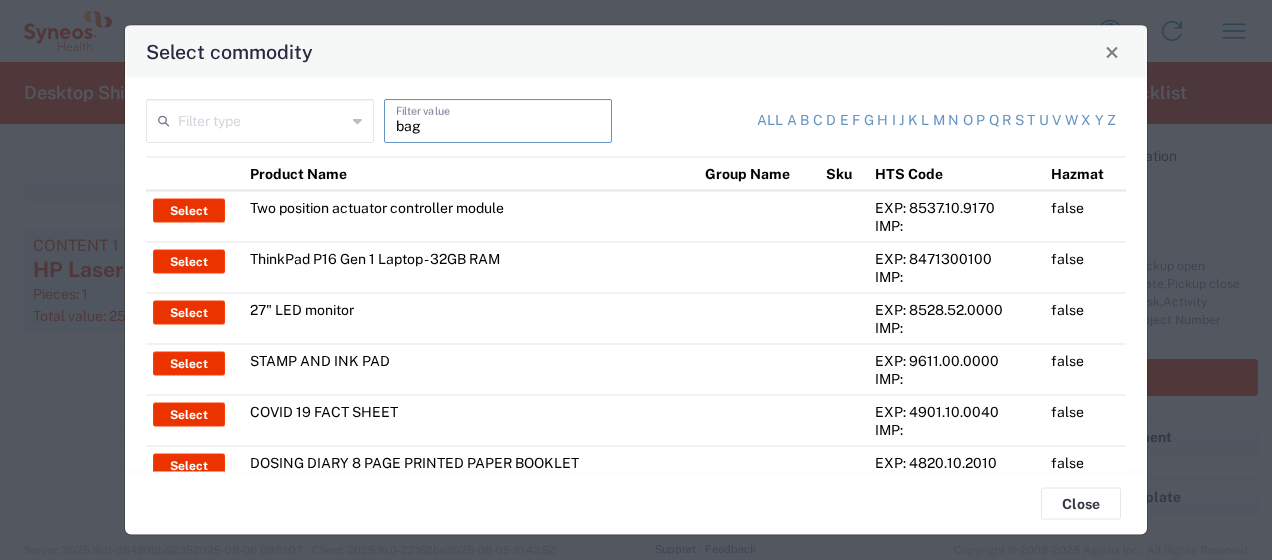 type on "bag" 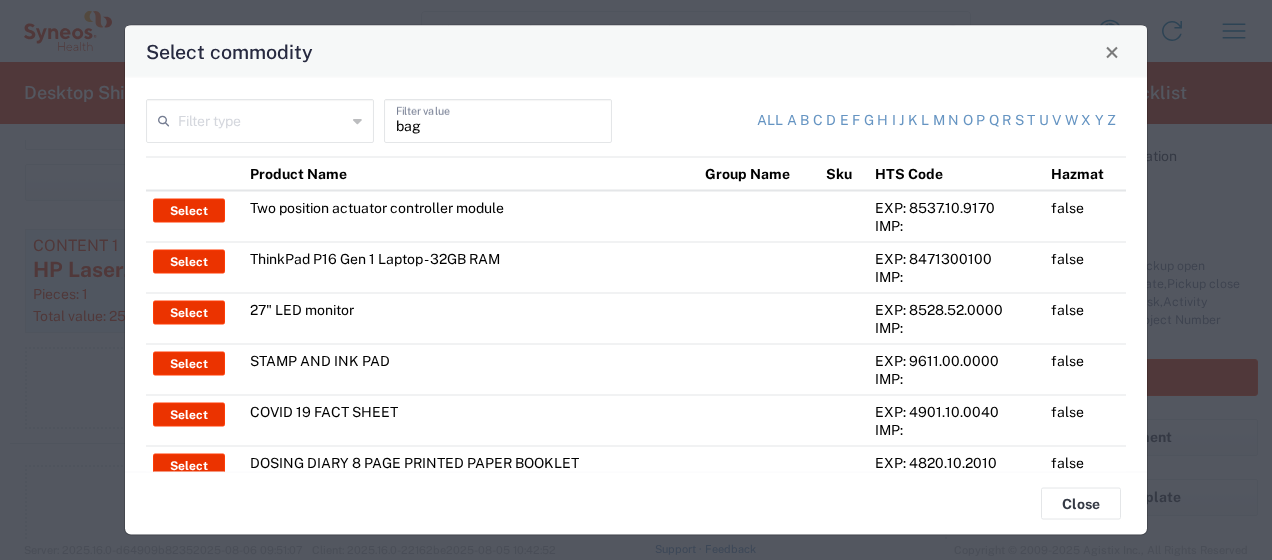 click 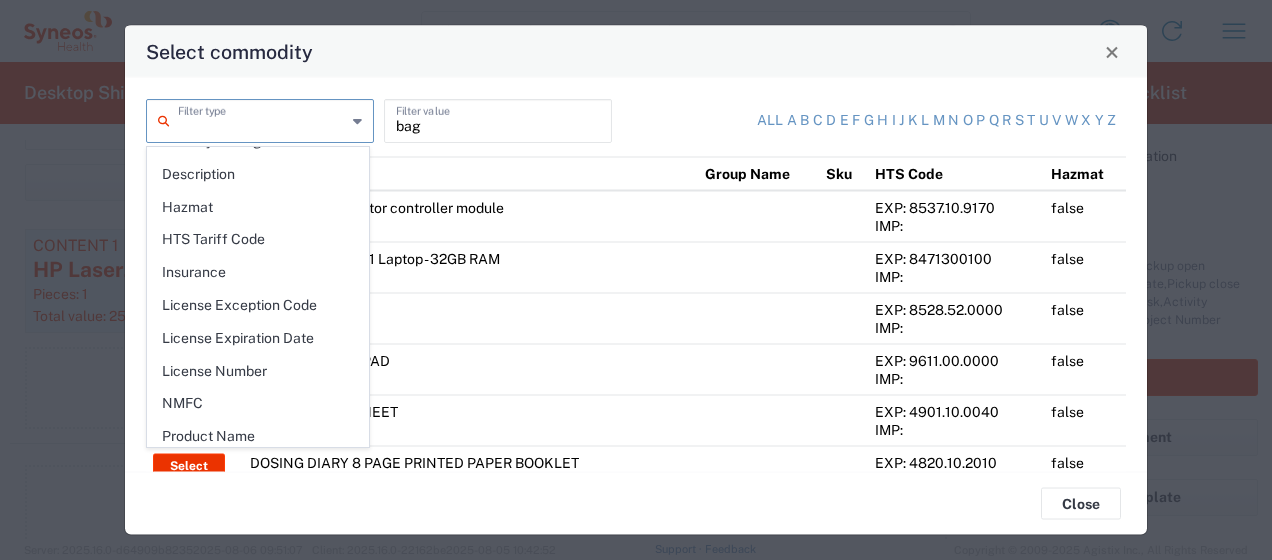 scroll, scrollTop: 278, scrollLeft: 0, axis: vertical 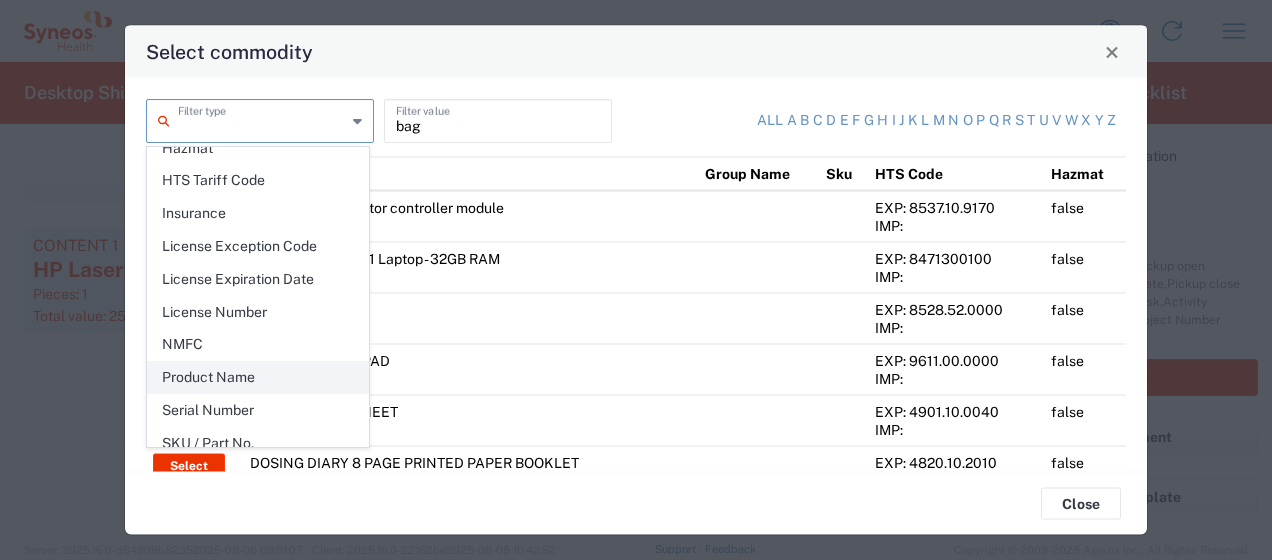 click on "Product Name" 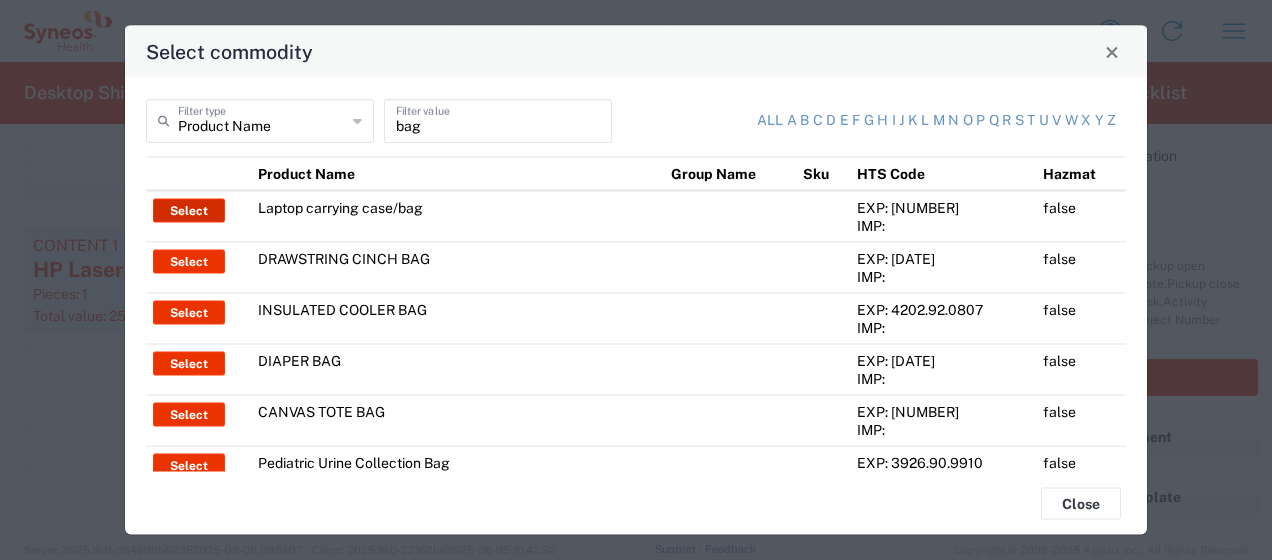 click on "Select" 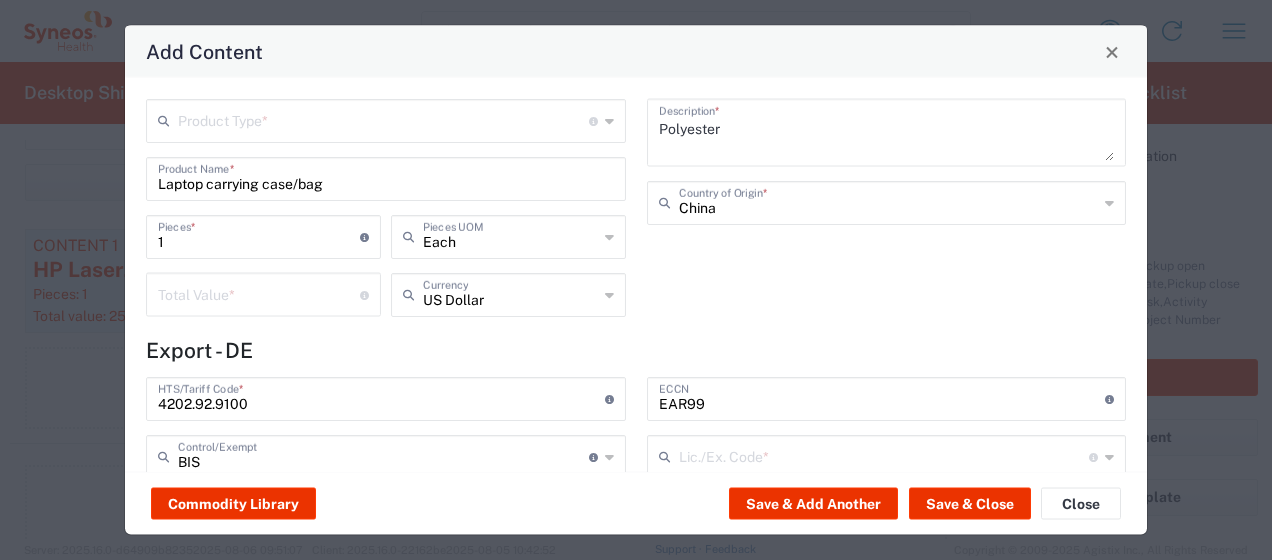 type on "NLR - No License Required" 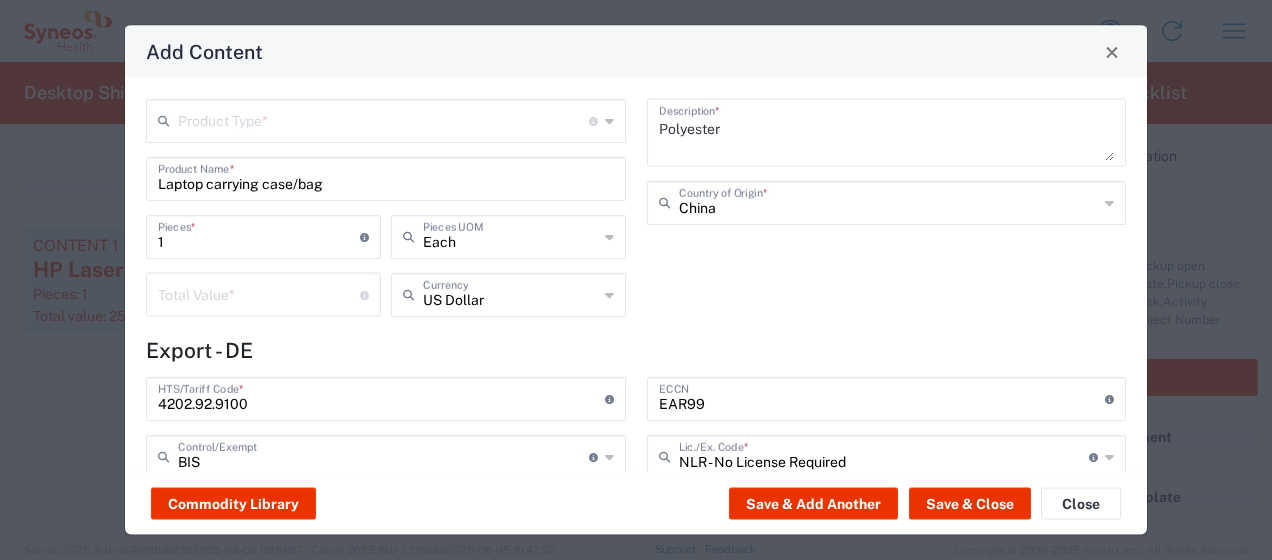 click at bounding box center [259, 293] 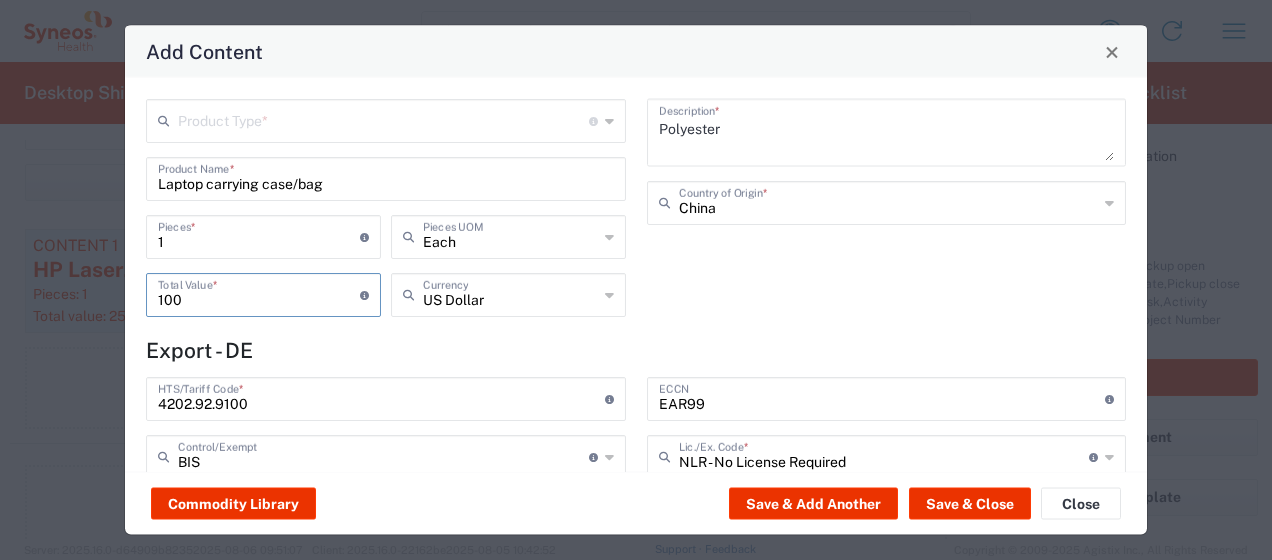 type on "100" 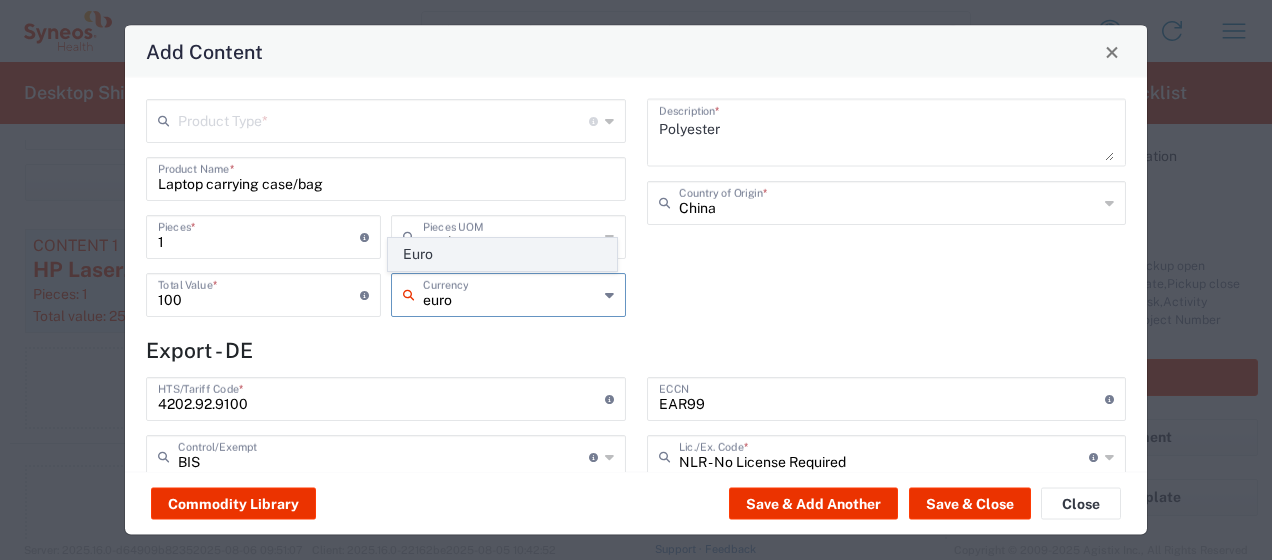 click on "Euro" 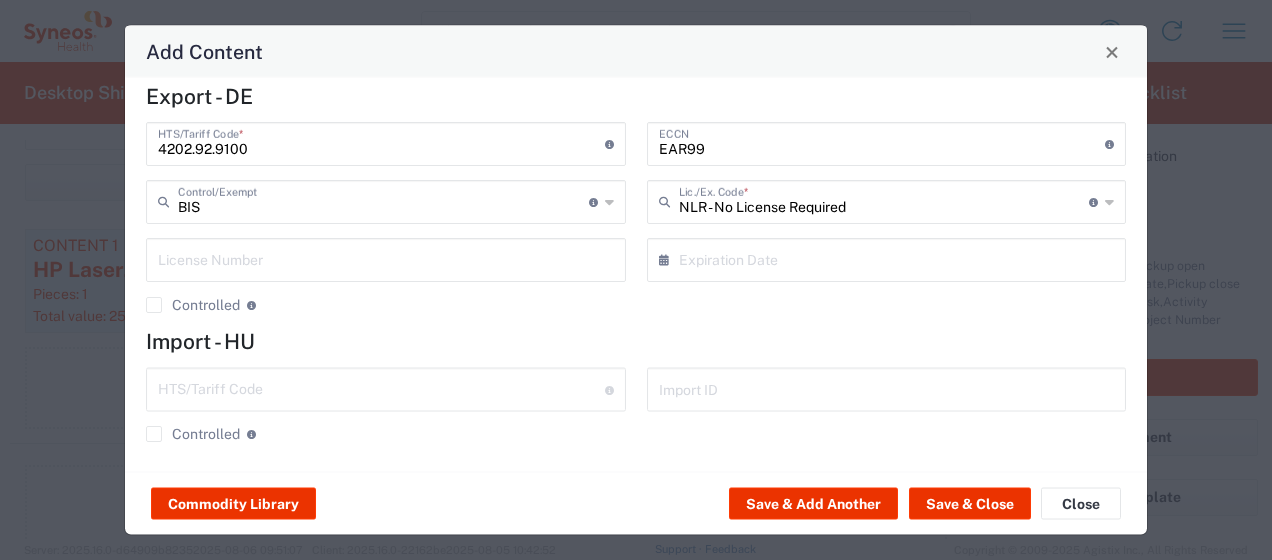 scroll, scrollTop: 259, scrollLeft: 0, axis: vertical 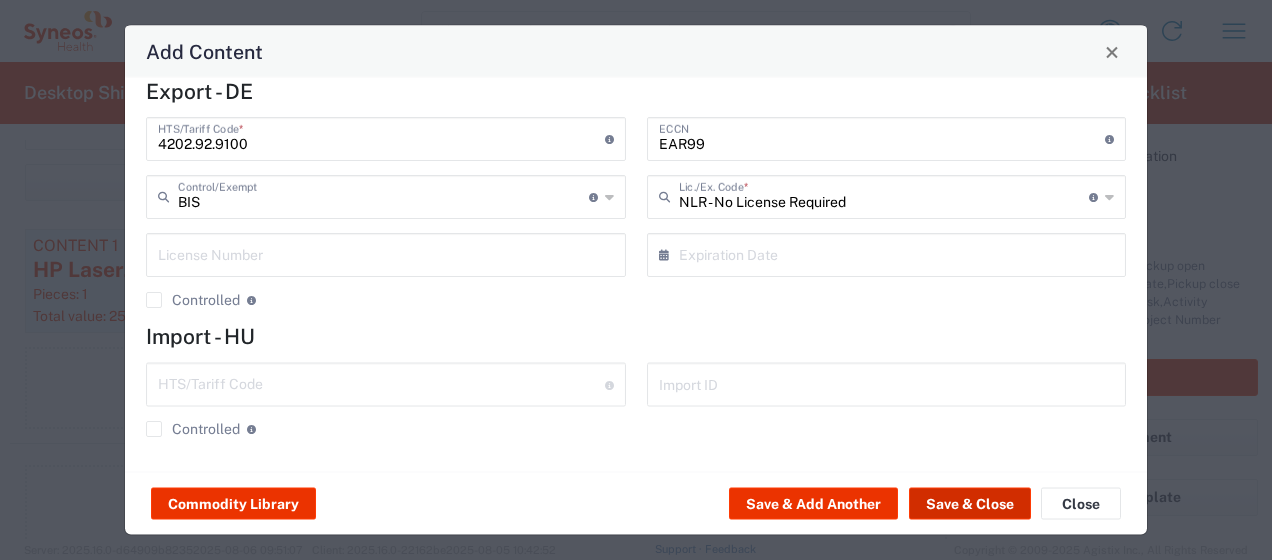 click on "Save & Close" 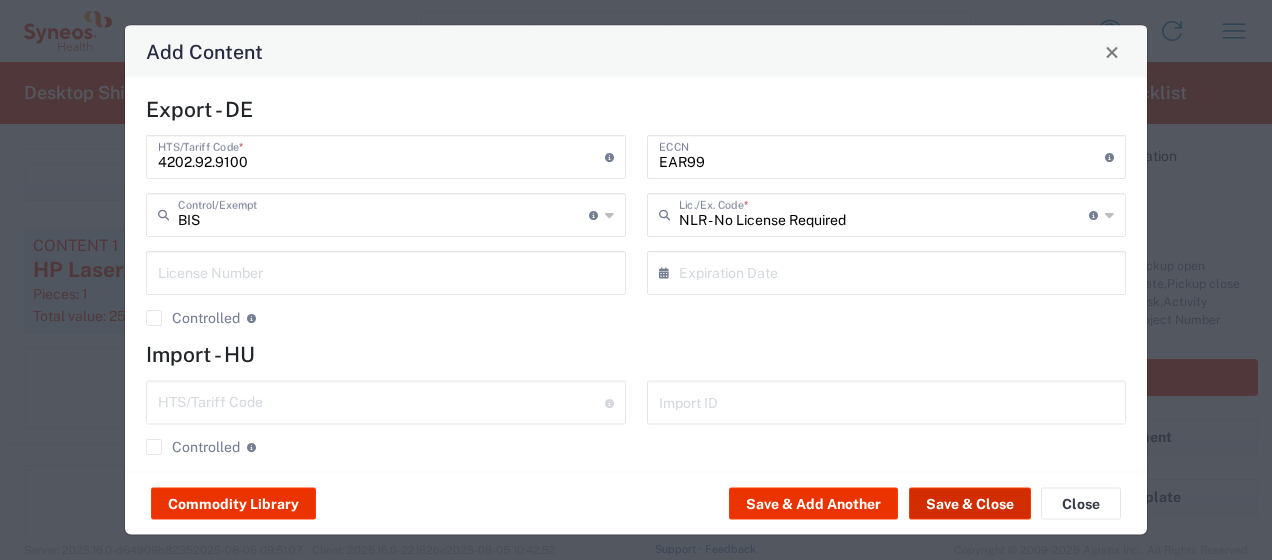 scroll, scrollTop: 277, scrollLeft: 0, axis: vertical 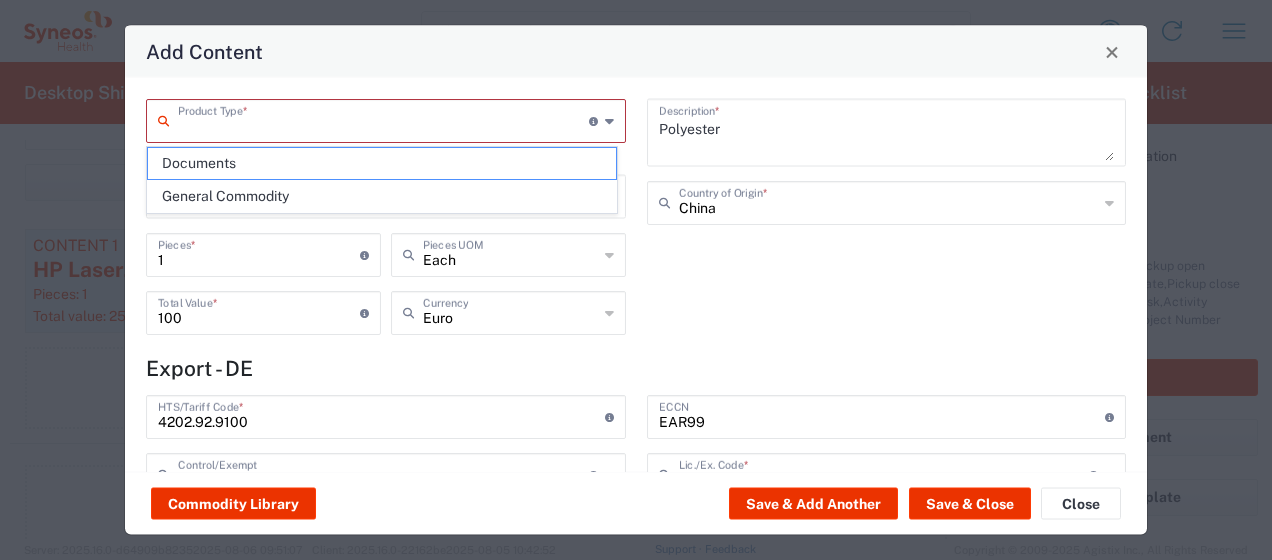 click at bounding box center (383, 119) 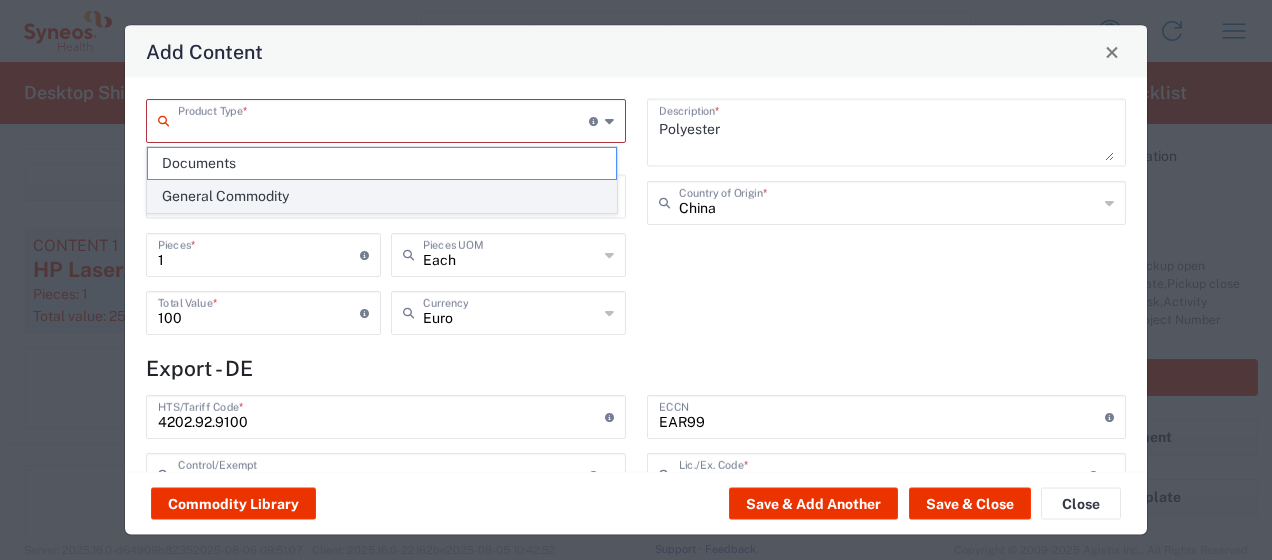 click on "General Commodity" 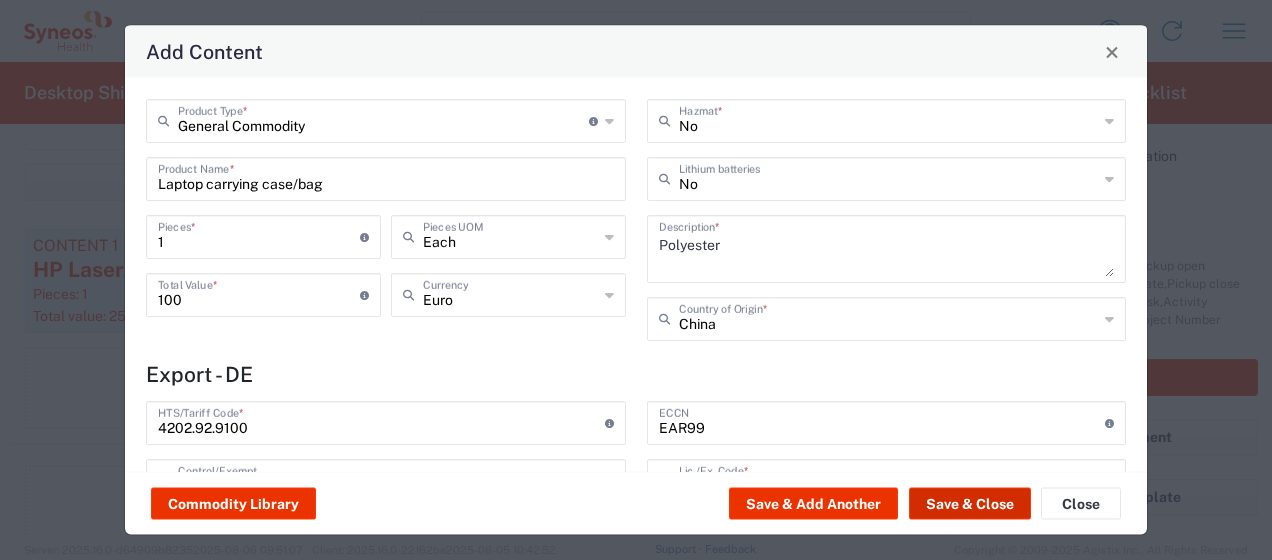 click on "Save & Close" 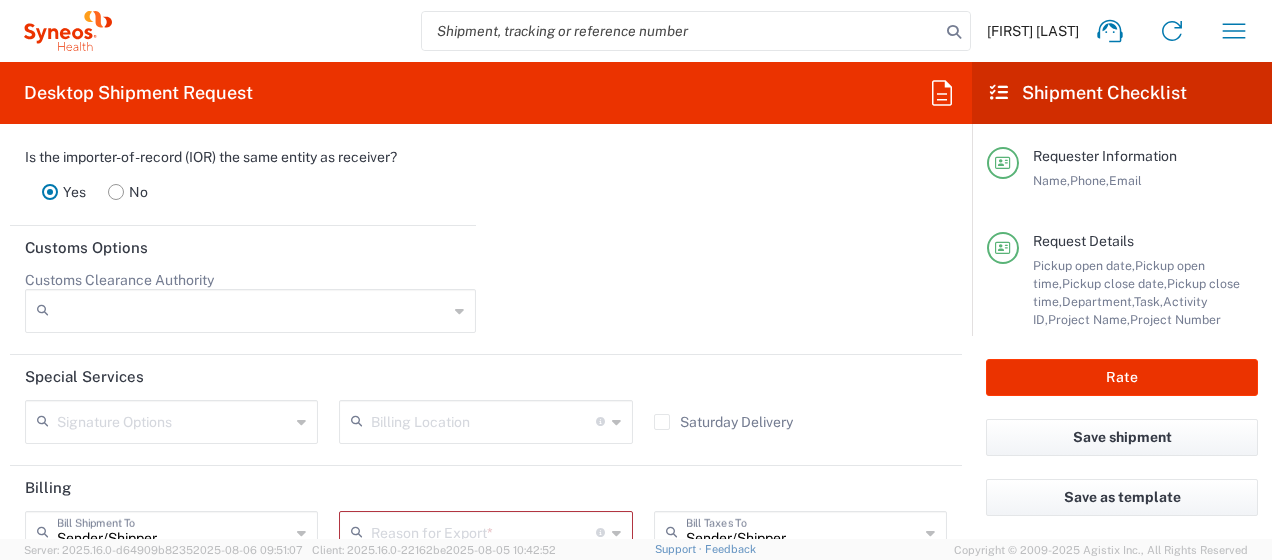 scroll, scrollTop: 2921, scrollLeft: 0, axis: vertical 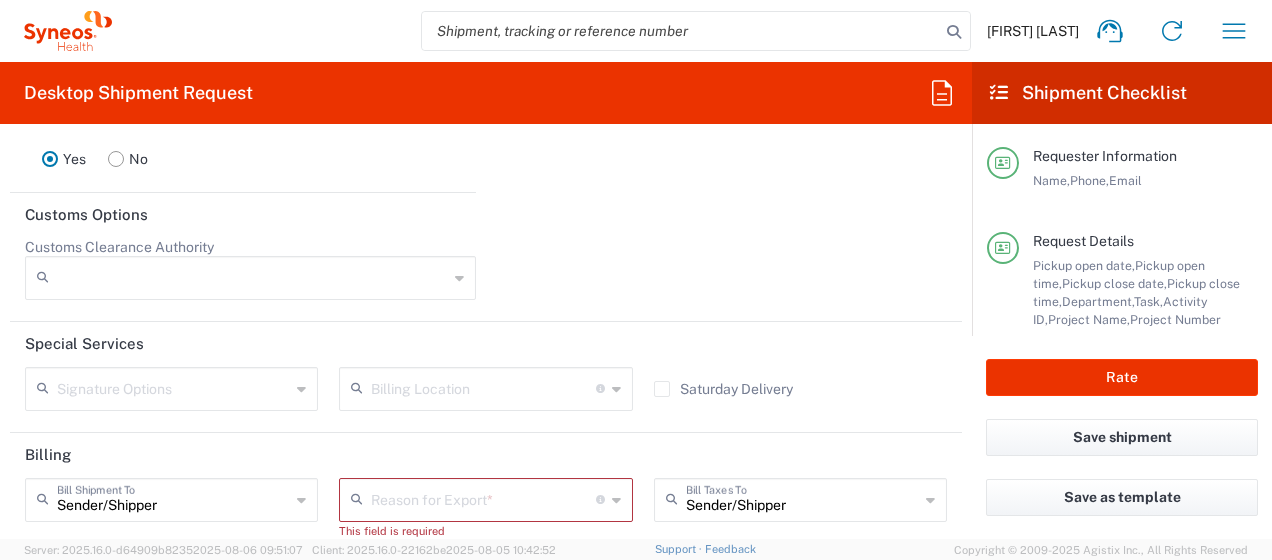 click 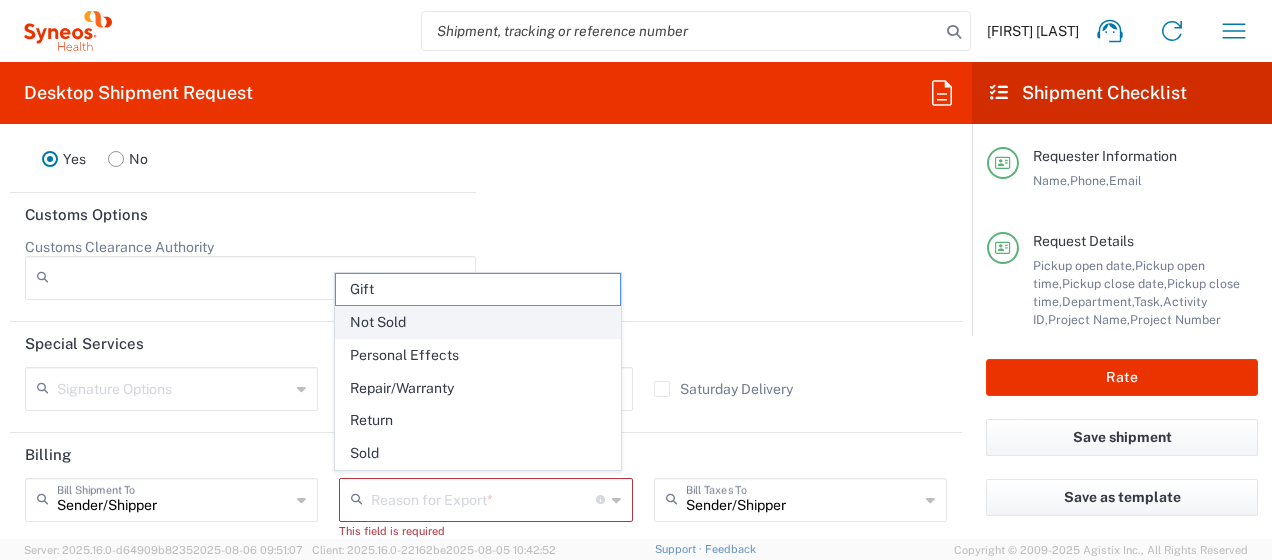 click on "Not Sold" 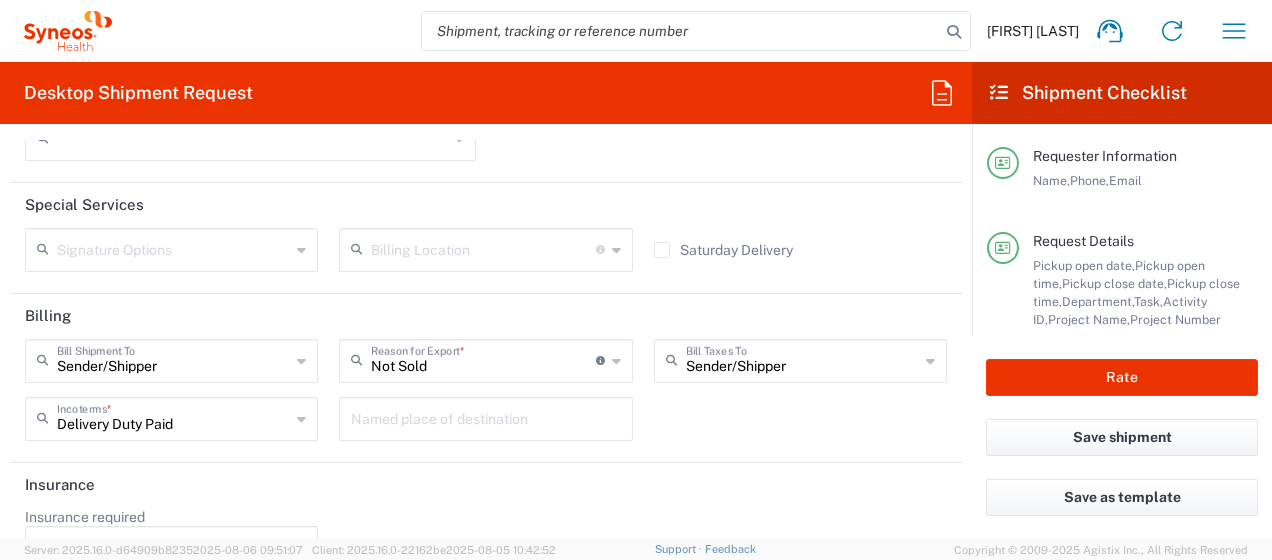 scroll, scrollTop: 3074, scrollLeft: 0, axis: vertical 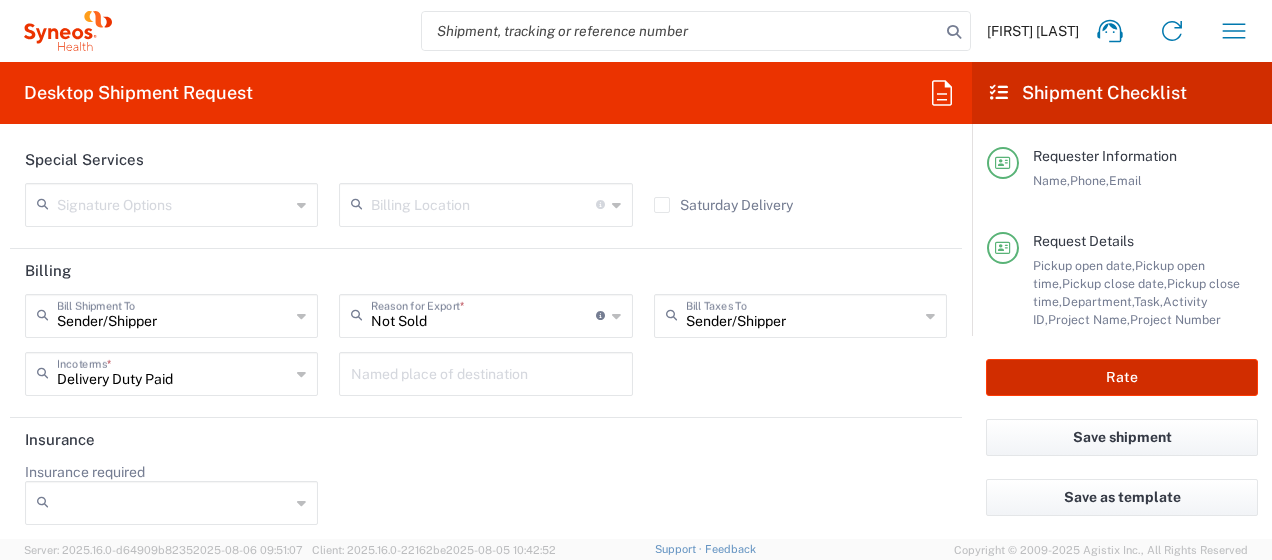 click on "Rate" 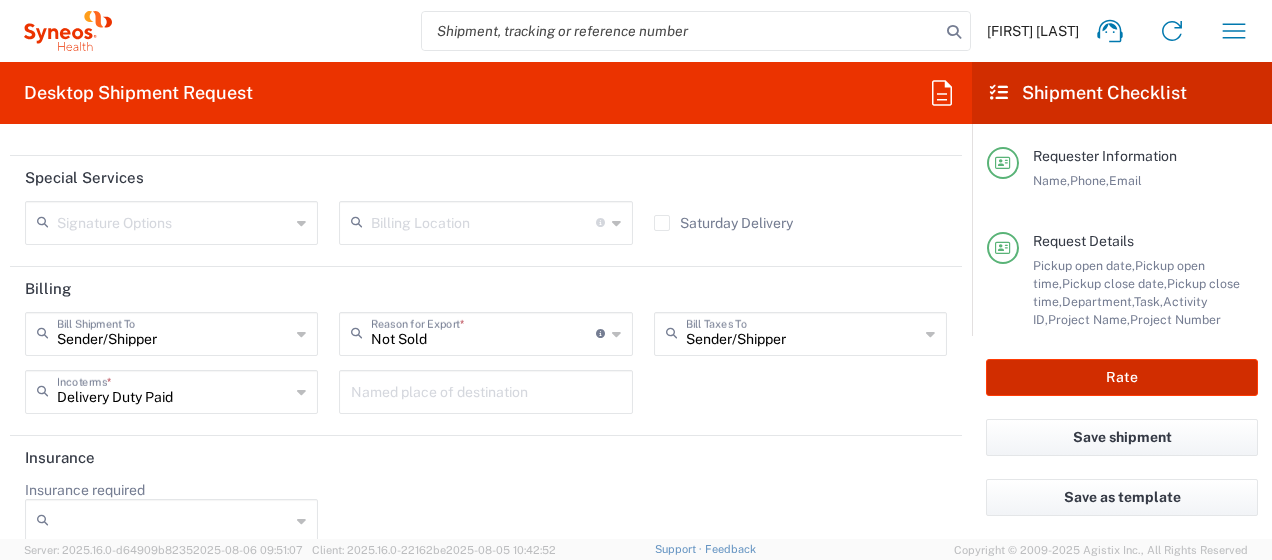scroll, scrollTop: 3123, scrollLeft: 0, axis: vertical 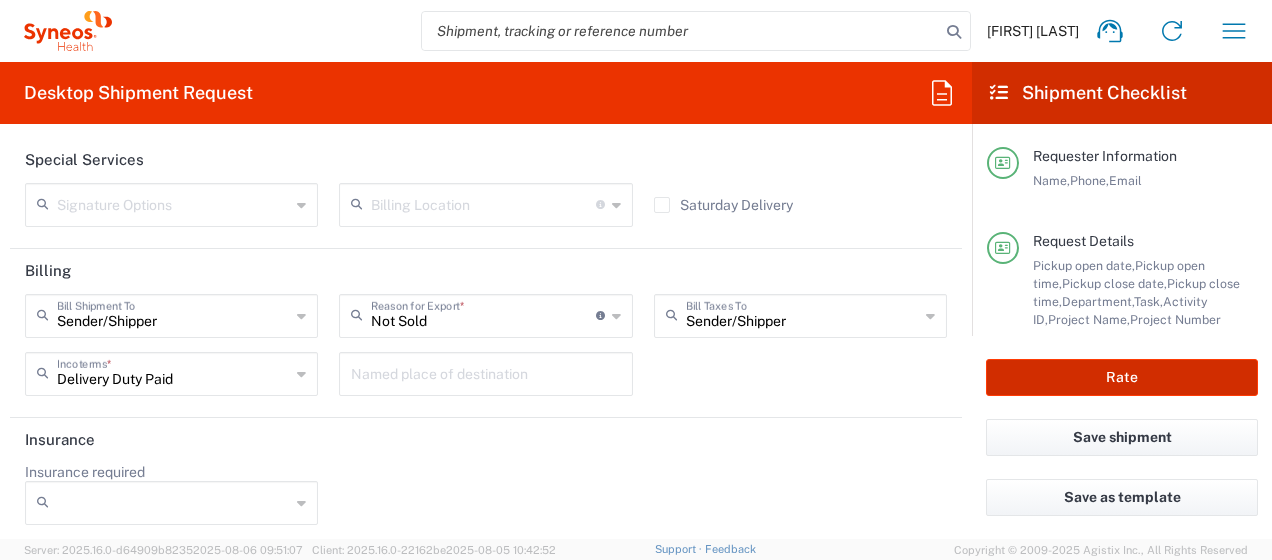type on "4510 DEPARTMENTAL EXPENSE" 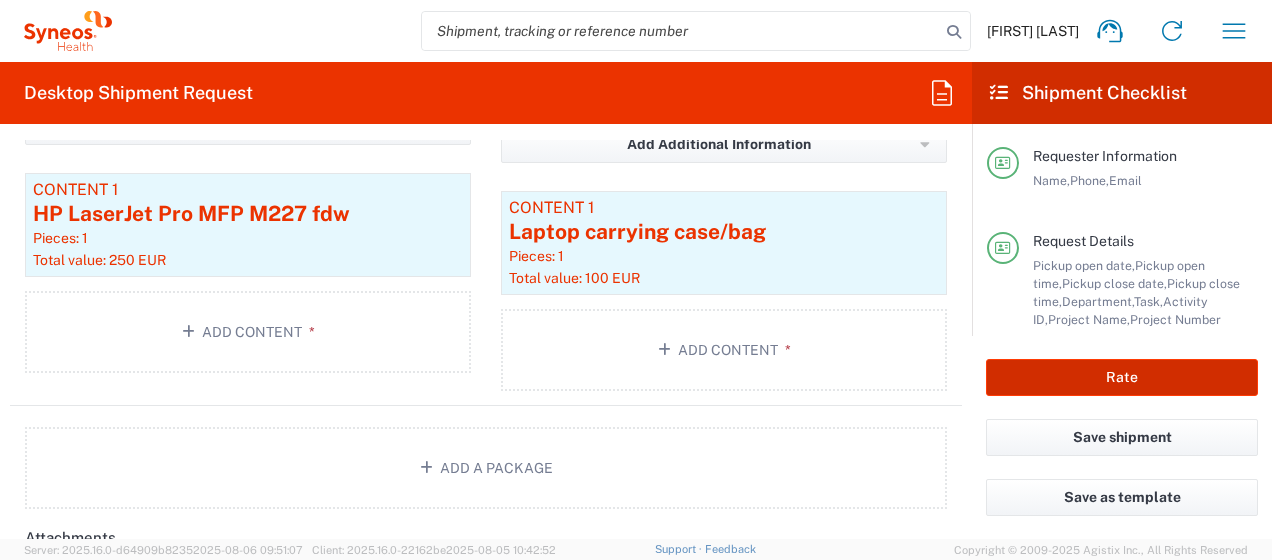 scroll, scrollTop: 3123, scrollLeft: 0, axis: vertical 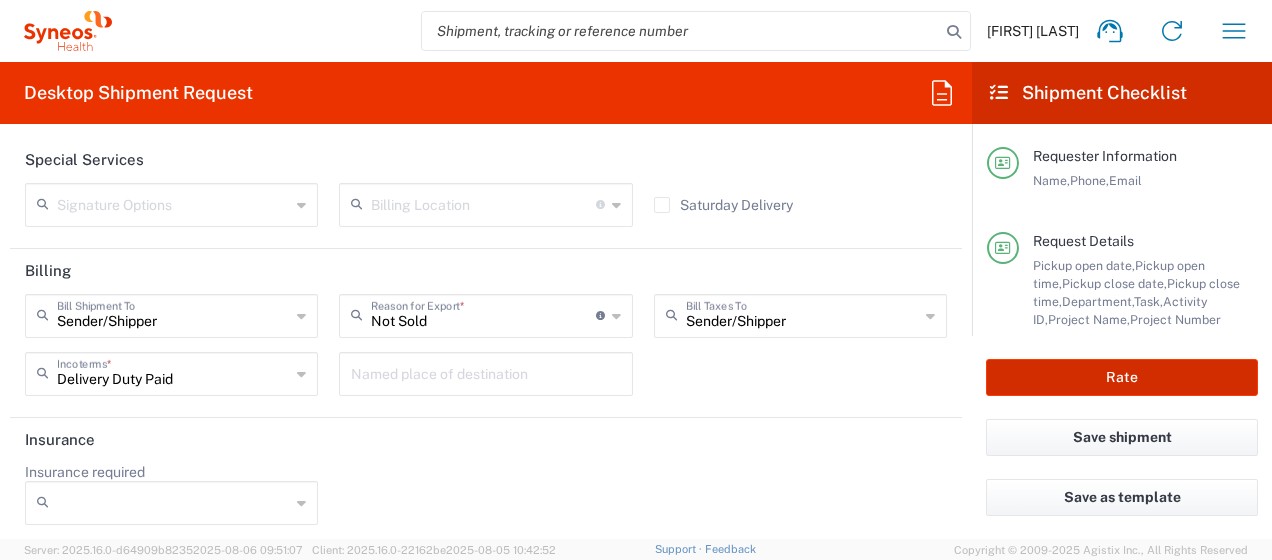 click on "Rate" 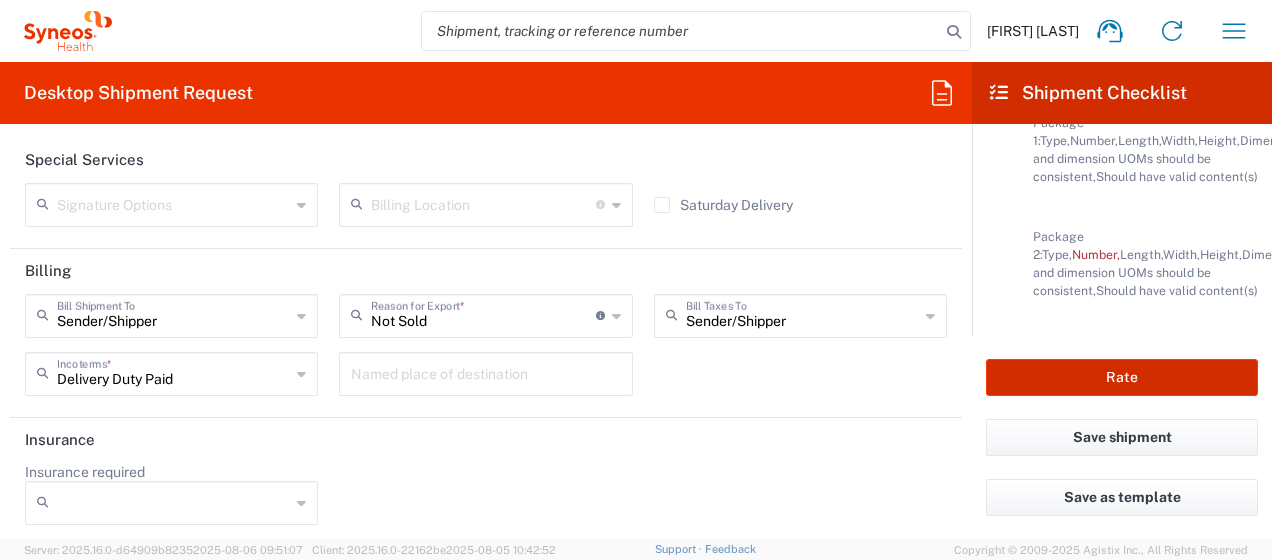 scroll, scrollTop: 584, scrollLeft: 0, axis: vertical 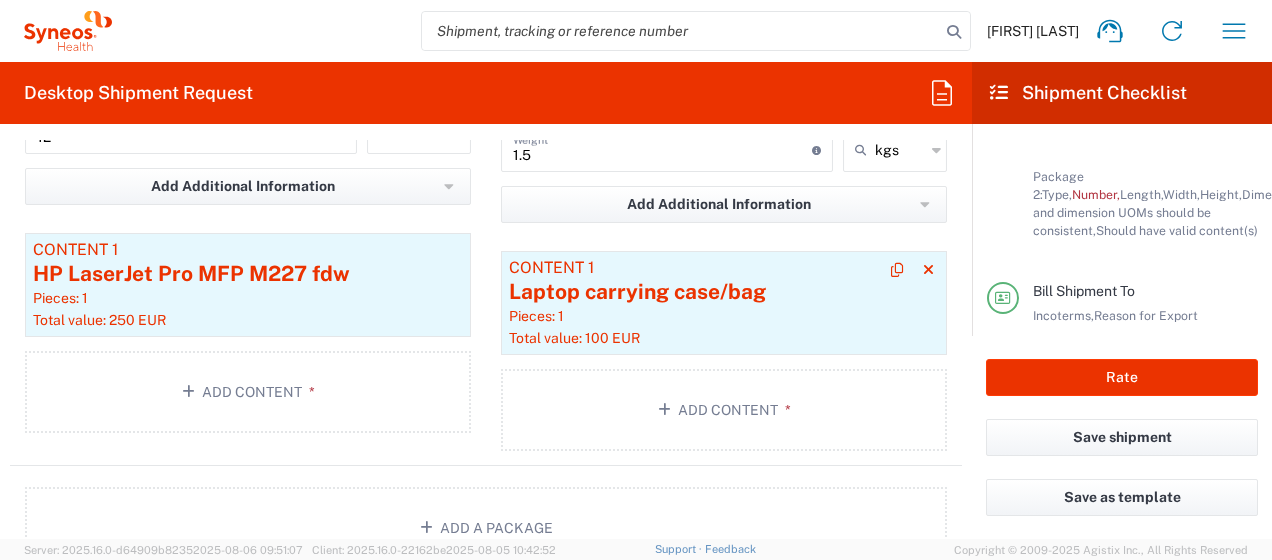 click on "Pieces: 1" 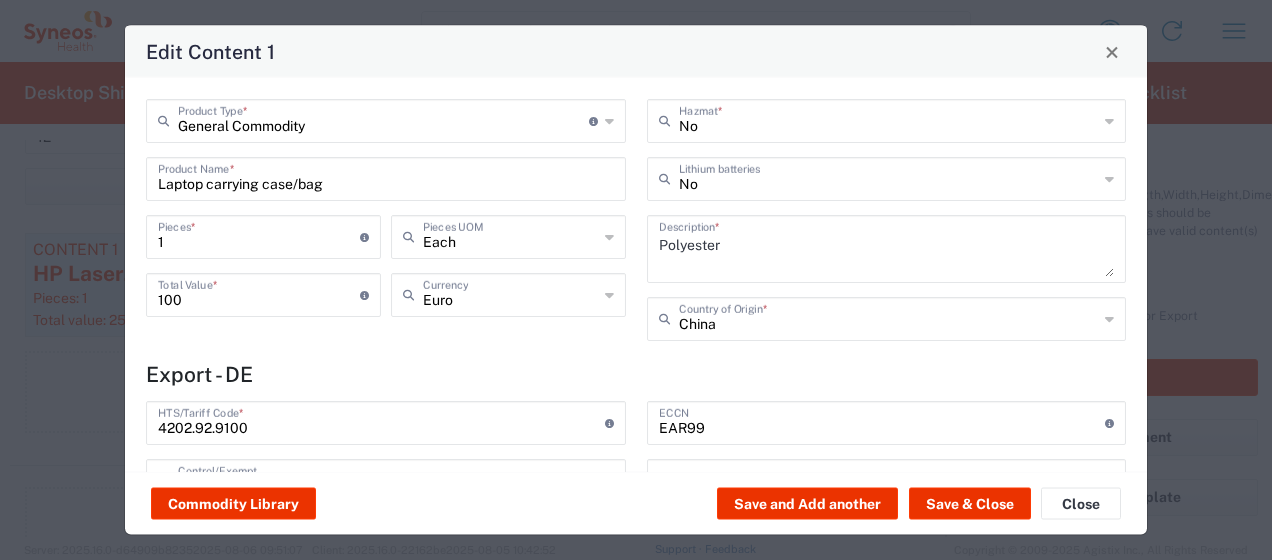 type on "NLR - No License Required" 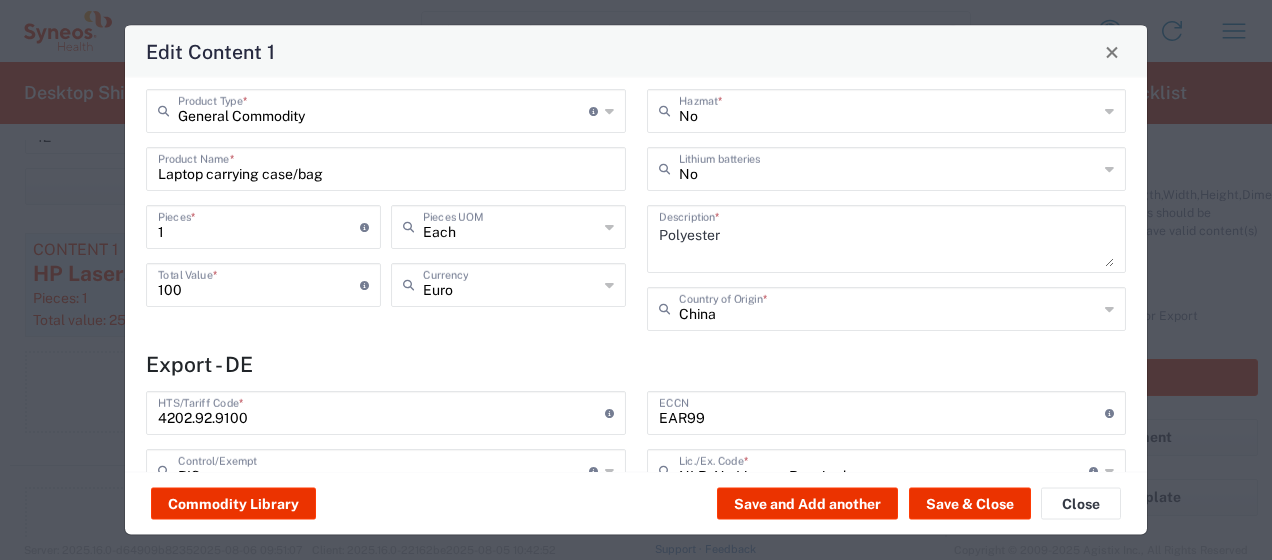 scroll, scrollTop: 0, scrollLeft: 0, axis: both 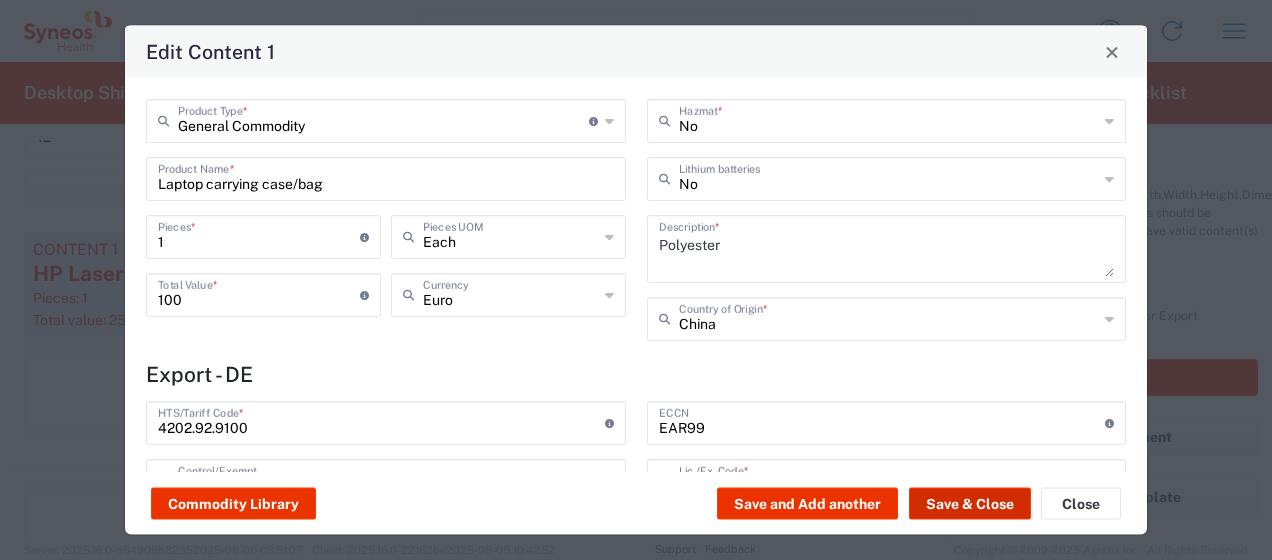 click on "Save & Close" 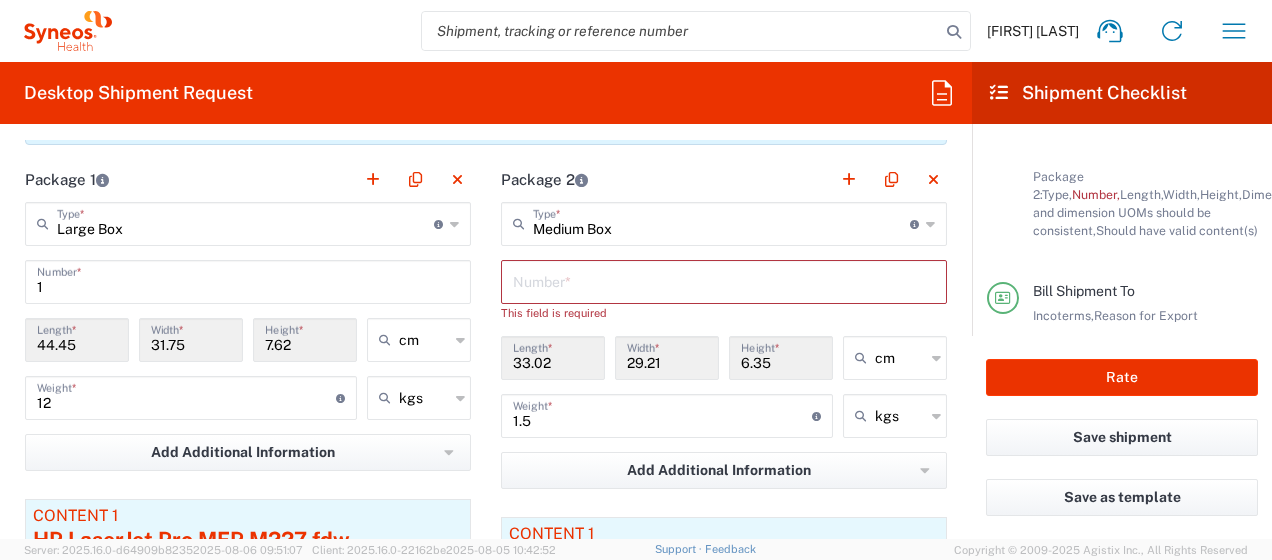 scroll, scrollTop: 1984, scrollLeft: 0, axis: vertical 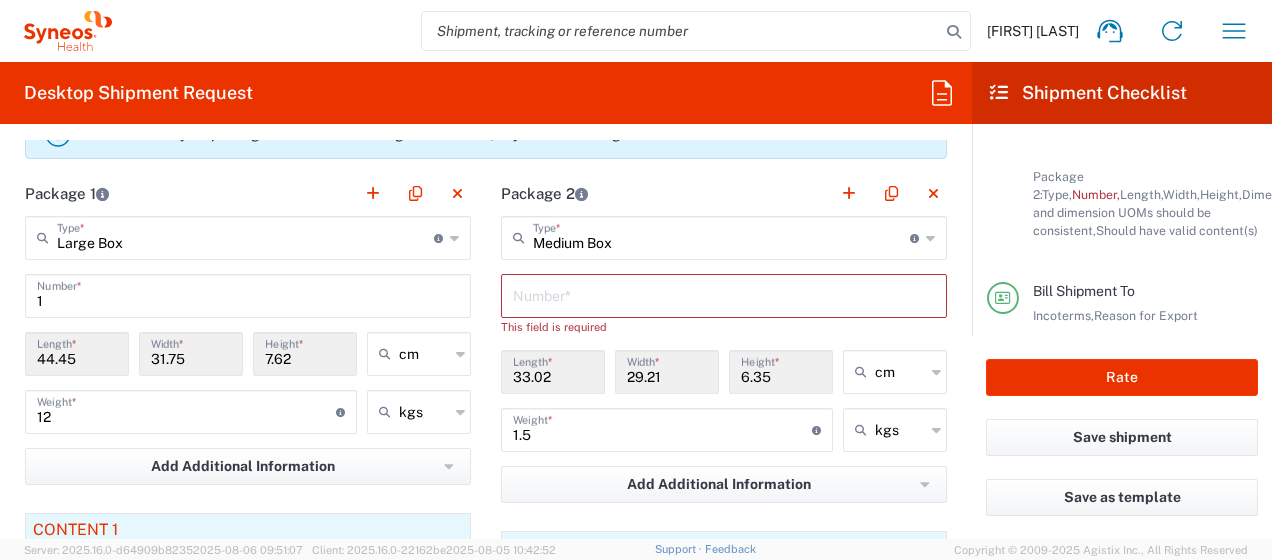 click at bounding box center (724, 294) 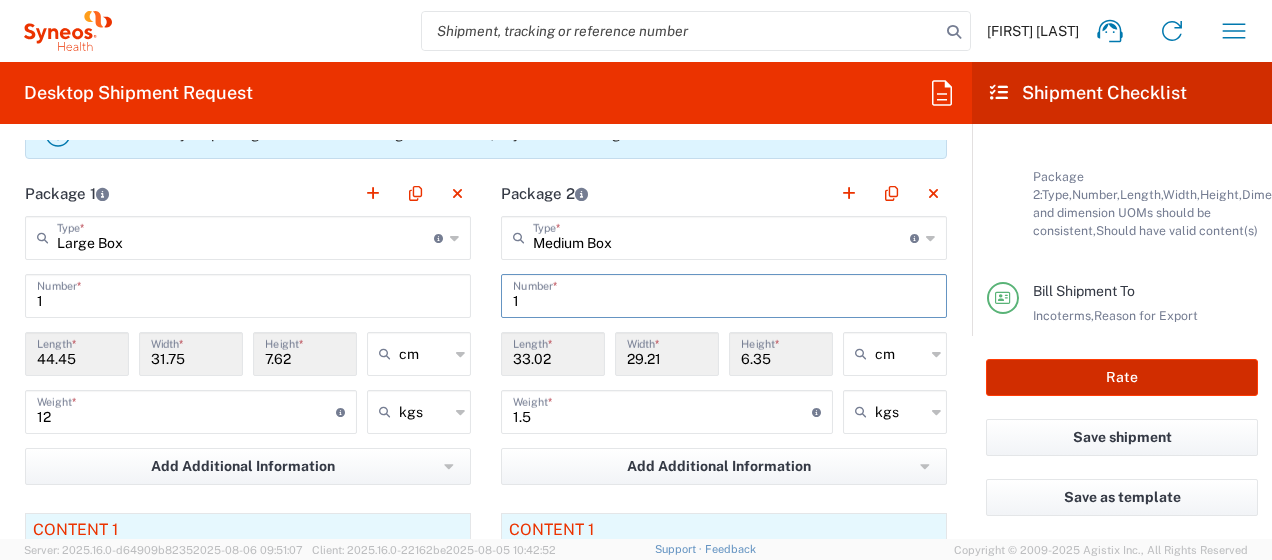 type on "1" 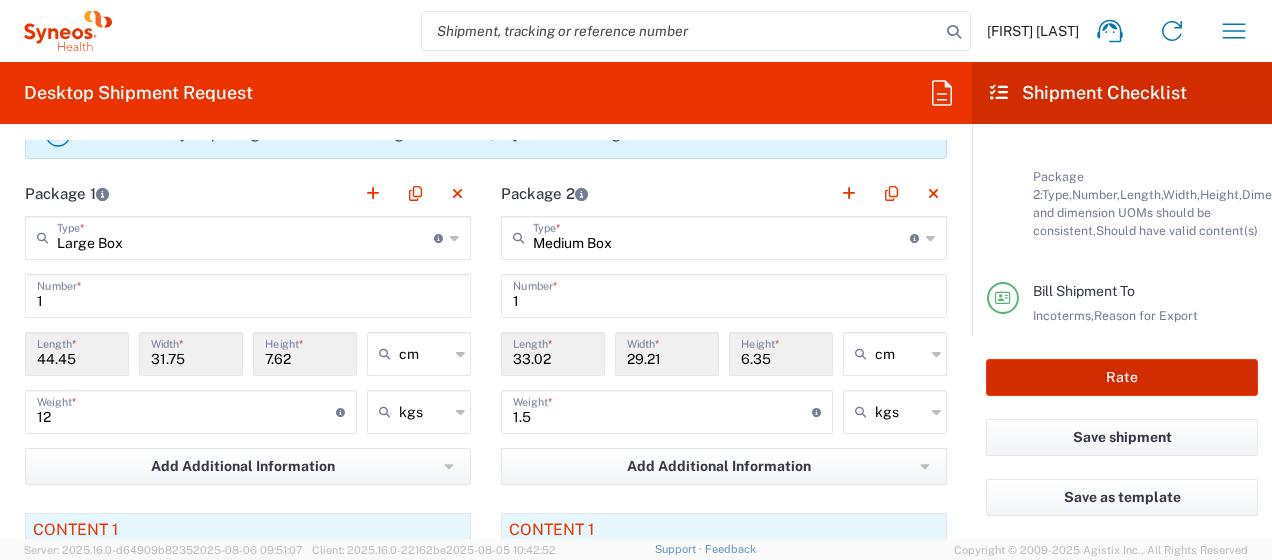 click on "Rate" 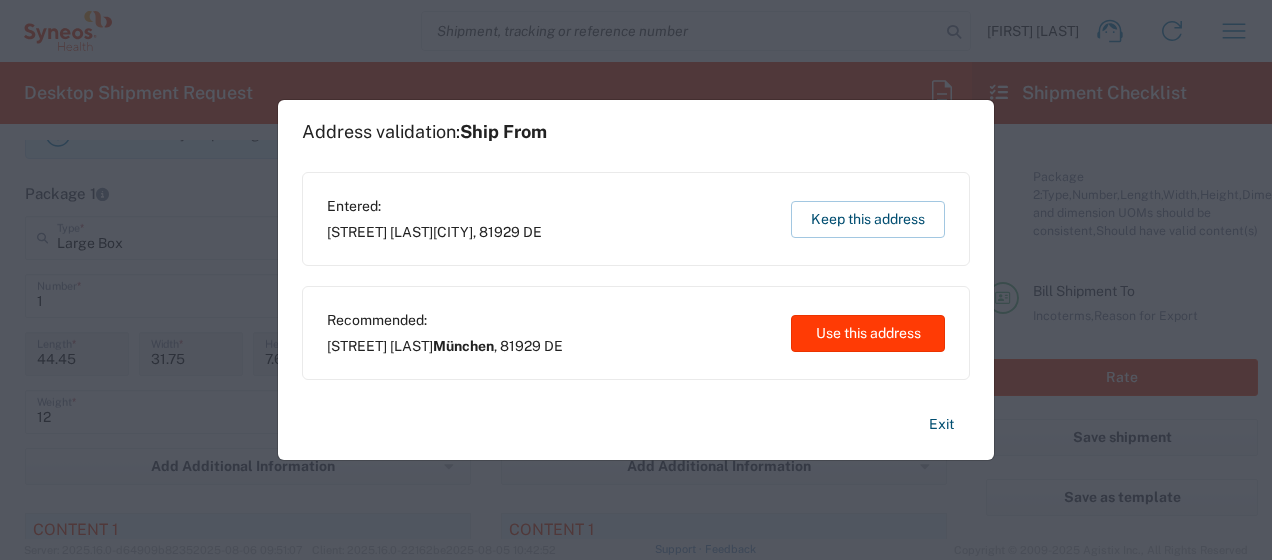 click on "Use this address" 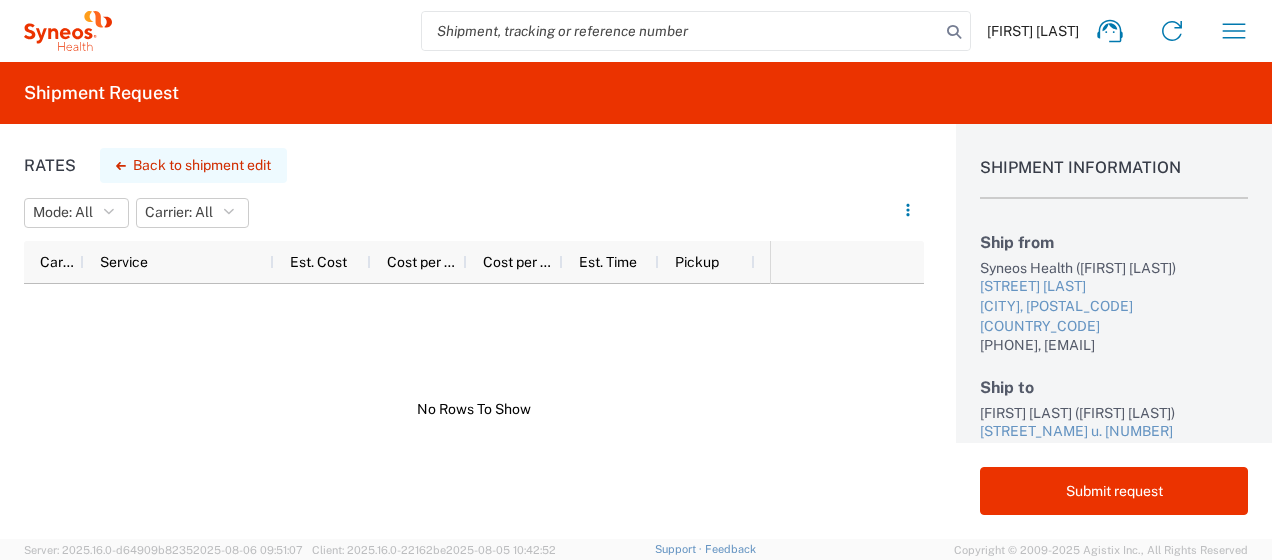 click on "Back to shipment edit" 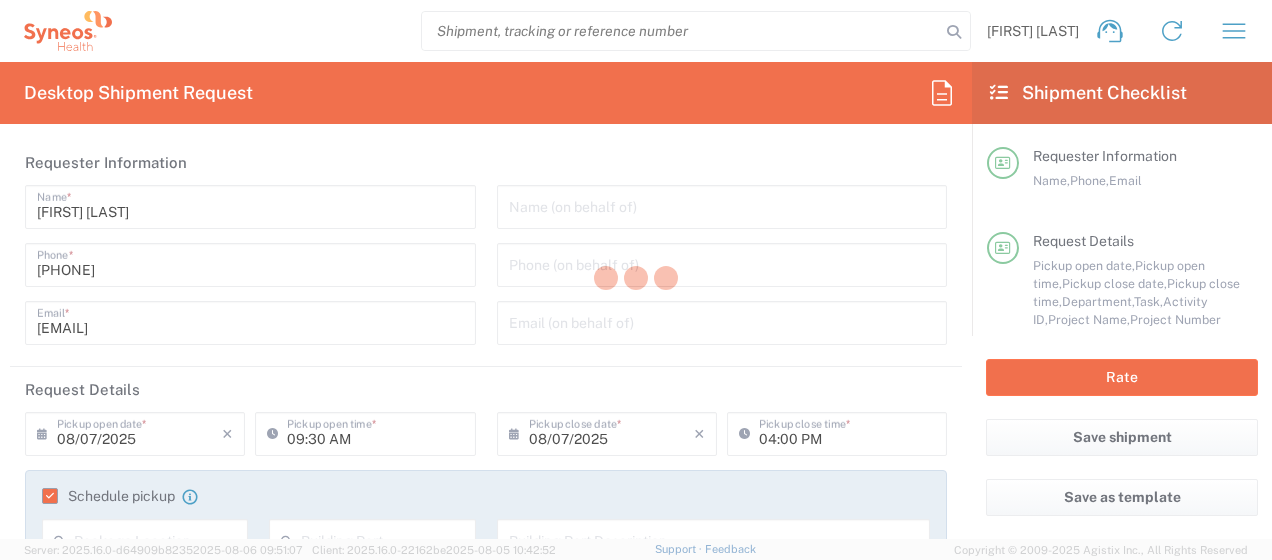 type on "4510 DEPARTMENTAL EXPENSE" 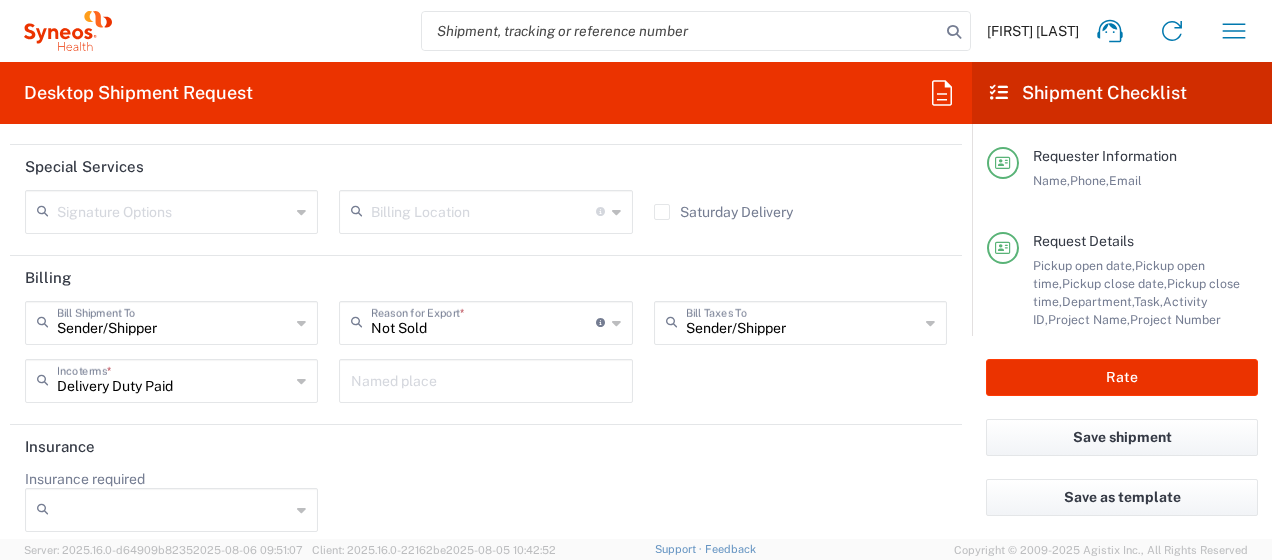 scroll, scrollTop: 3105, scrollLeft: 0, axis: vertical 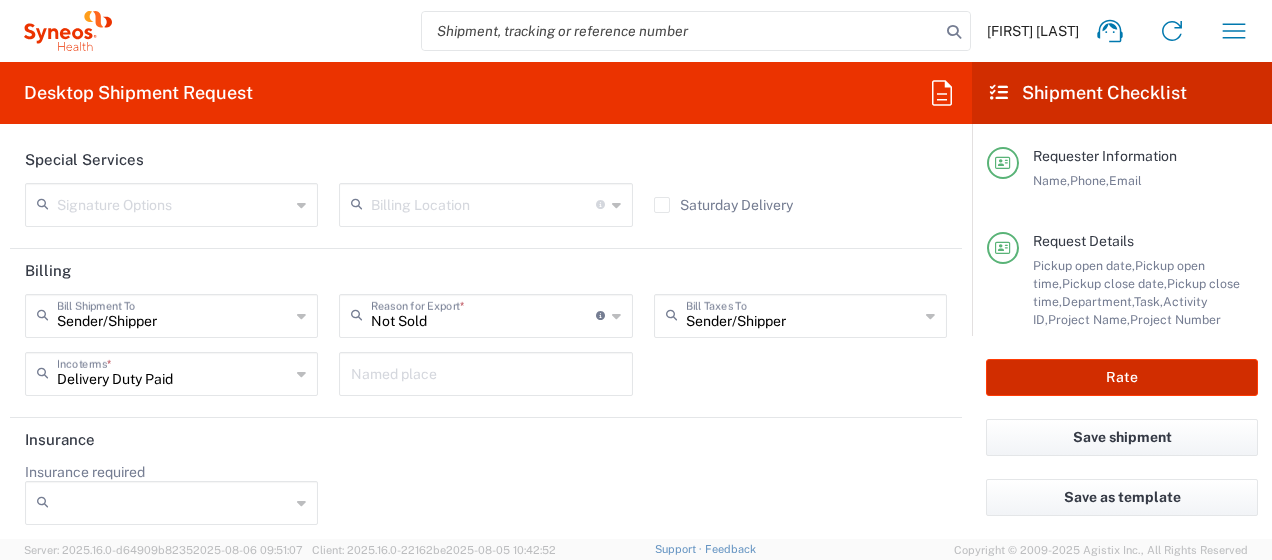 click on "Rate" 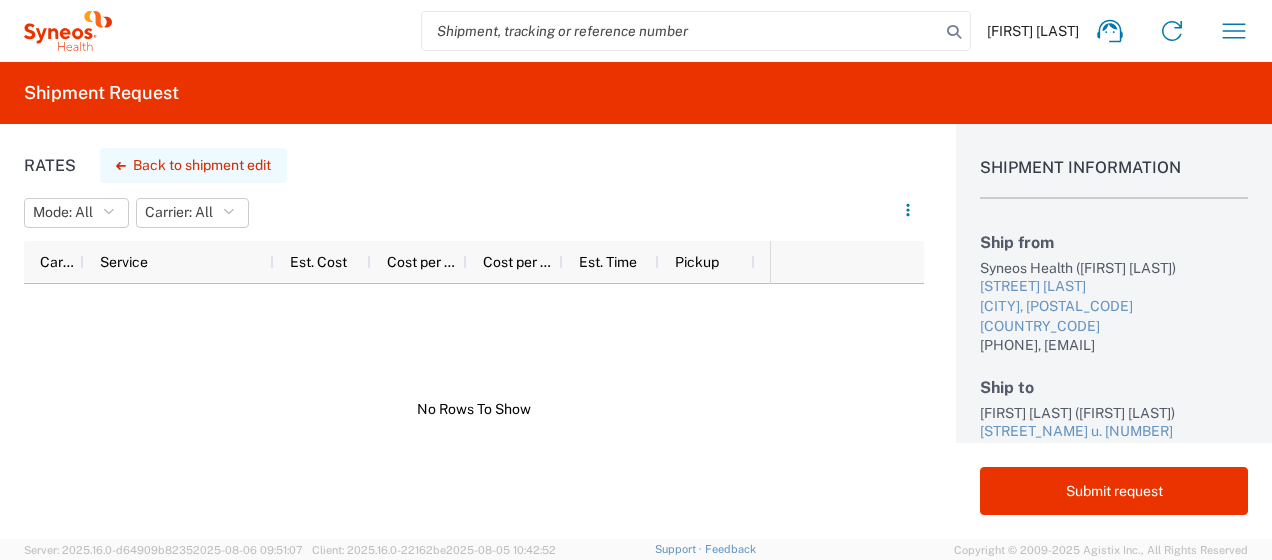 click on "Back to shipment edit" 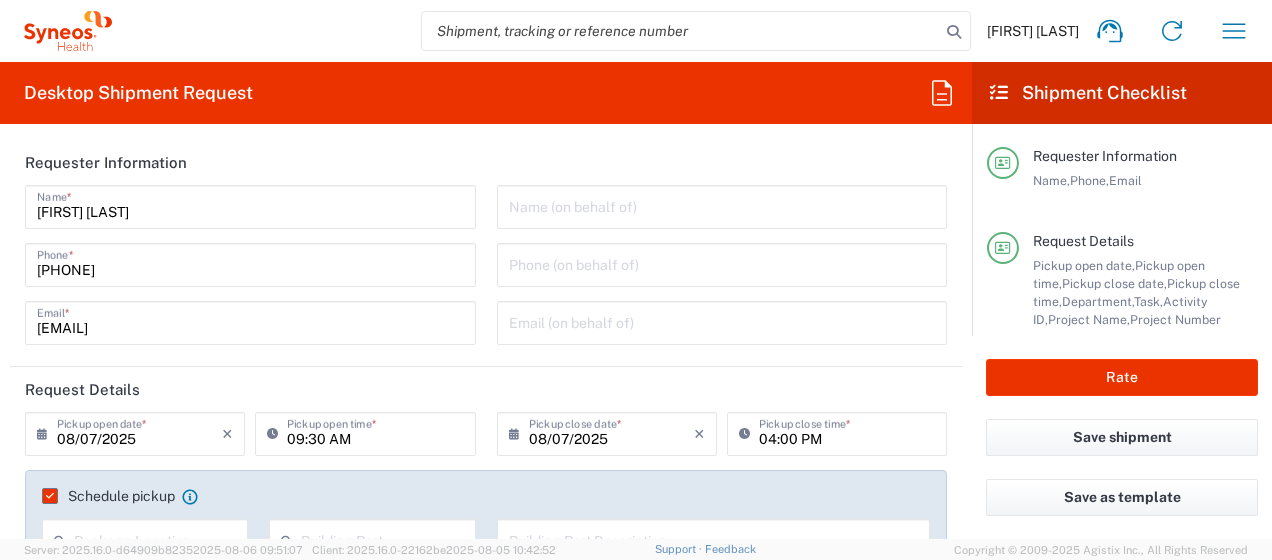 type on "4510" 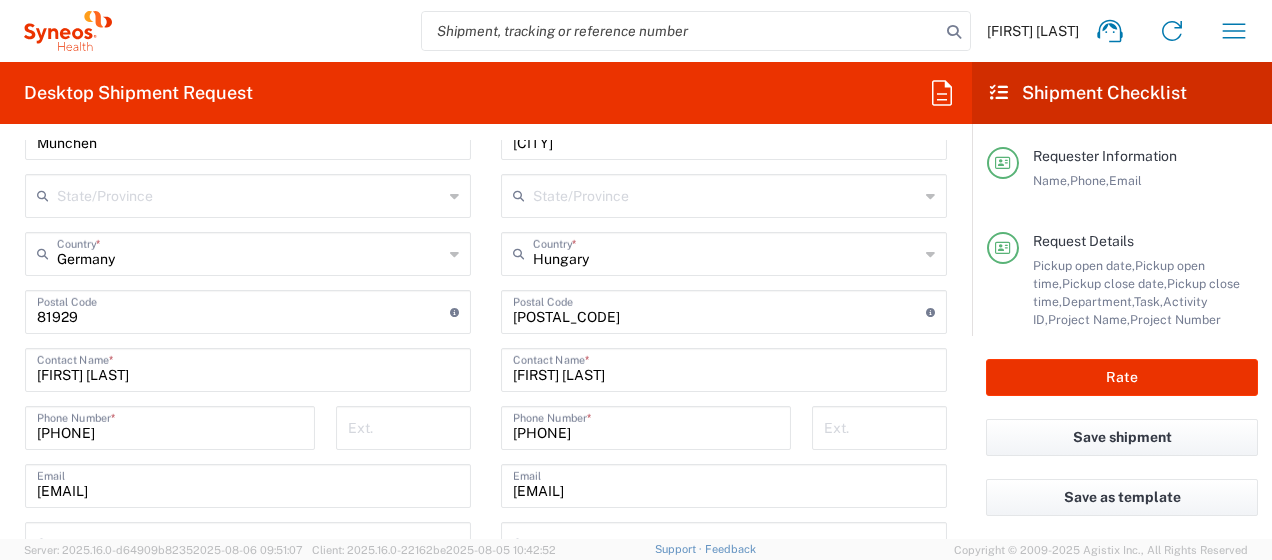 scroll, scrollTop: 0, scrollLeft: 0, axis: both 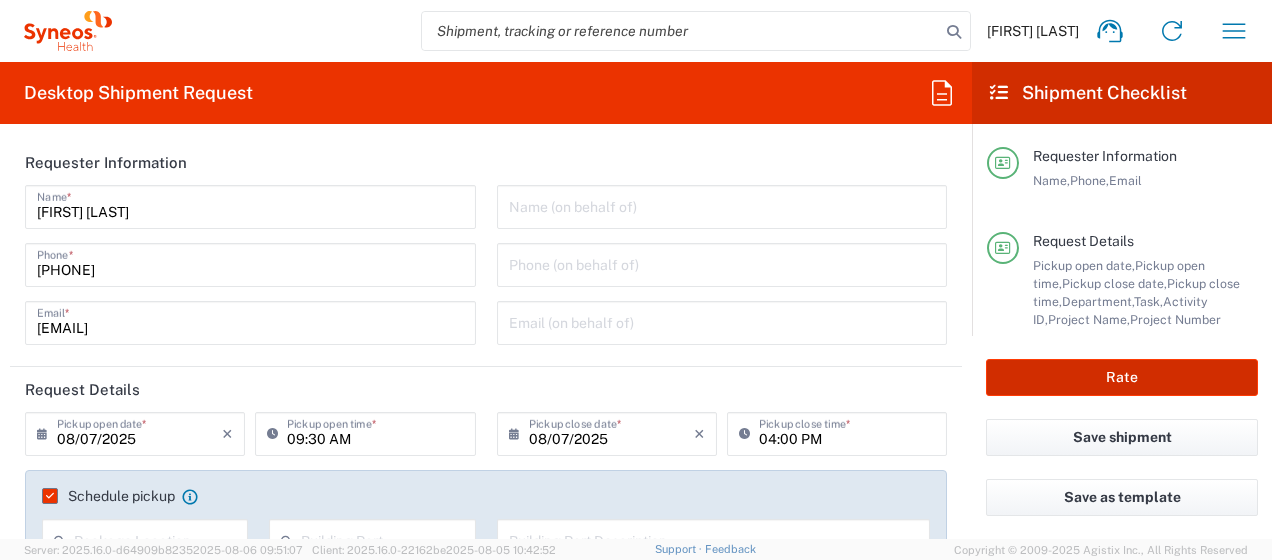 click on "Rate" 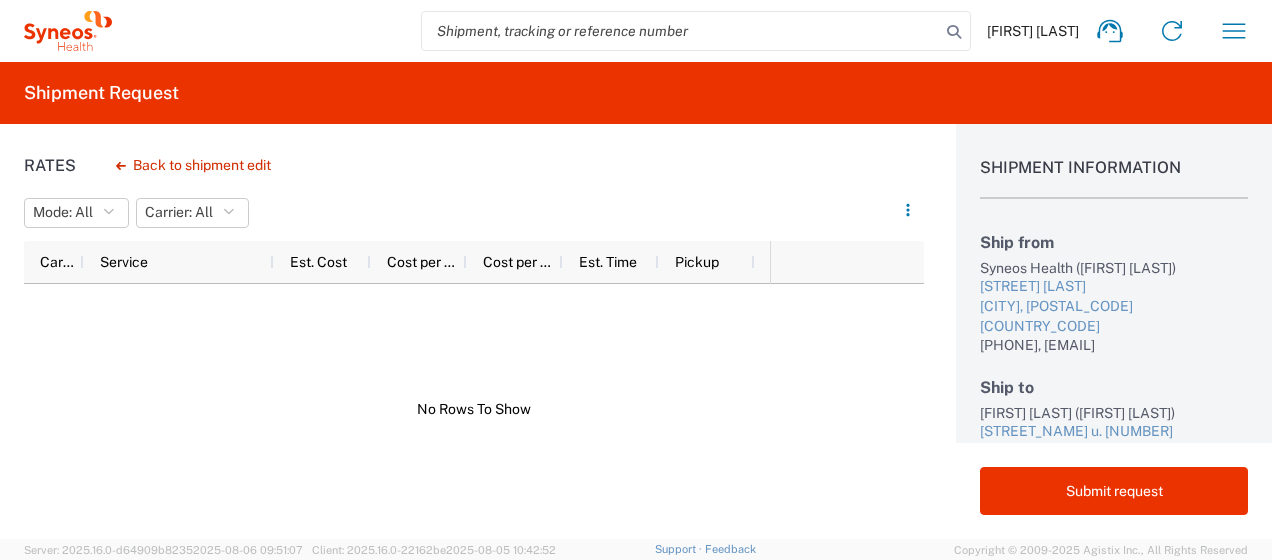 click 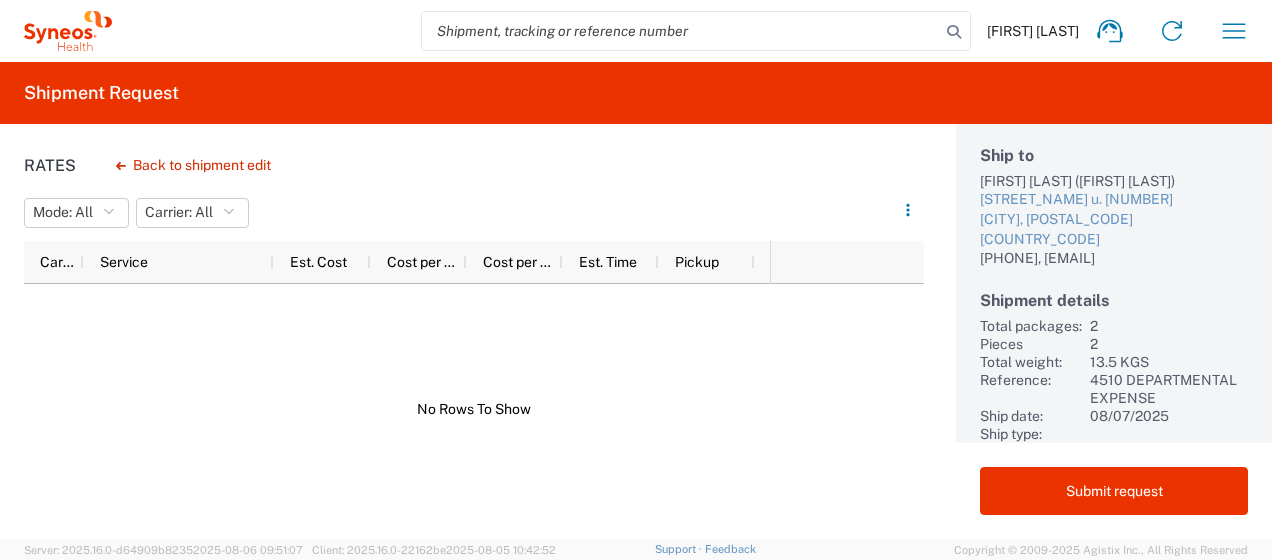 scroll, scrollTop: 246, scrollLeft: 0, axis: vertical 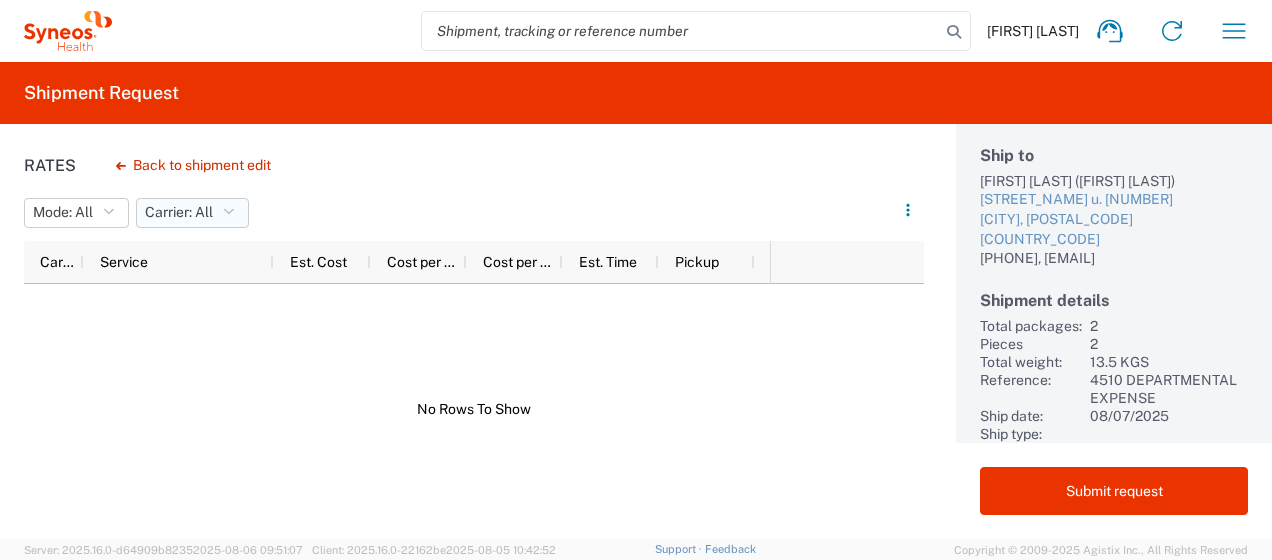 click 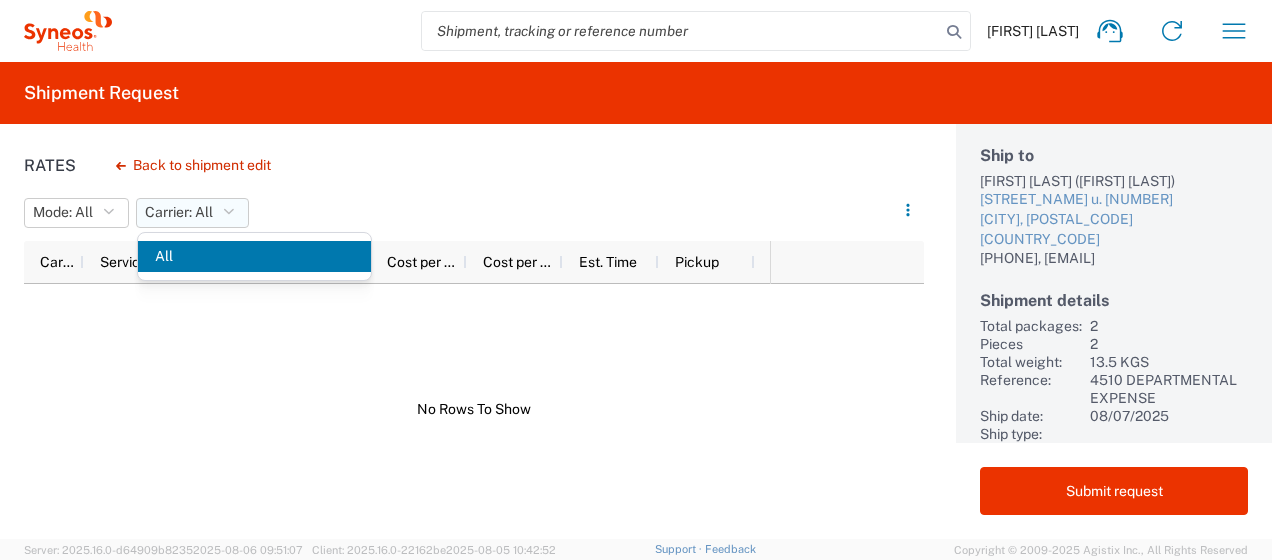 click 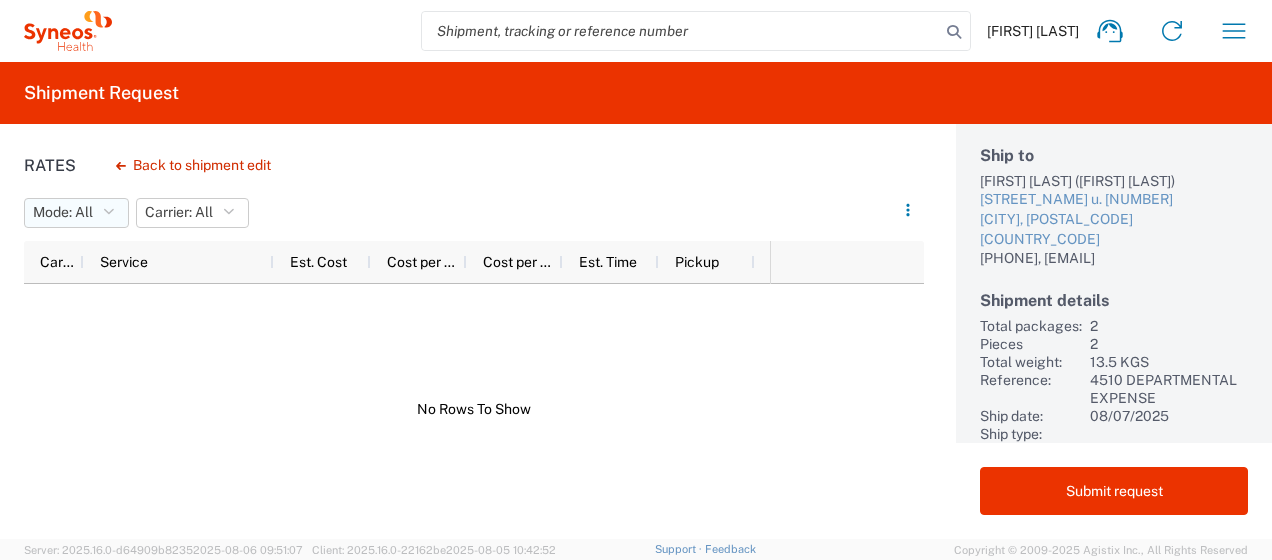 click 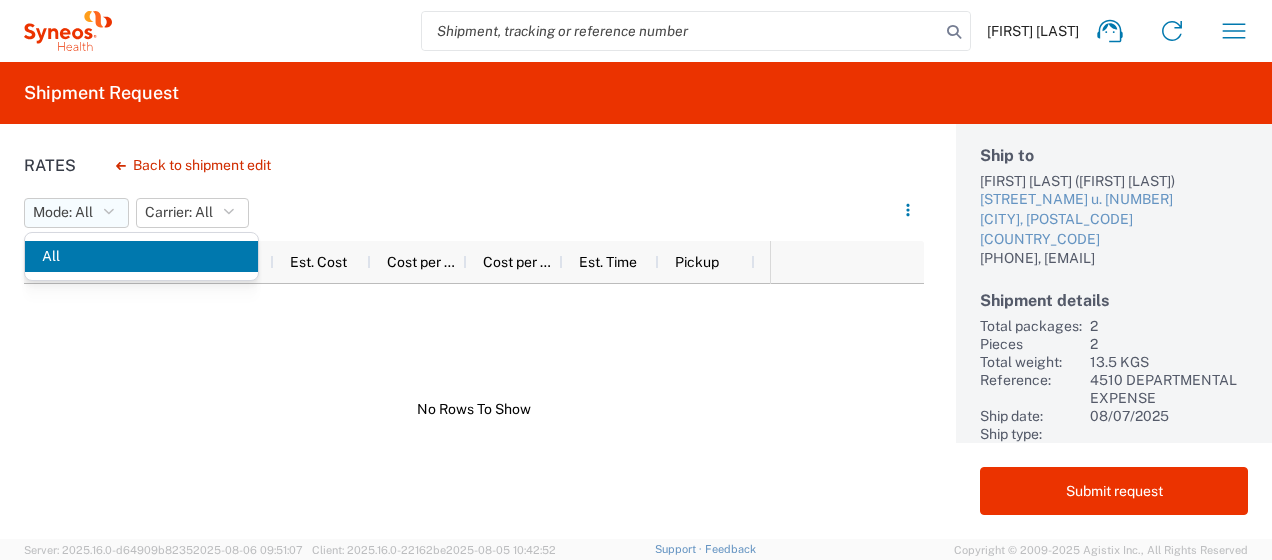 click 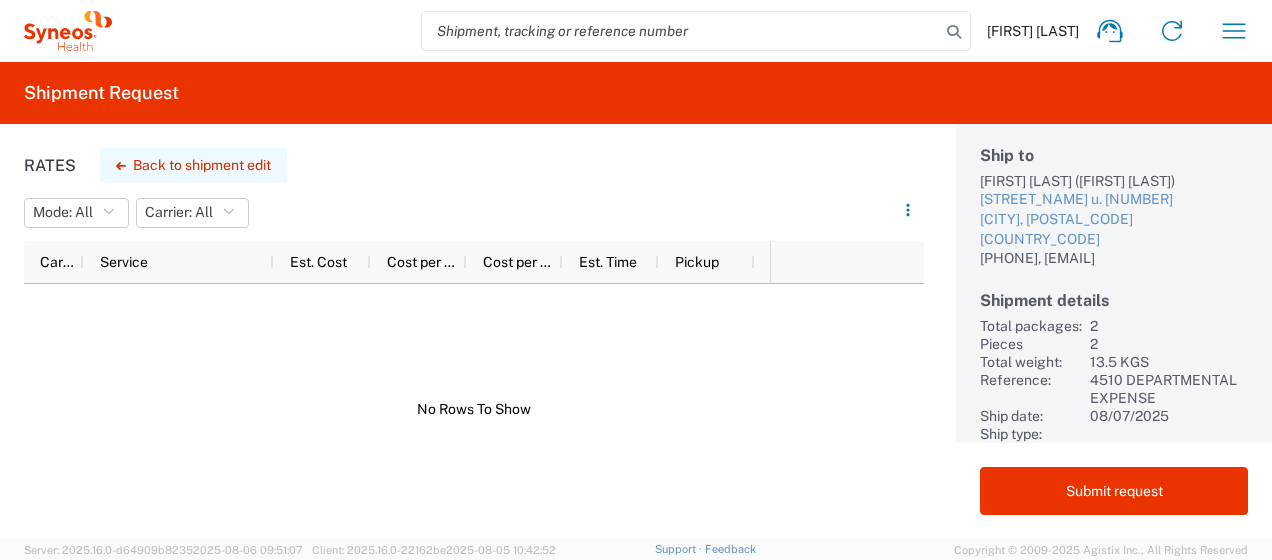 click 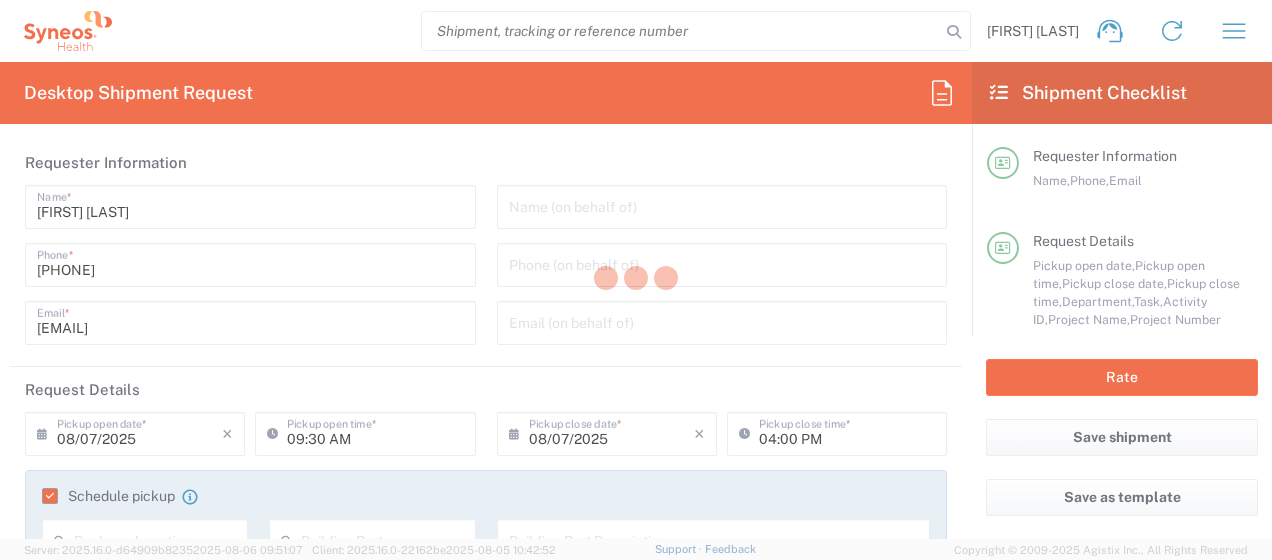 type on "4510 DEPARTMENTAL EXPENSE" 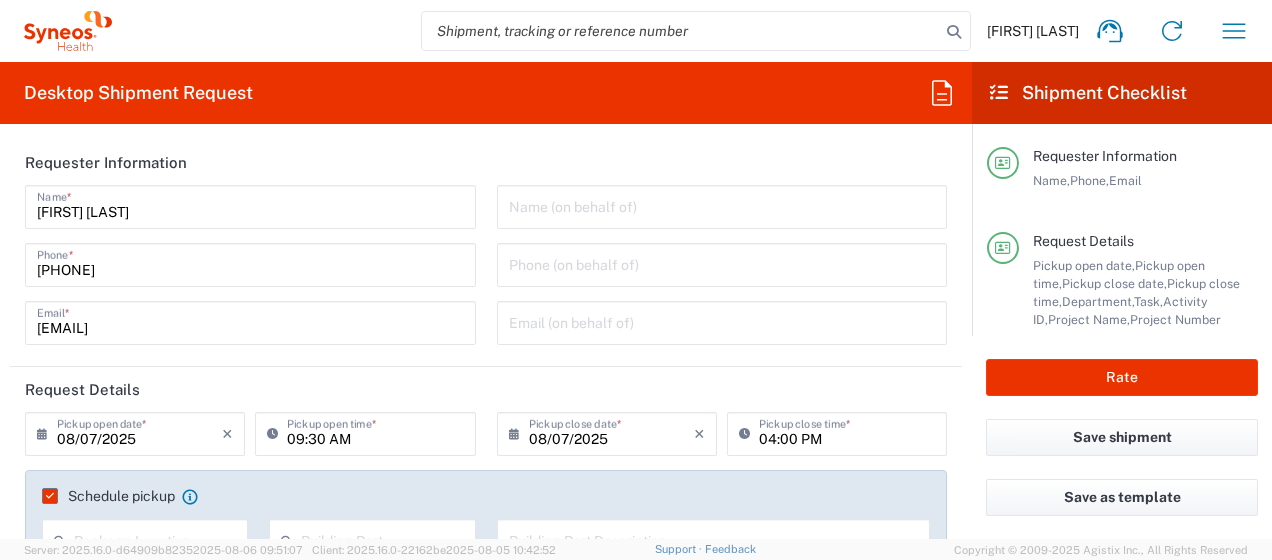 type on "Medium Box" 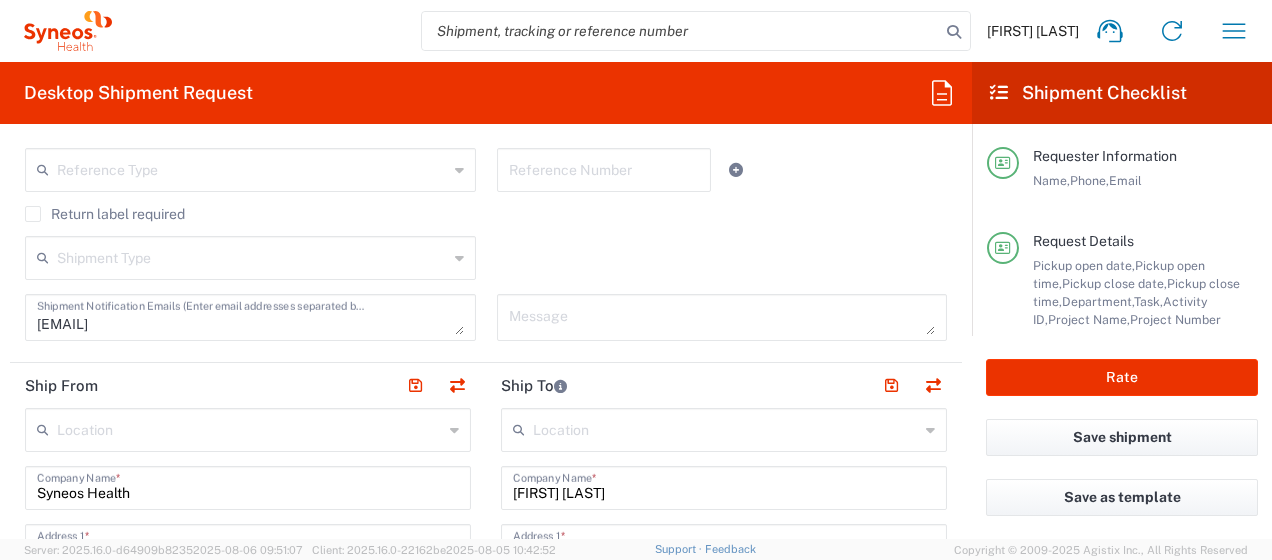 scroll, scrollTop: 702, scrollLeft: 0, axis: vertical 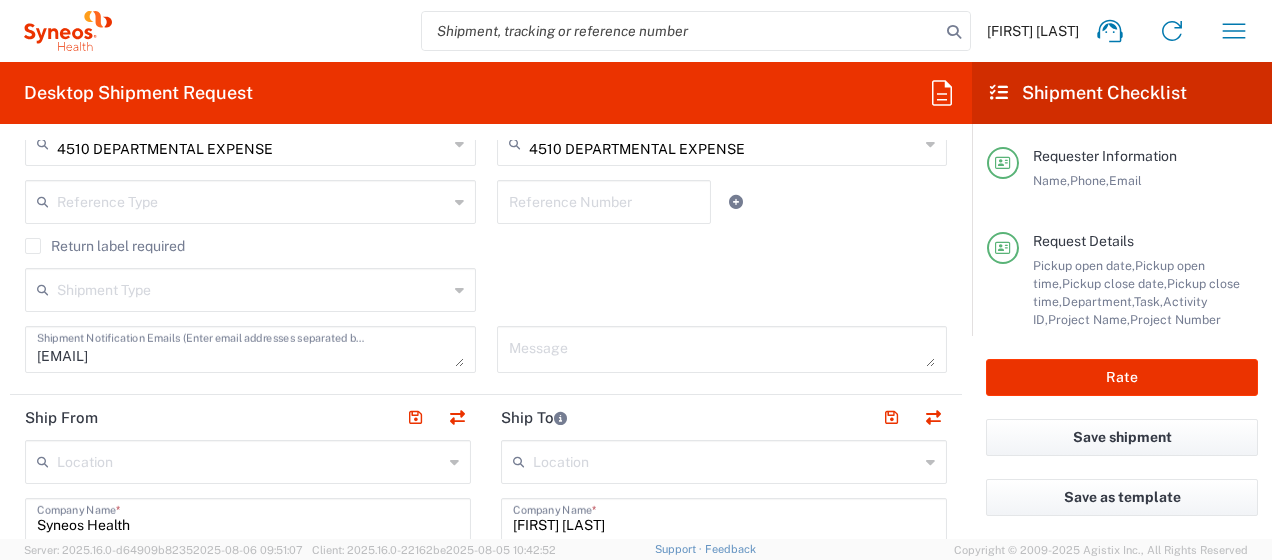 click 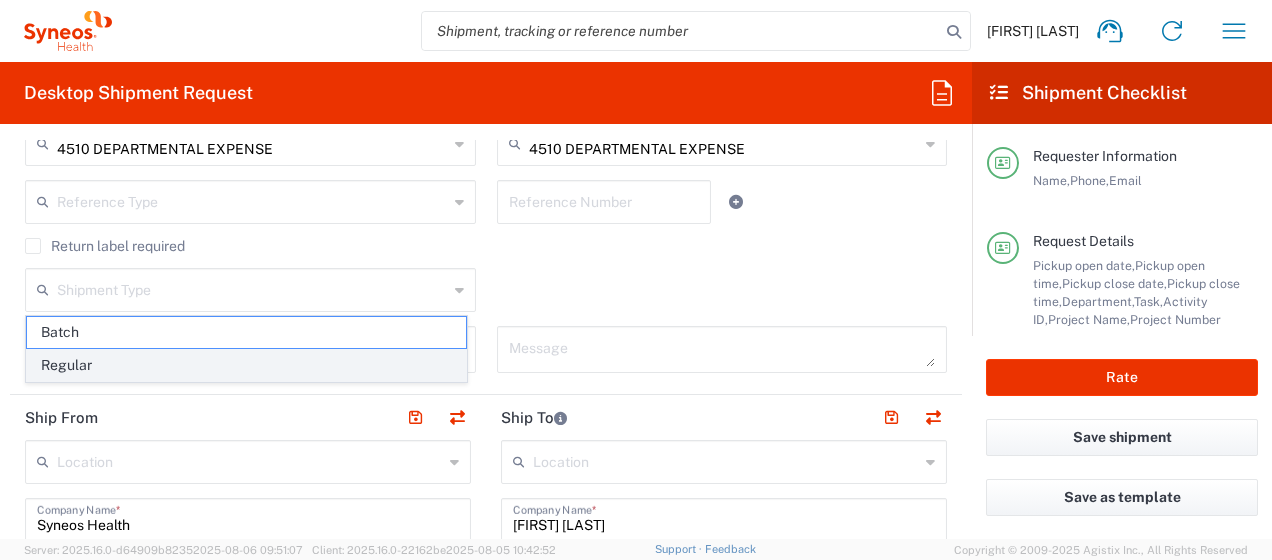 click on "Regular" 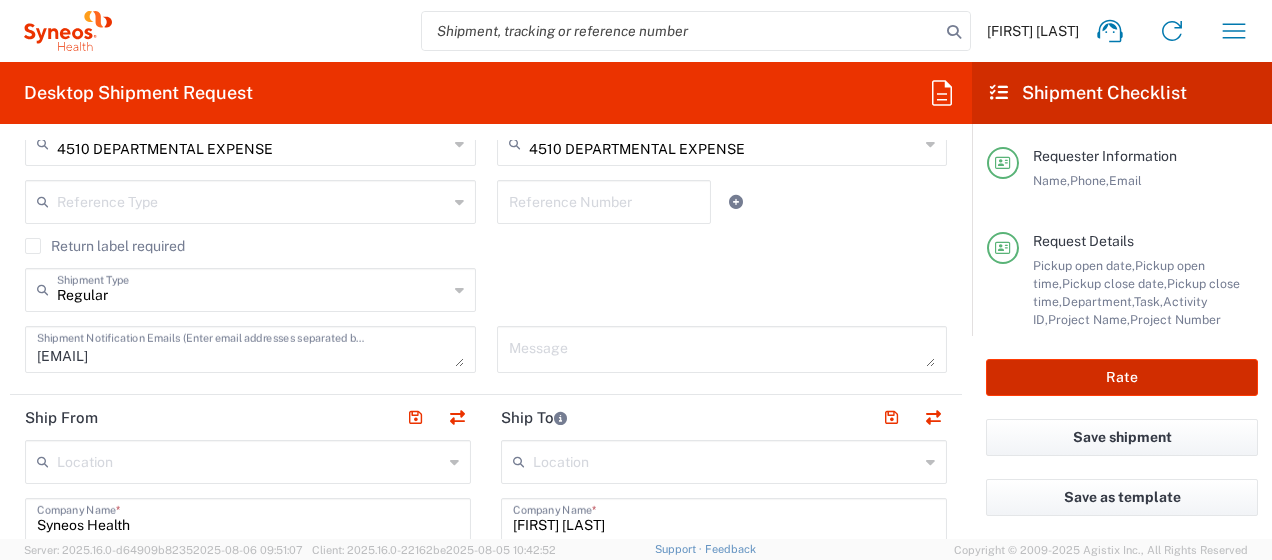 click on "Rate" 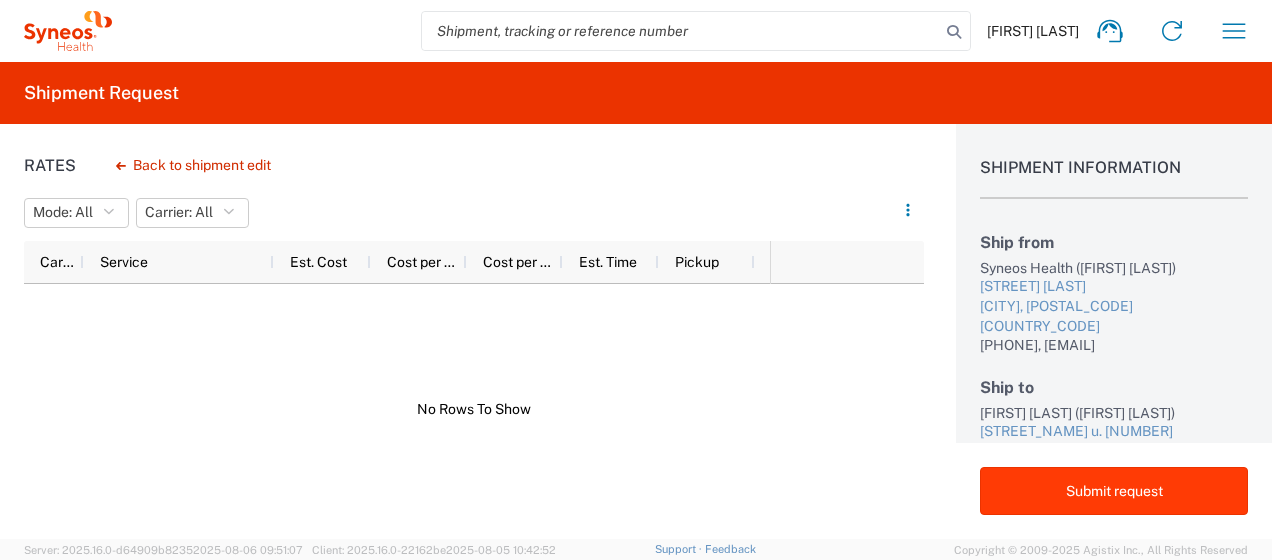 click on "Submit request" 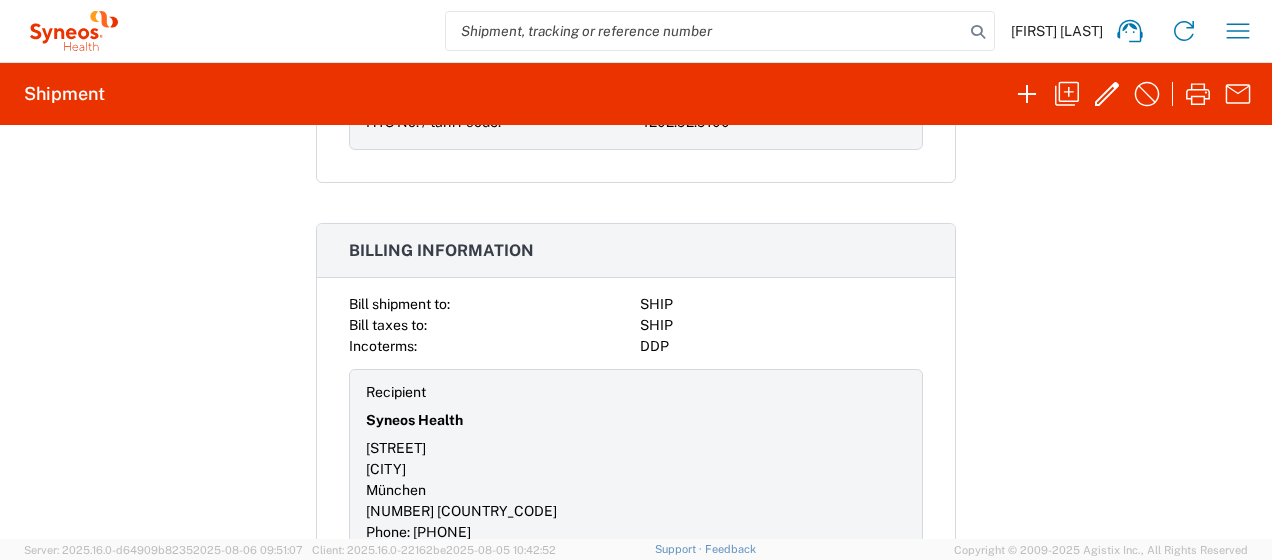 scroll, scrollTop: 2036, scrollLeft: 0, axis: vertical 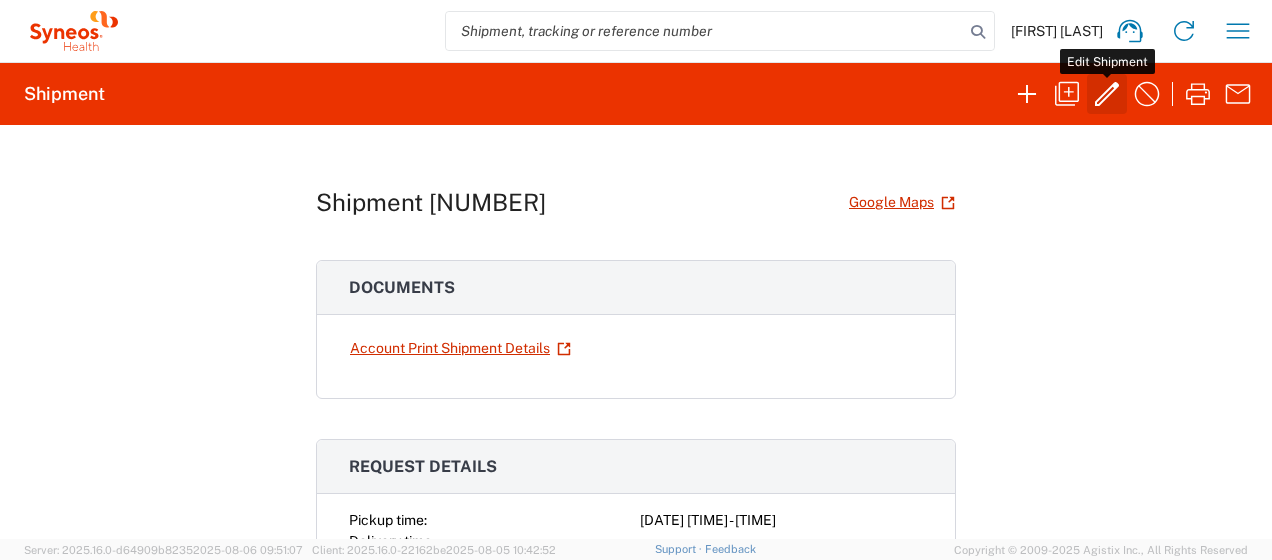 click 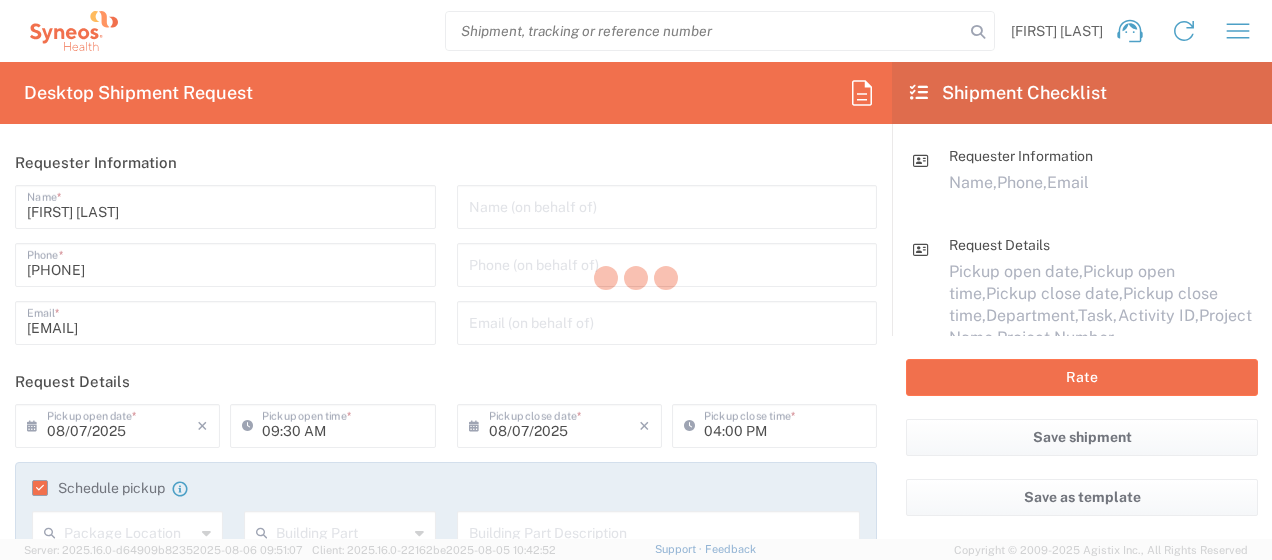 type on "4510 DEPARTMENTAL EXPENSE" 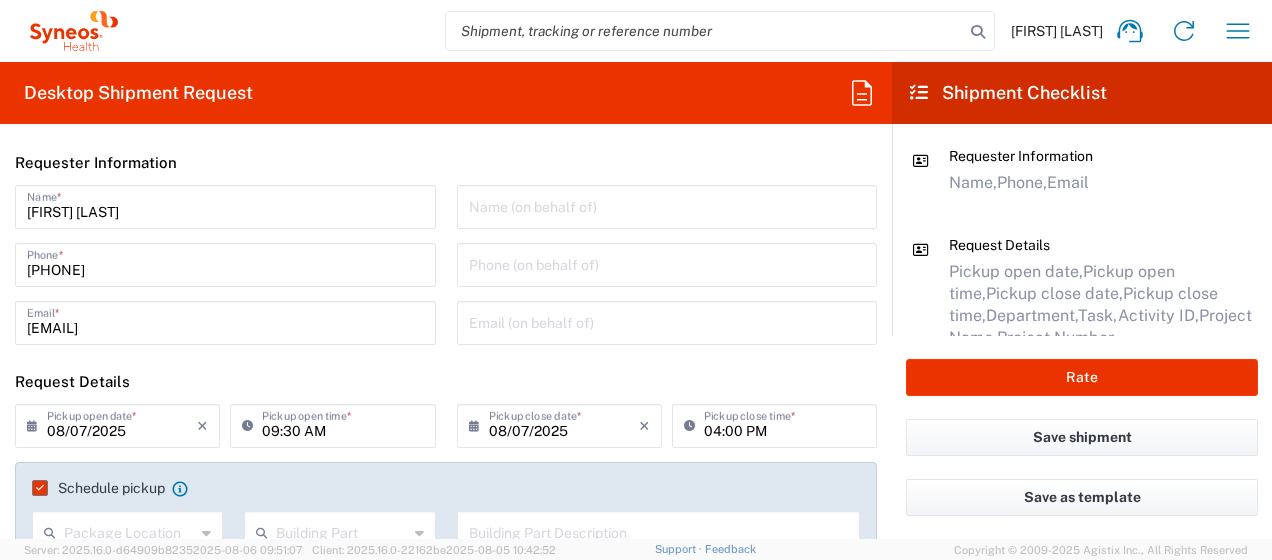 type on "4510 DEPARTMENTAL EXPENSE" 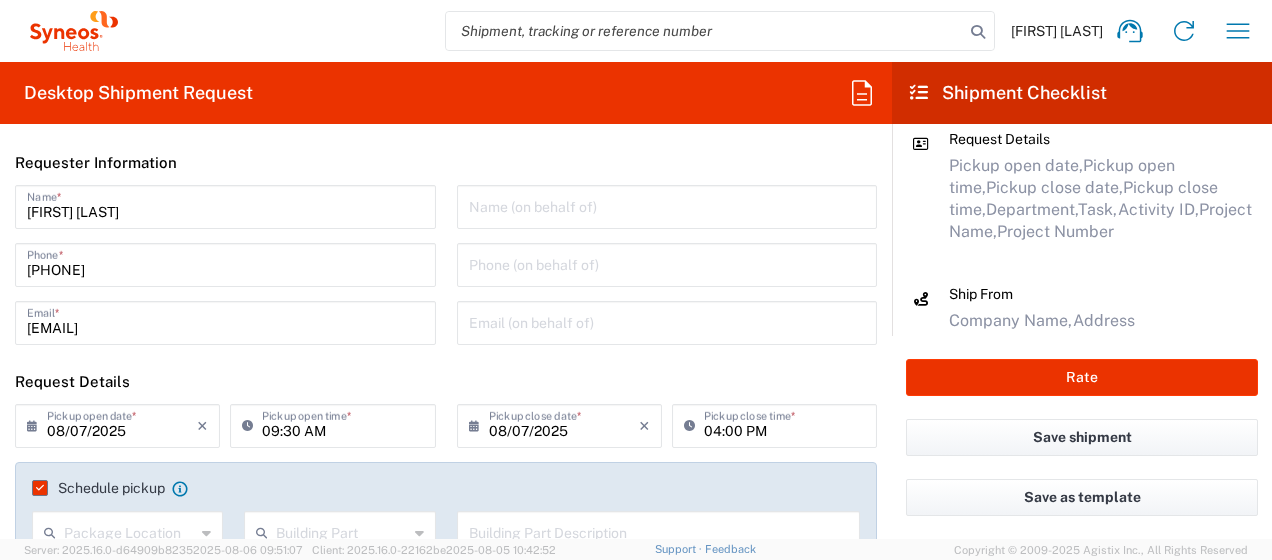 scroll, scrollTop: 103, scrollLeft: 0, axis: vertical 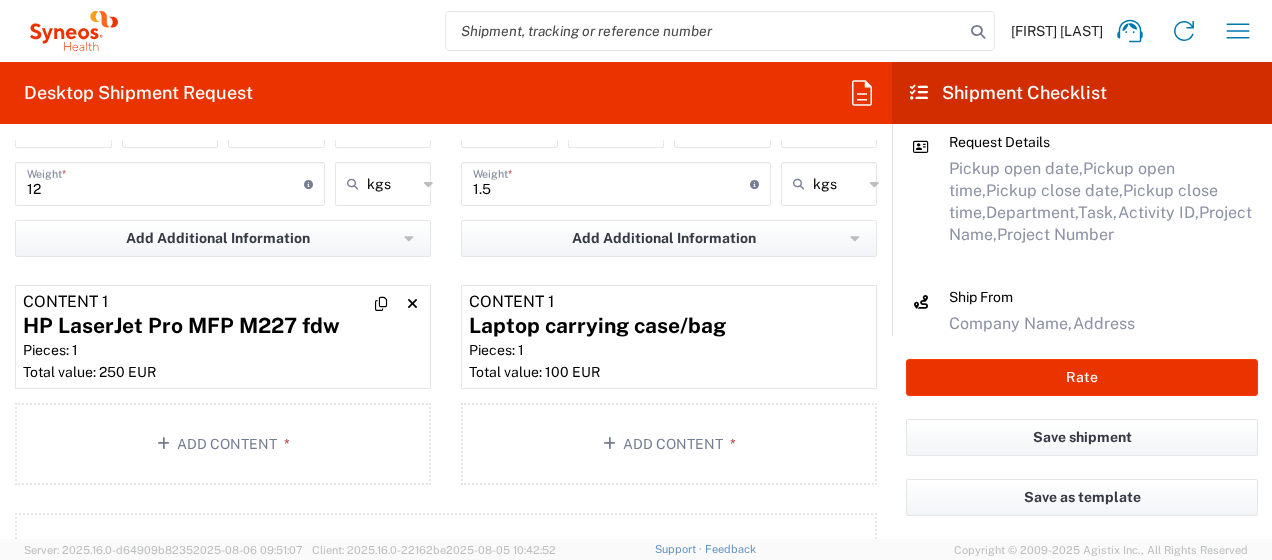 click on "HP LaserJet Pro MFP M227 fdw" 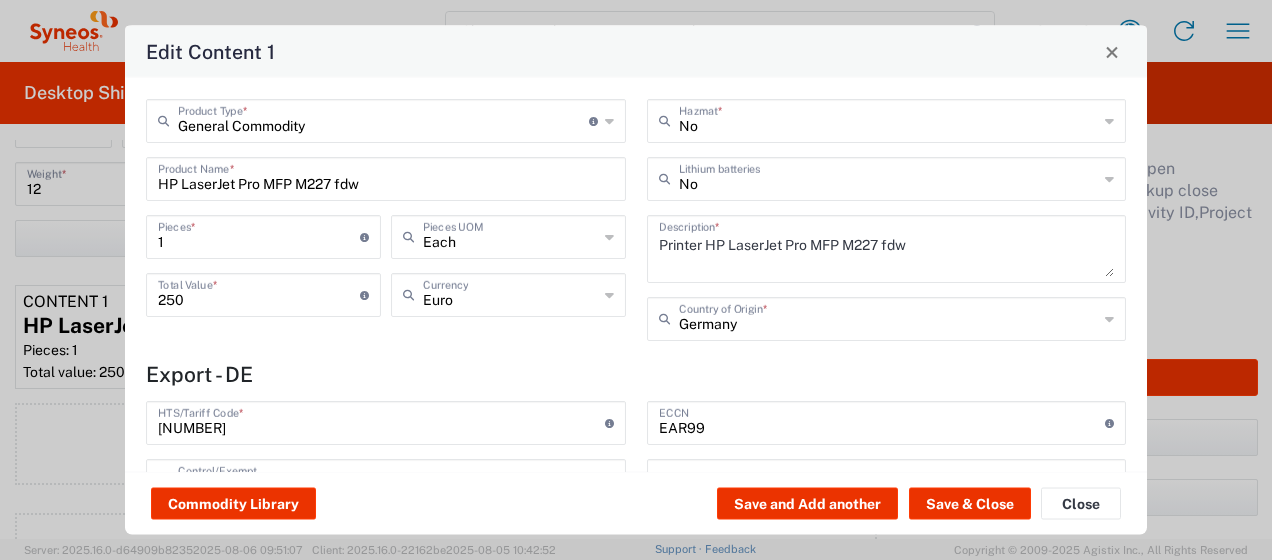 type on "NLR - No License Required" 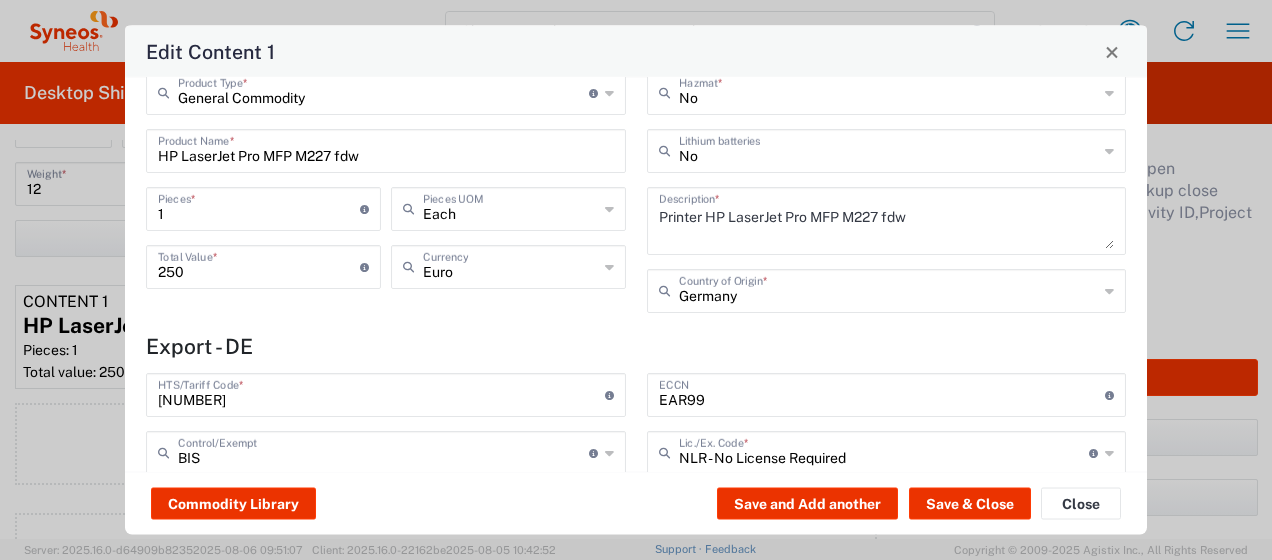 scroll, scrollTop: 30, scrollLeft: 0, axis: vertical 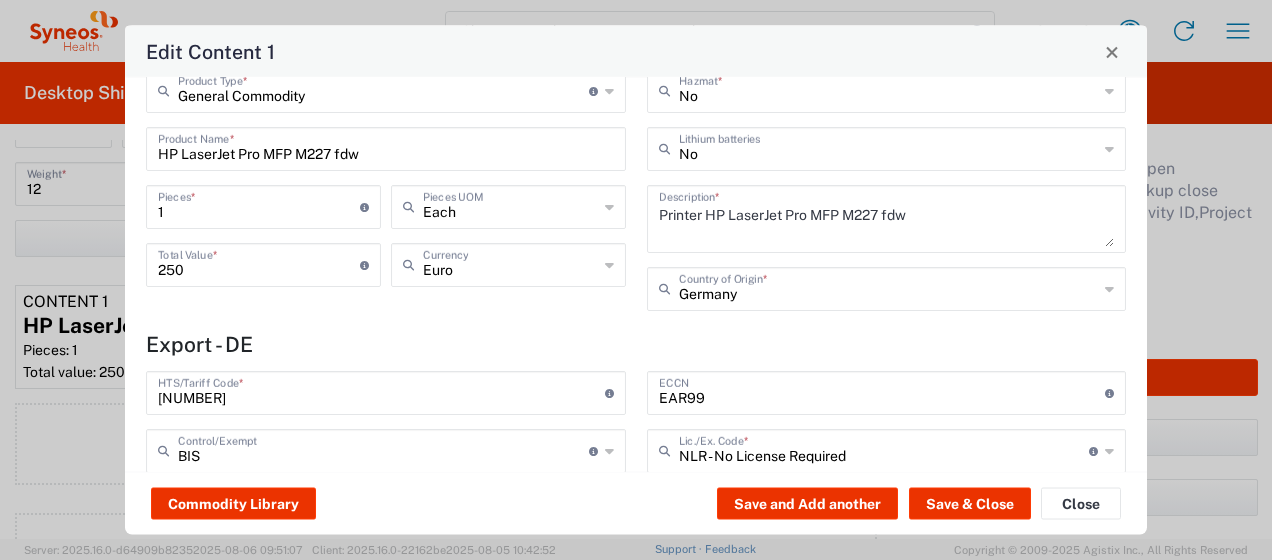 click 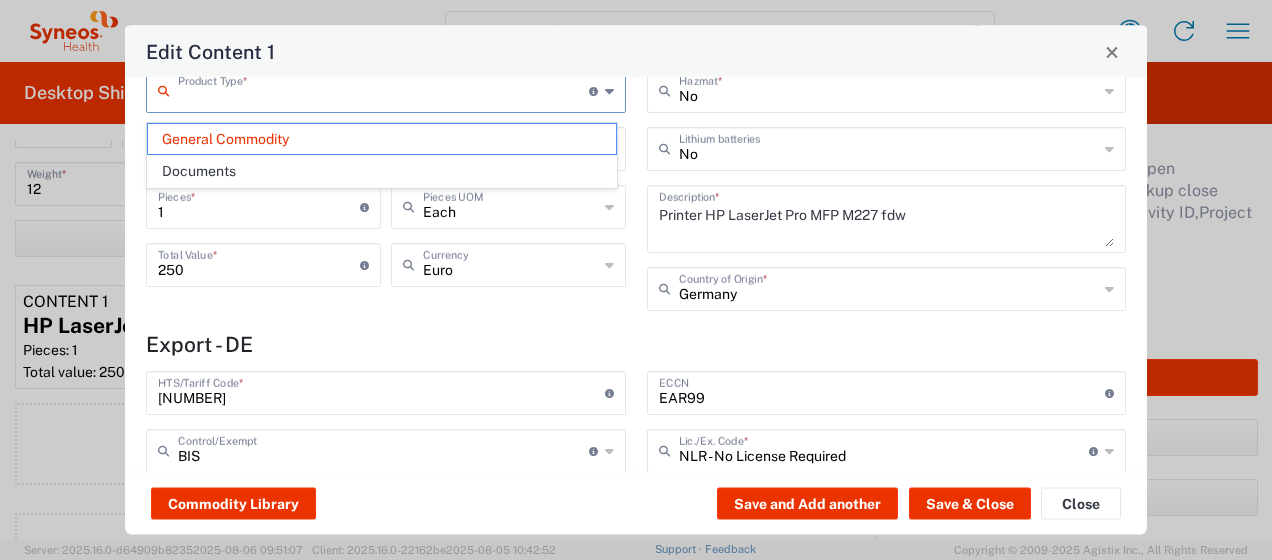 scroll, scrollTop: 24, scrollLeft: 0, axis: vertical 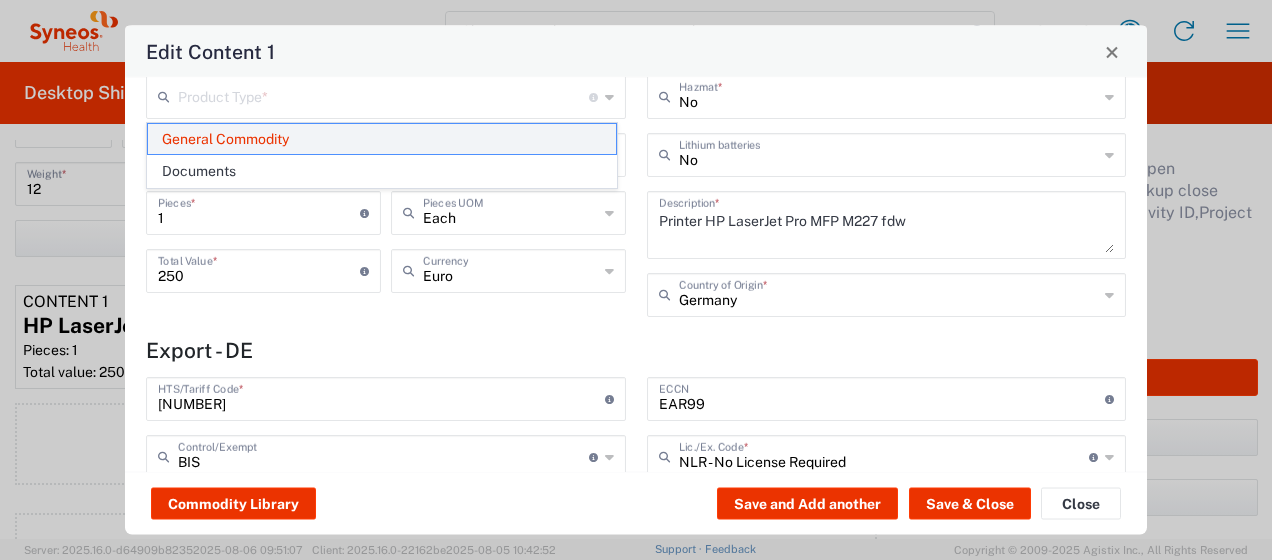 click on "General Commodity" 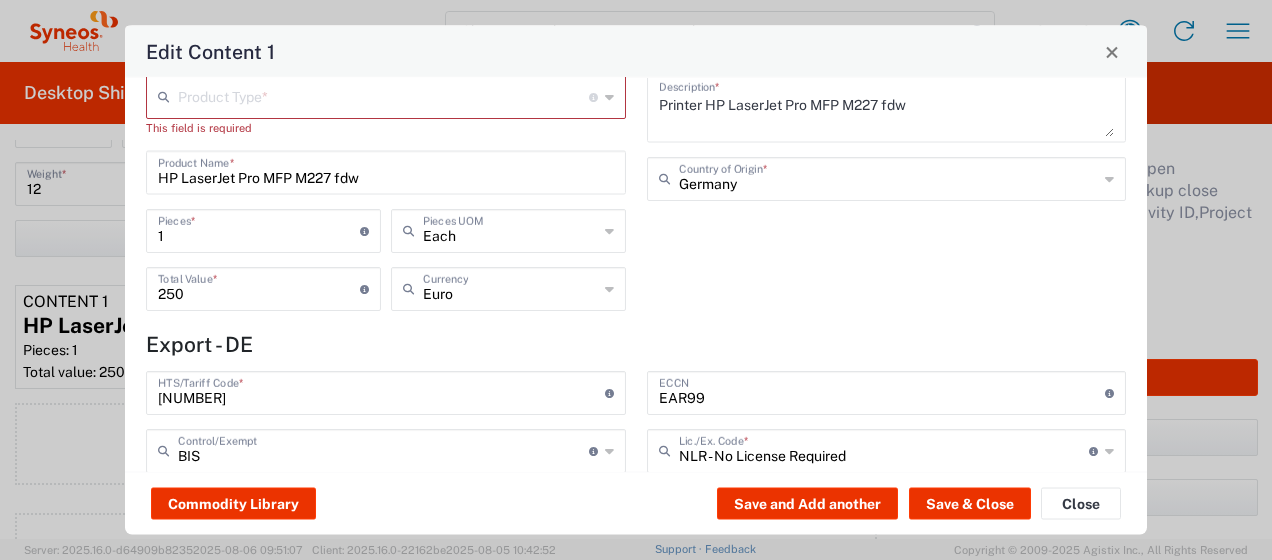 click at bounding box center [383, 95] 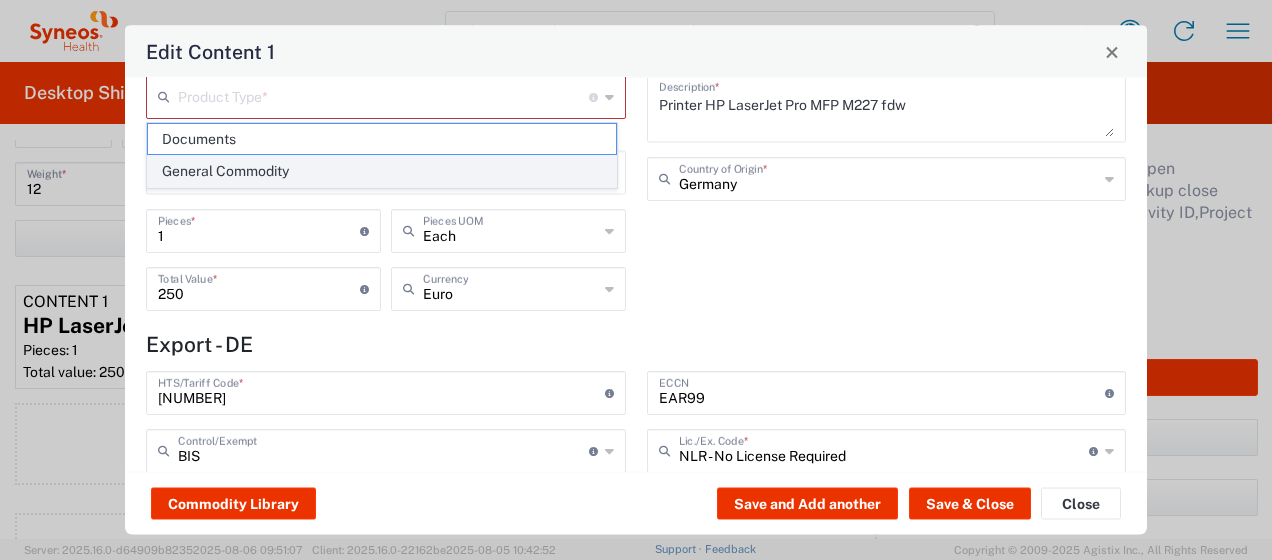click on "General Commodity" 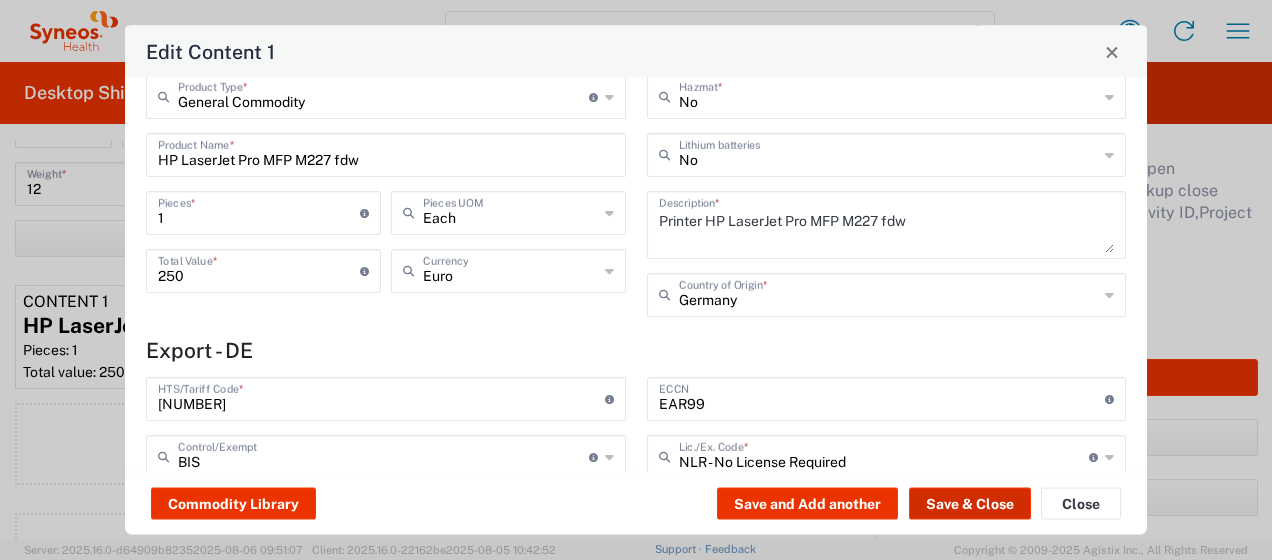 click on "Save & Close" 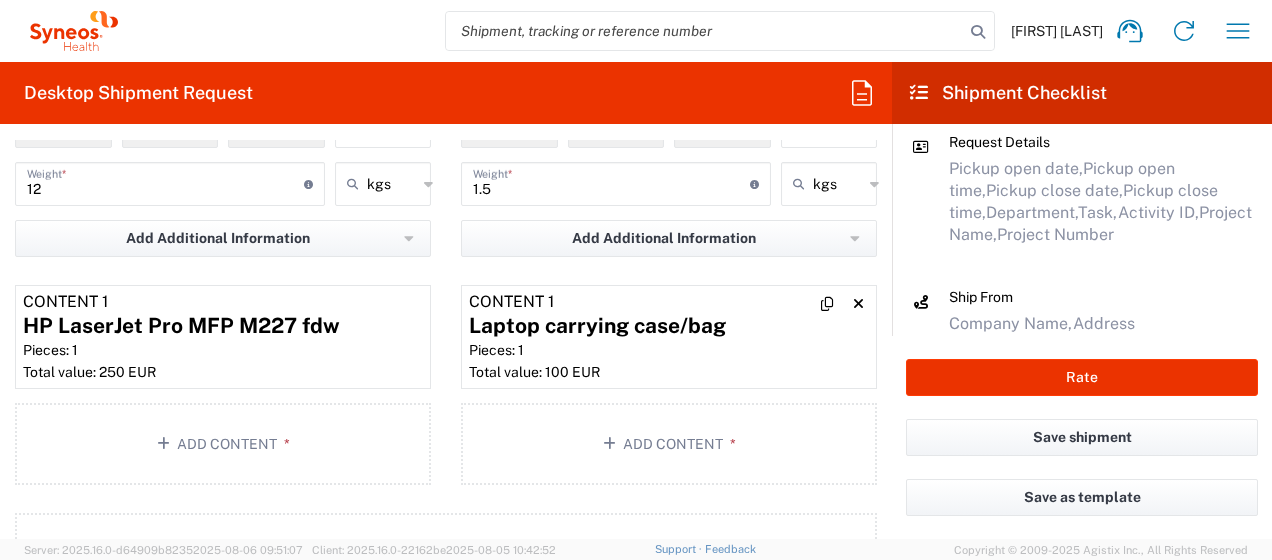click on "Pieces: 1" 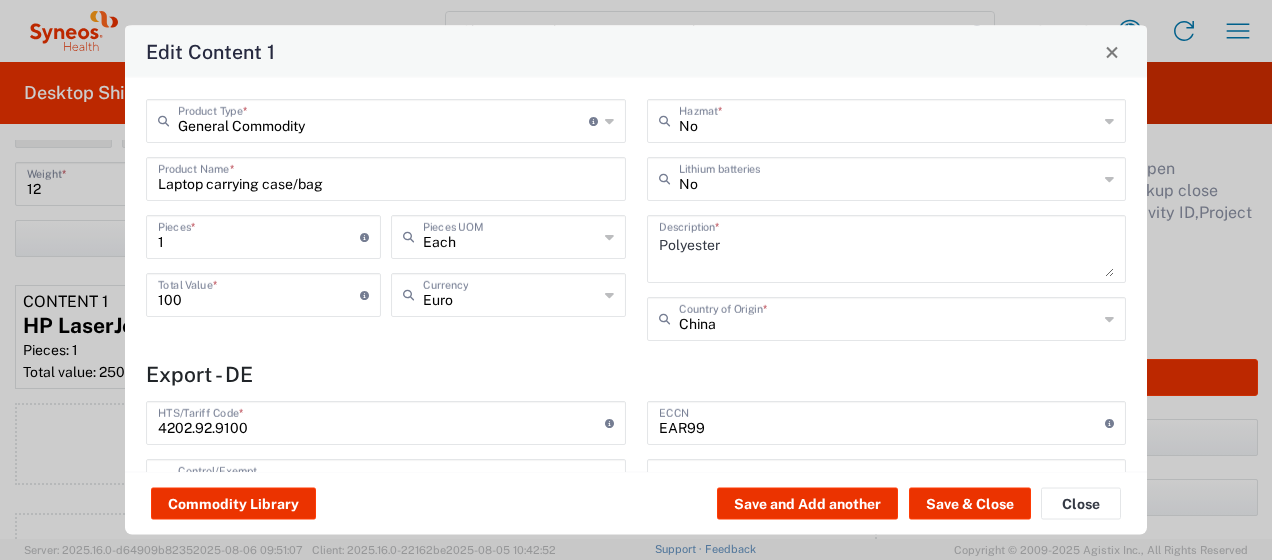 type on "NLR - No License Required" 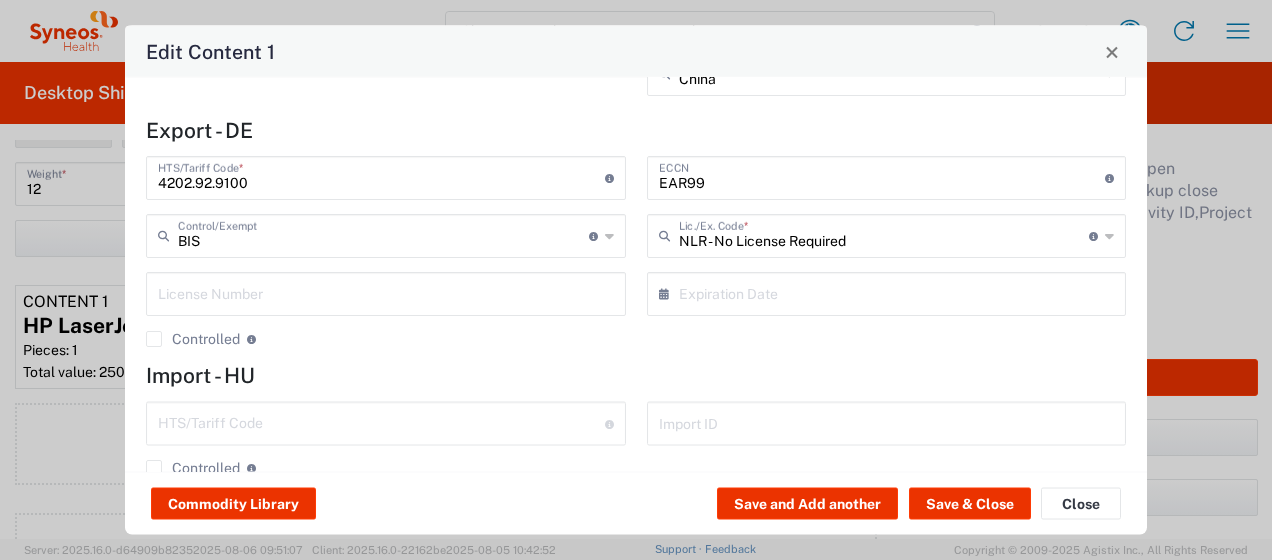 scroll, scrollTop: 282, scrollLeft: 0, axis: vertical 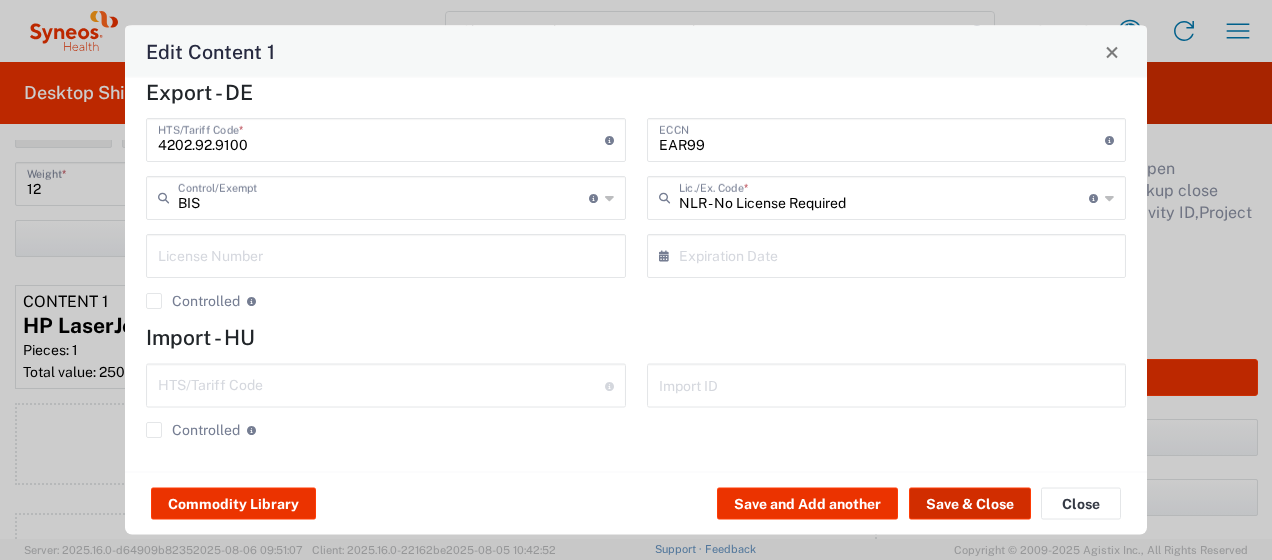 click on "Save & Close" 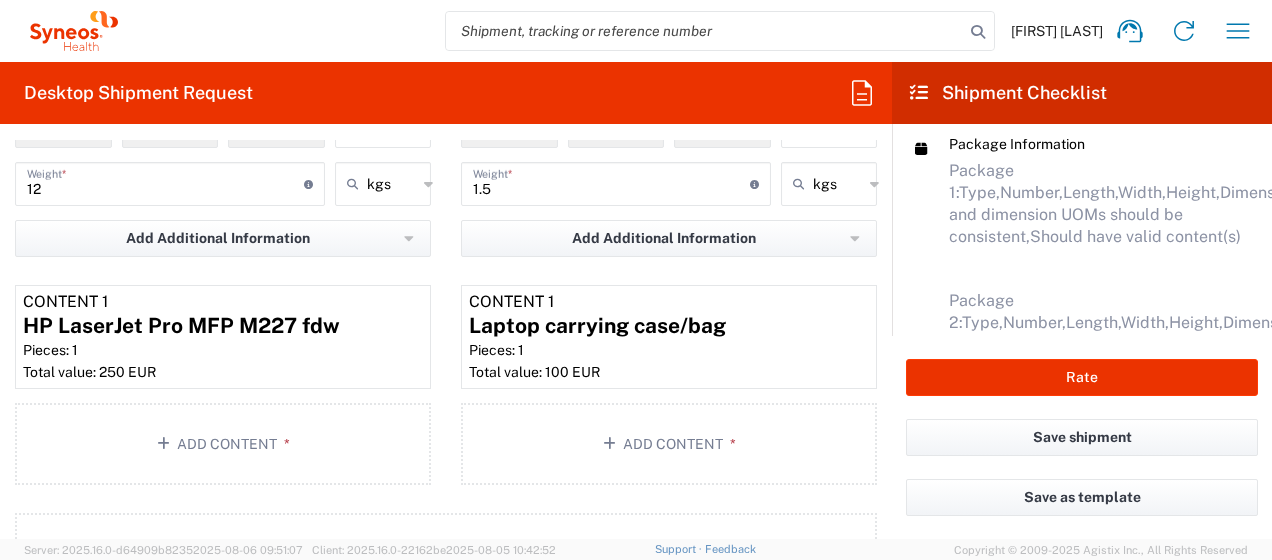 scroll, scrollTop: 649, scrollLeft: 0, axis: vertical 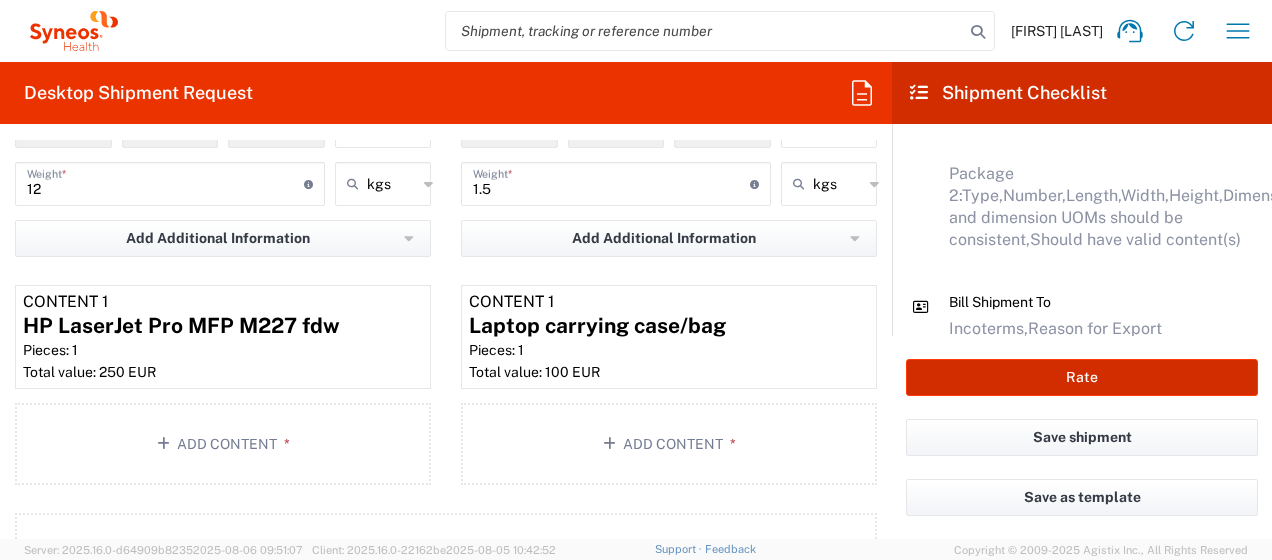 click on "Rate" 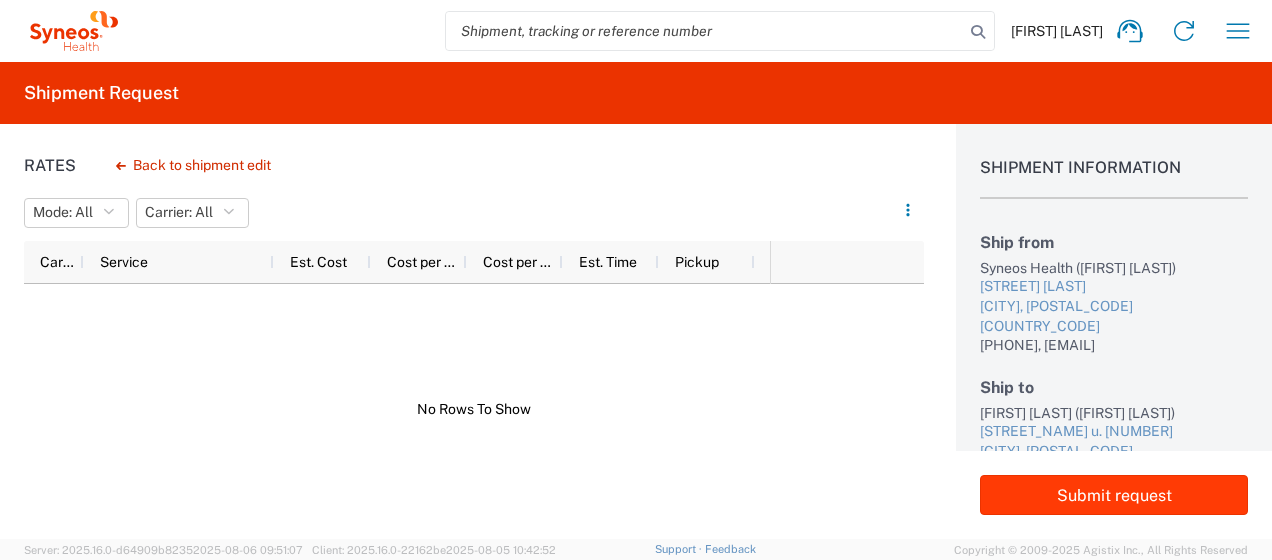 click on "Submit request" 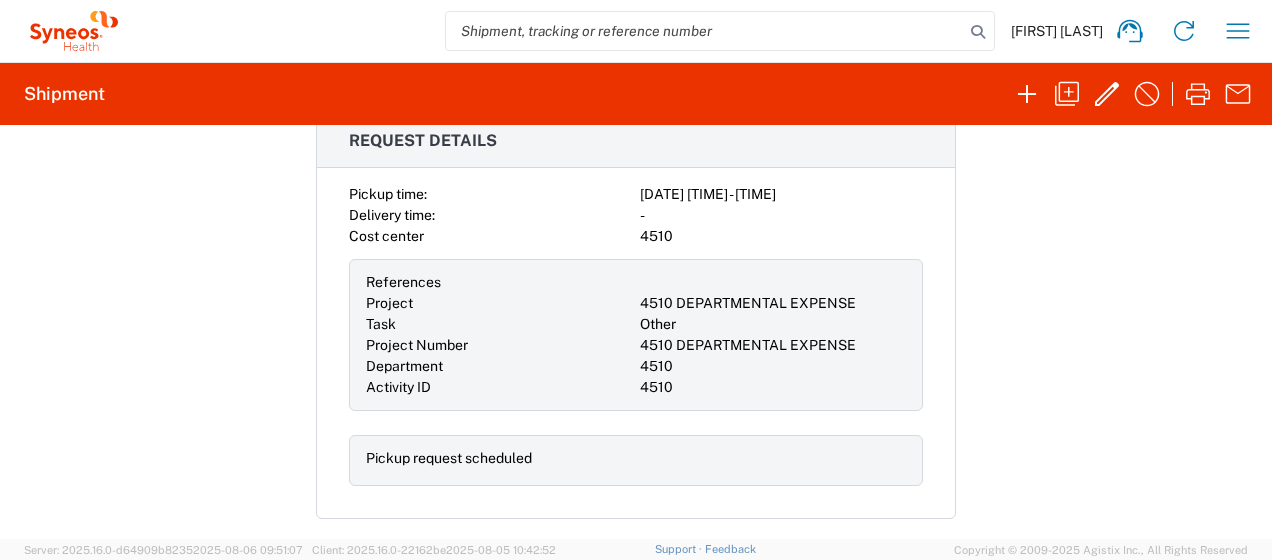 scroll, scrollTop: 112, scrollLeft: 0, axis: vertical 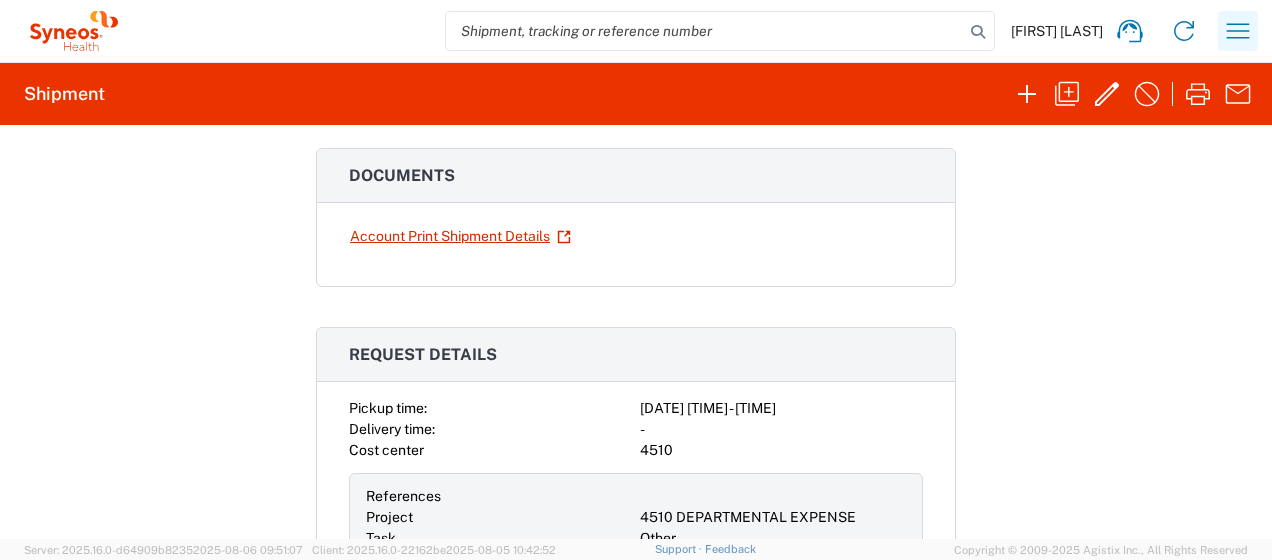 click 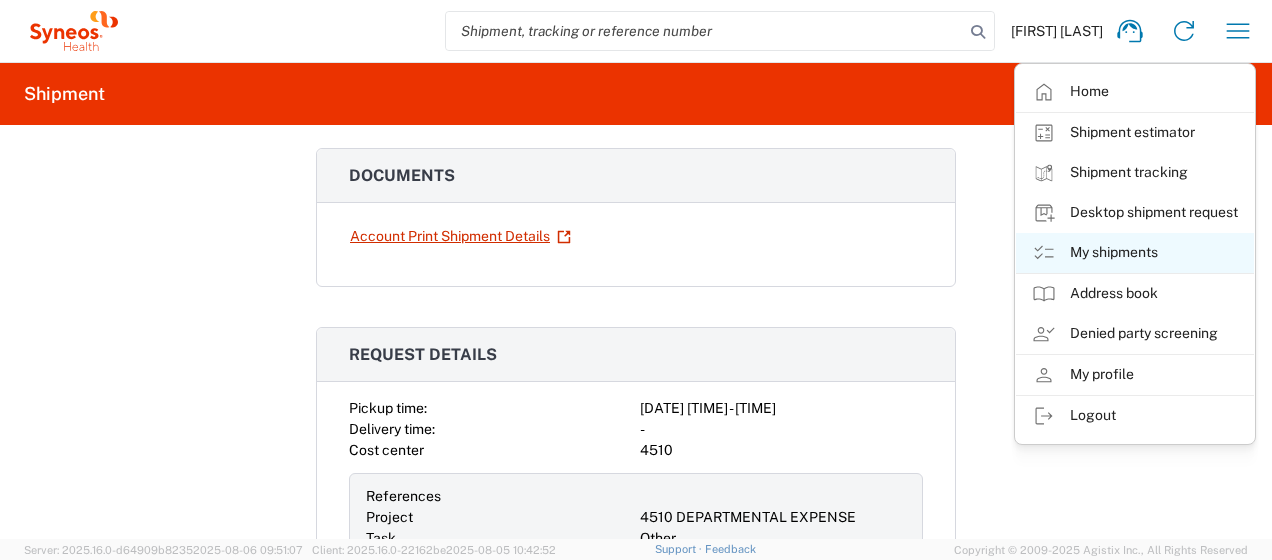 click on "My shipments" 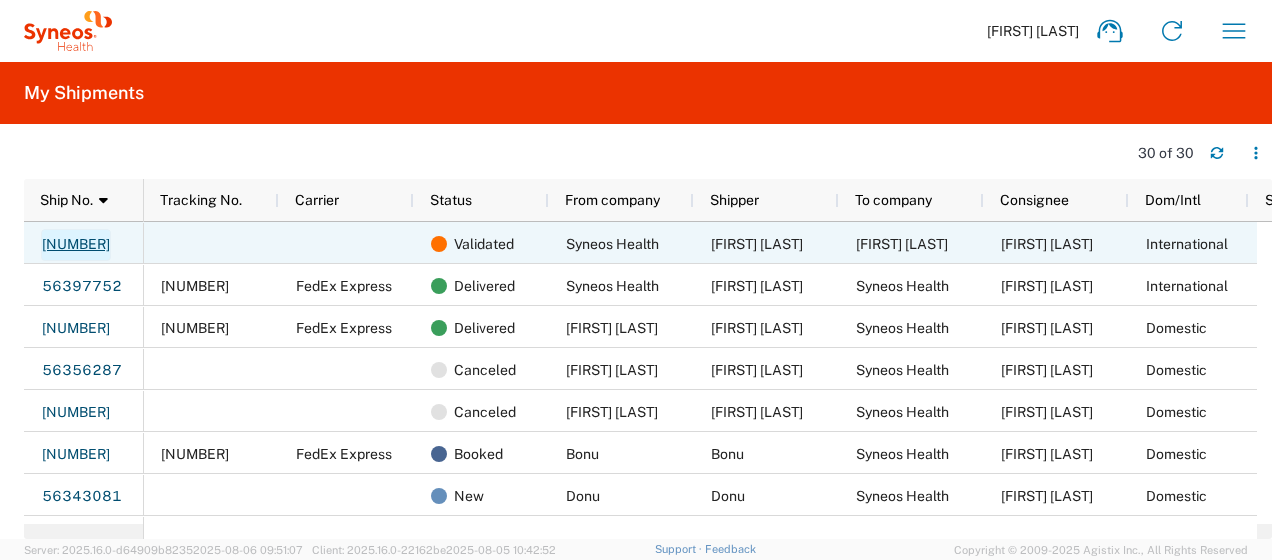 click on "[NUMBER]" 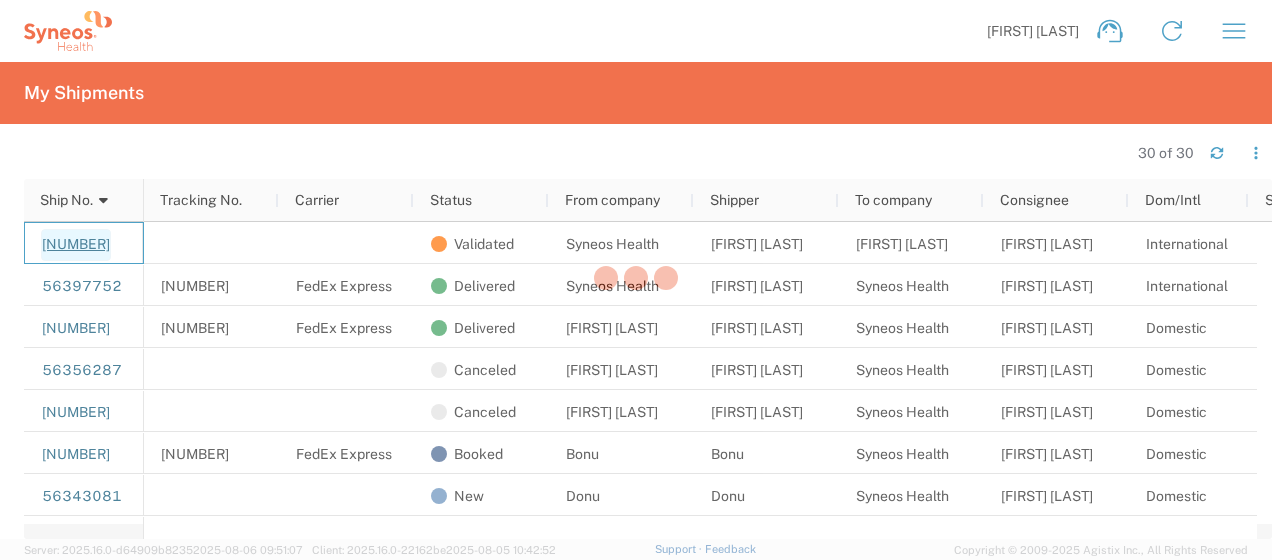 click 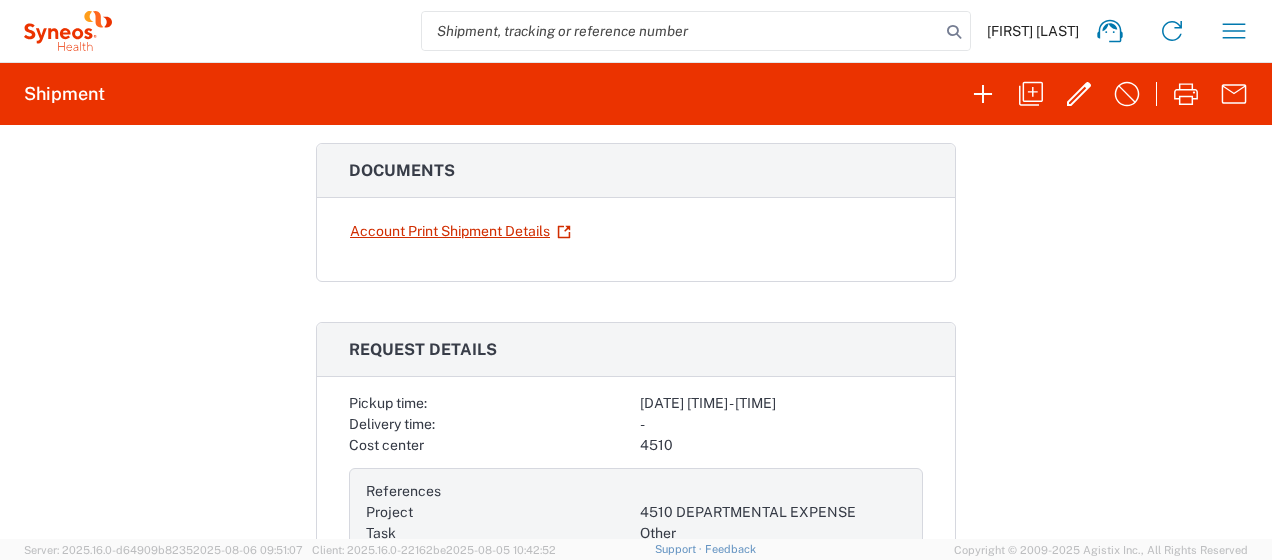 scroll, scrollTop: 0, scrollLeft: 0, axis: both 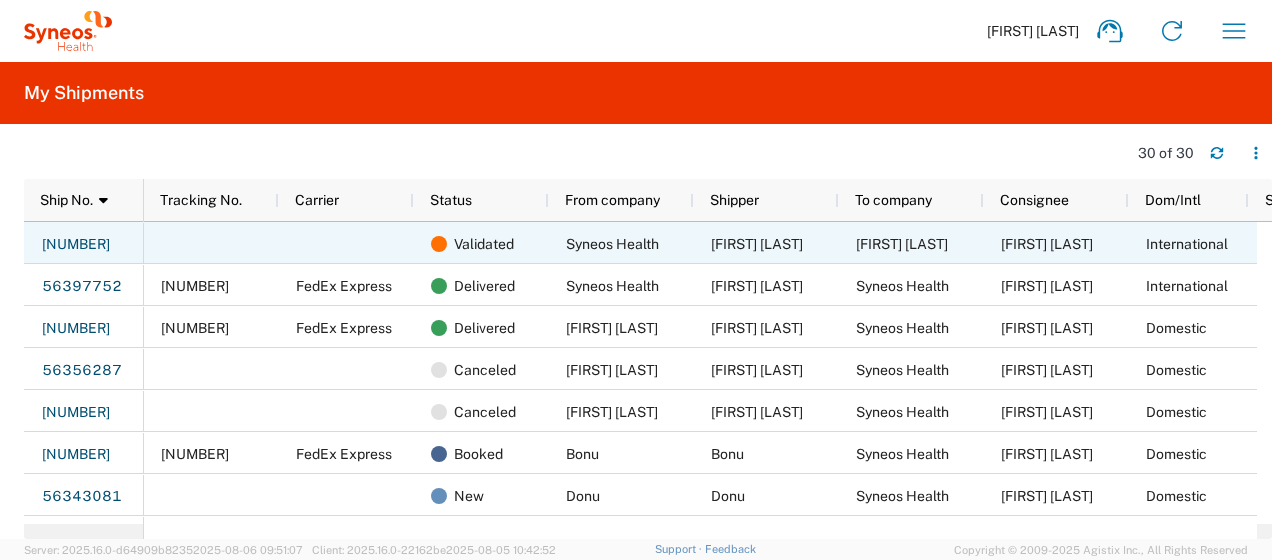 click 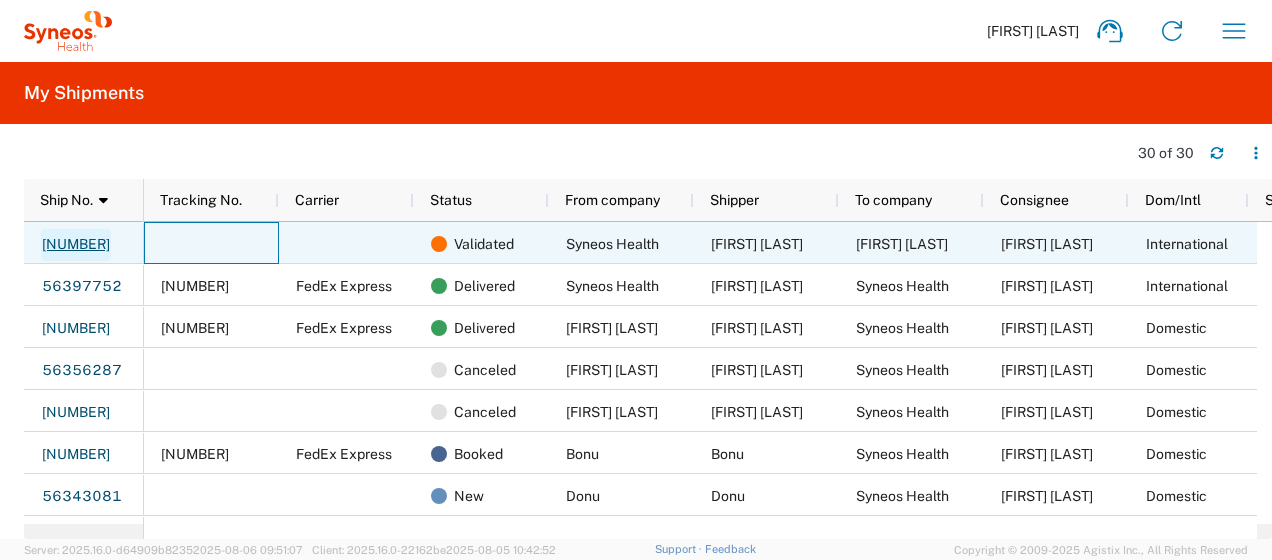 click on "[NUMBER]" 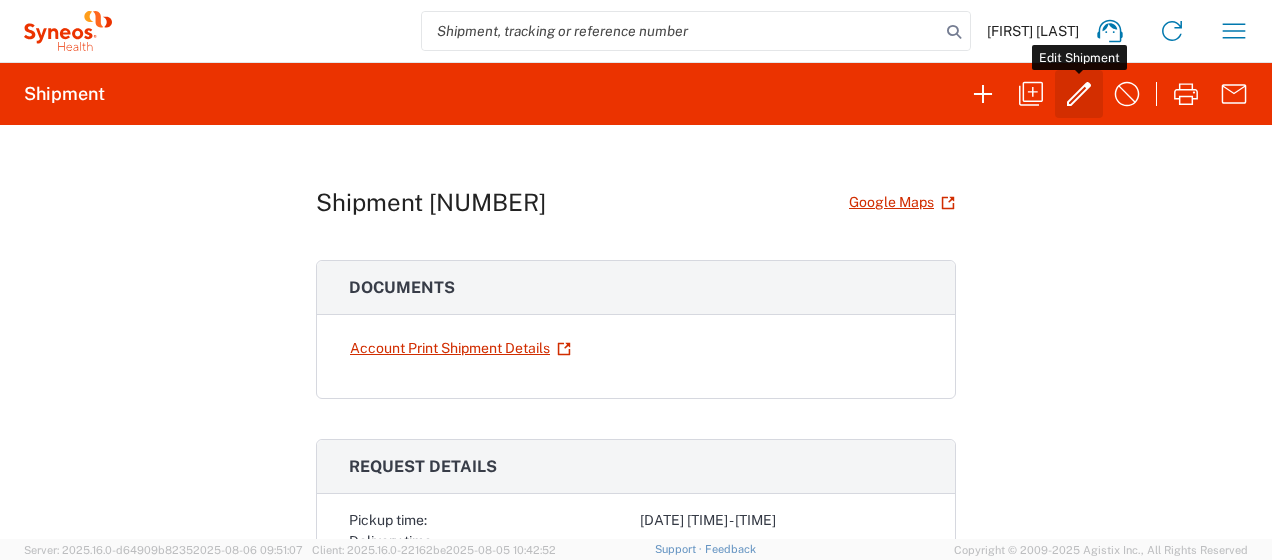 click 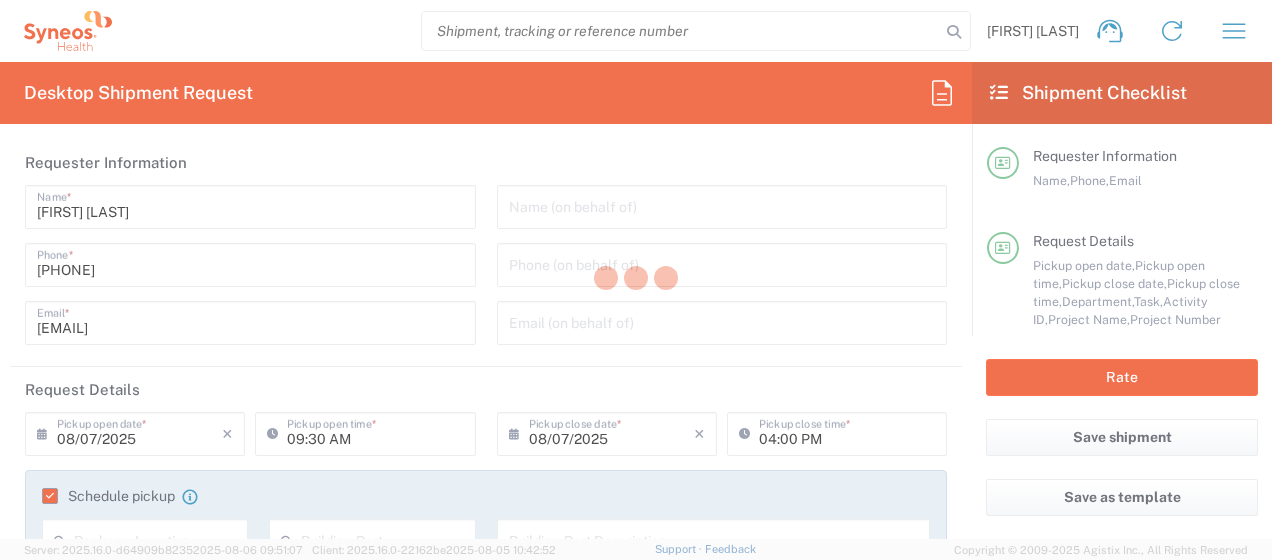 type on "4510" 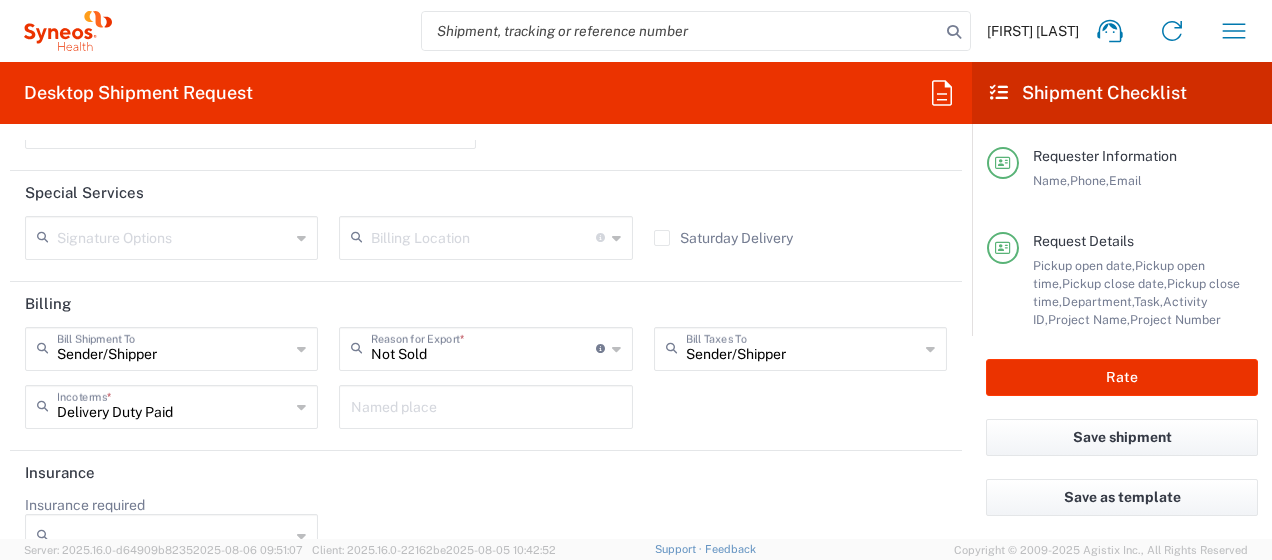 scroll, scrollTop: 3105, scrollLeft: 0, axis: vertical 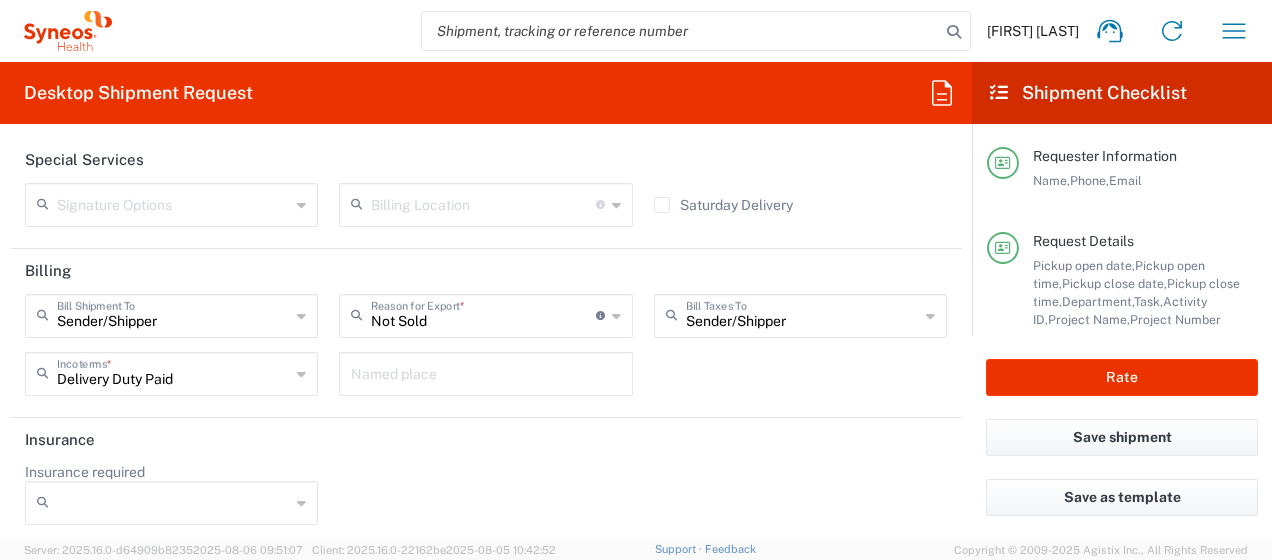 click 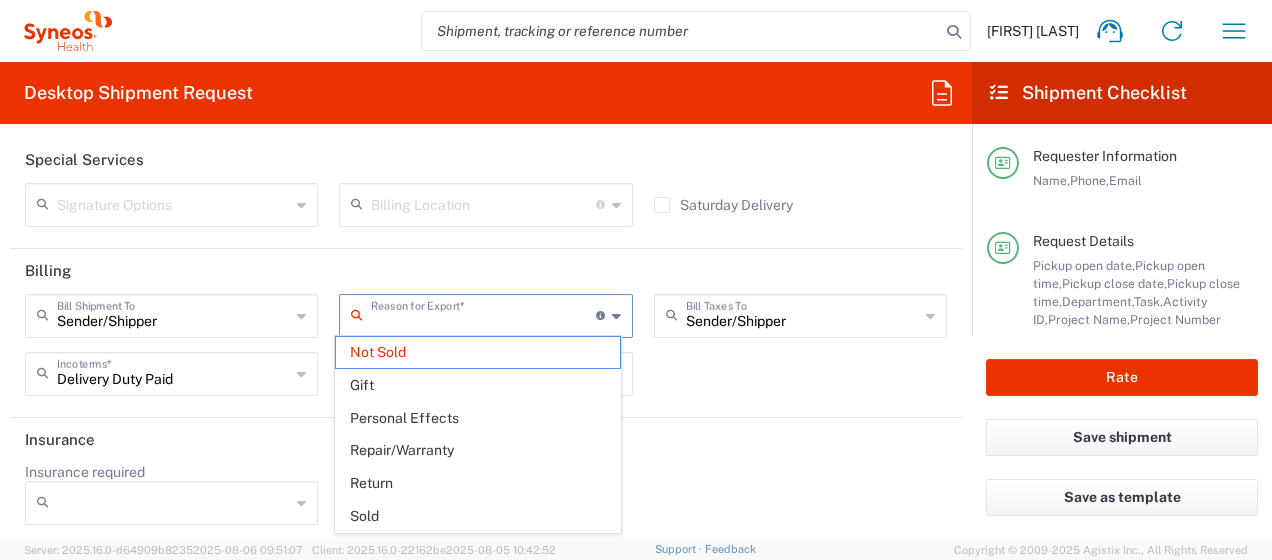 click on "Special Services" 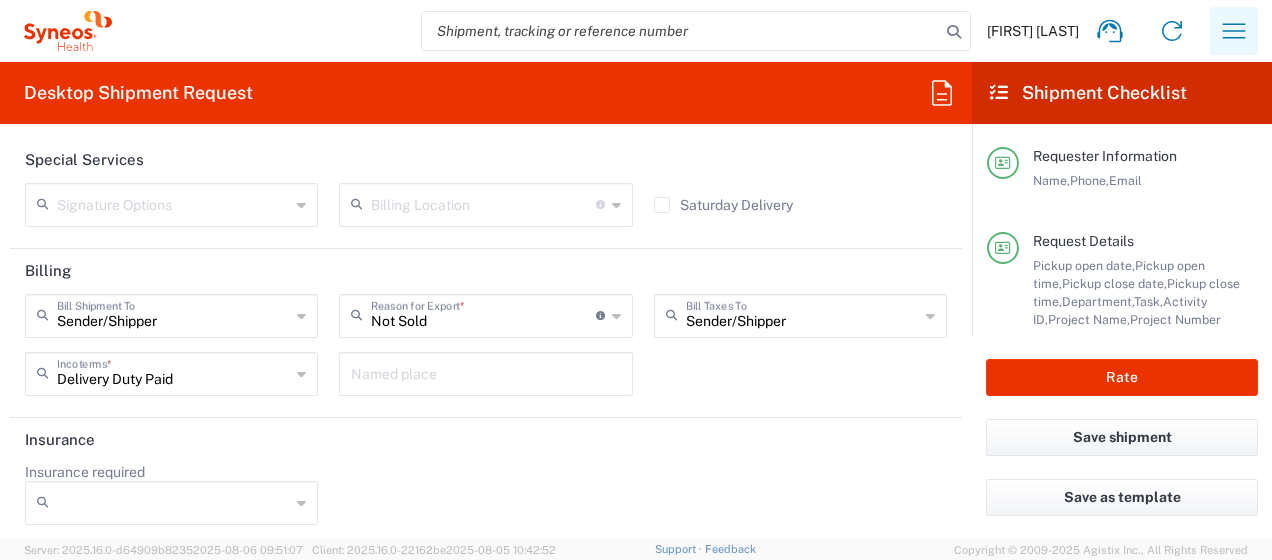 click 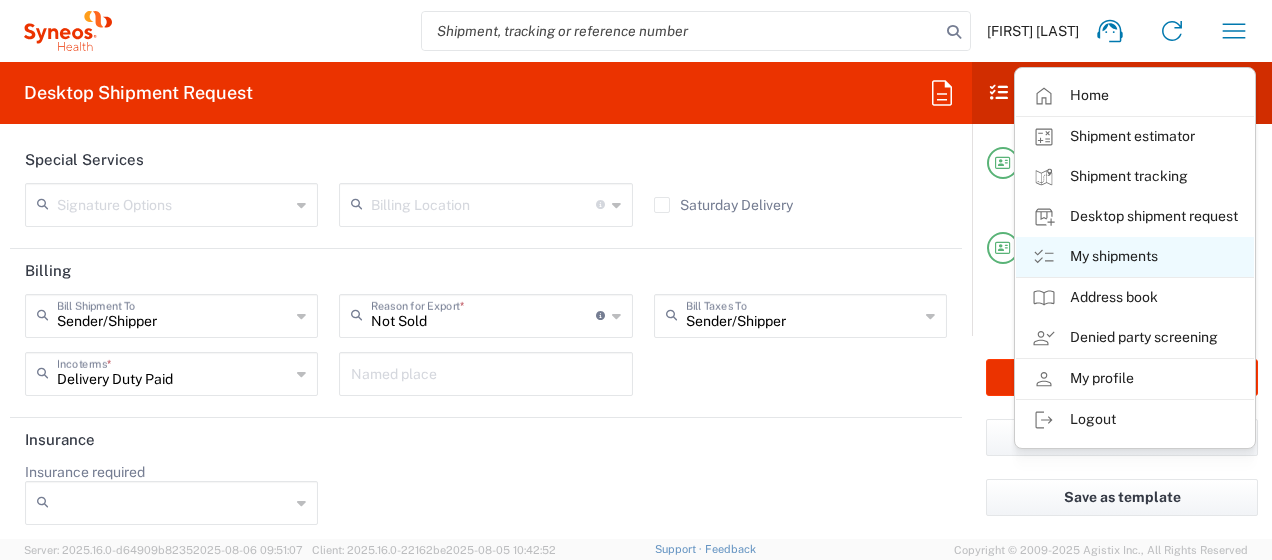 click on "My shipments" 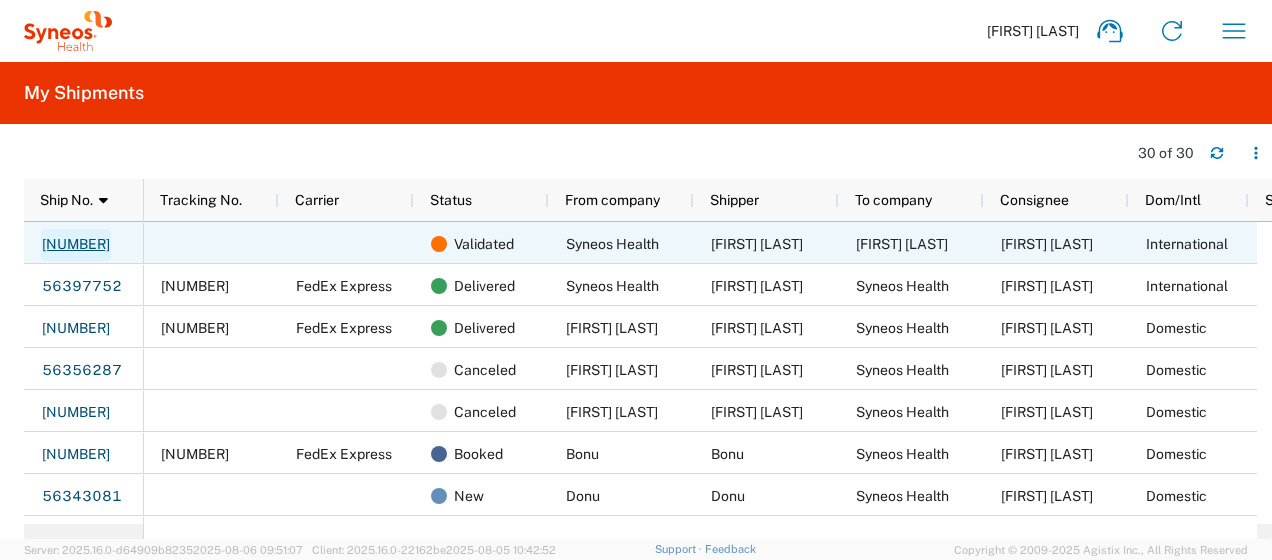 click on "[NUMBER]" 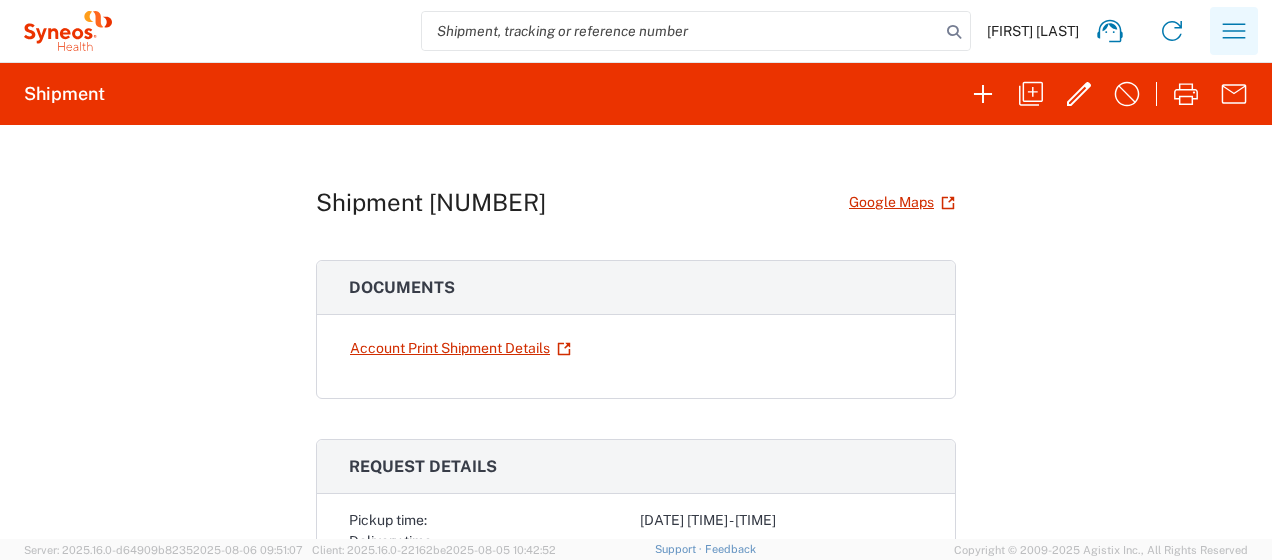 click 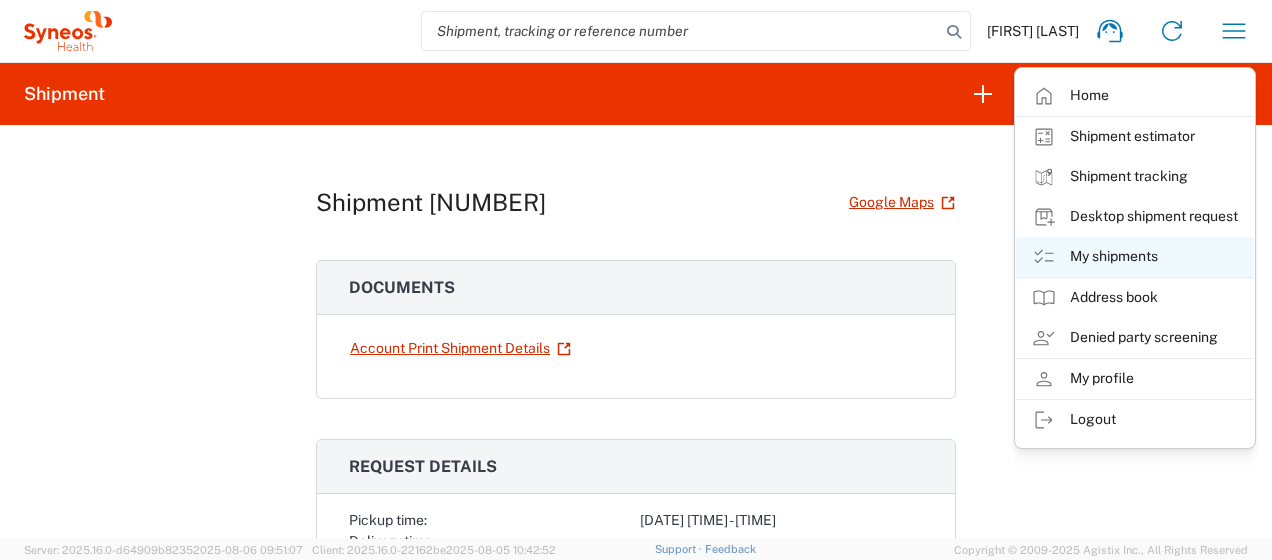 click on "My shipments" 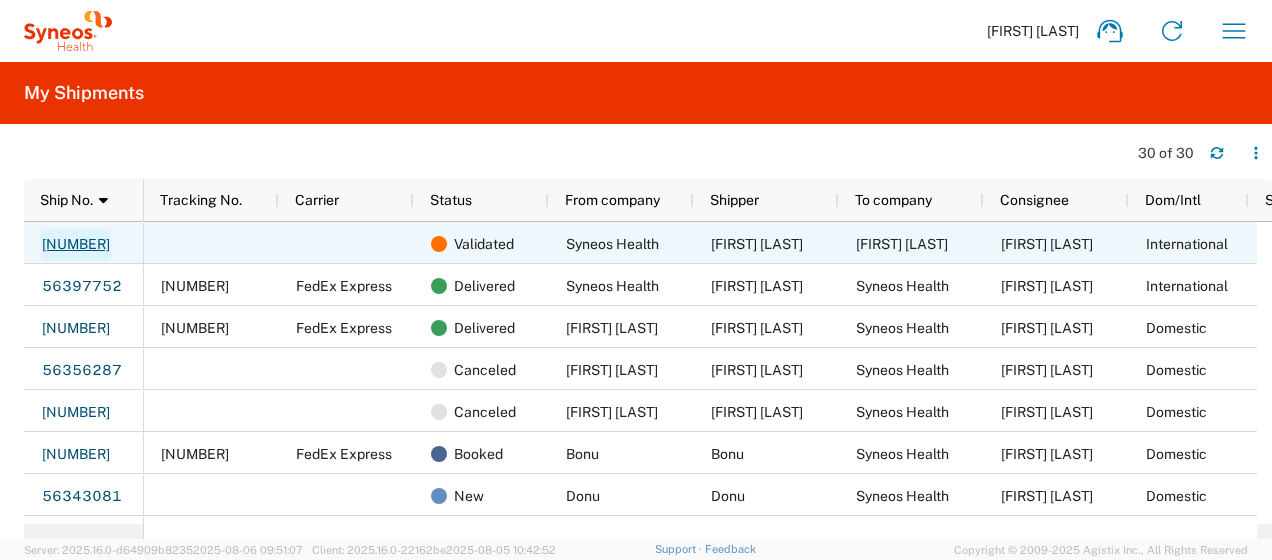 click on "[NUMBER]" 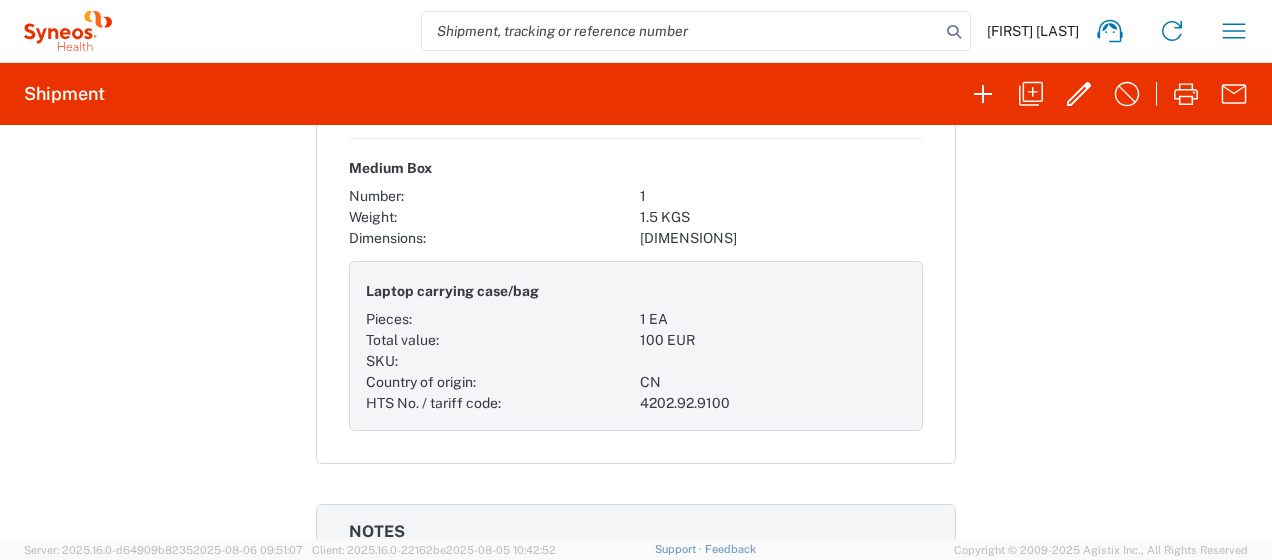 scroll, scrollTop: 1717, scrollLeft: 0, axis: vertical 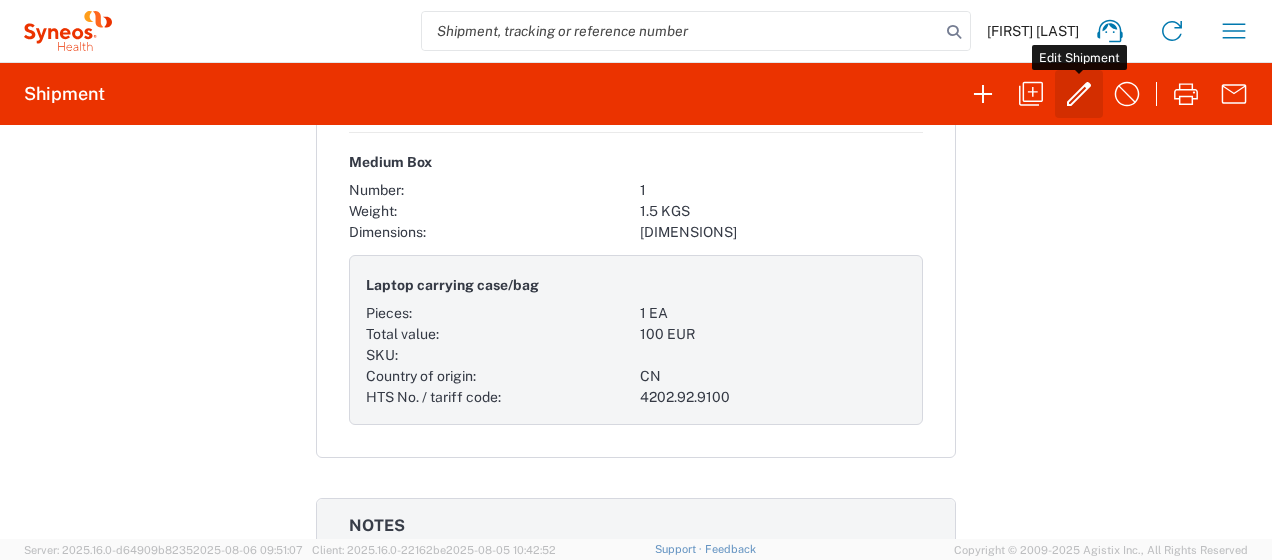 click 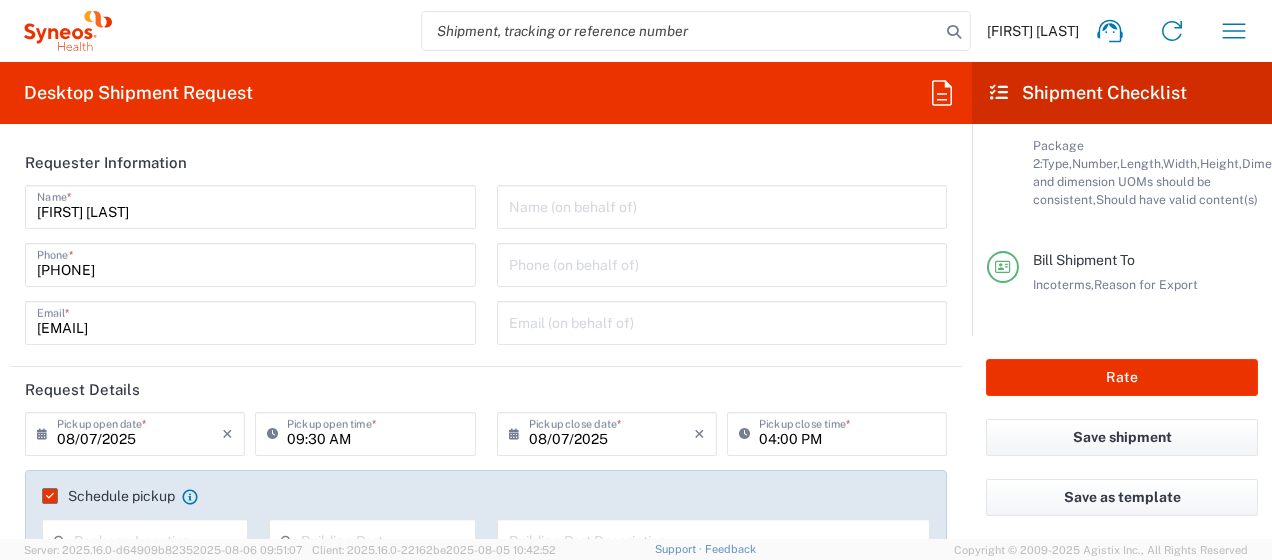 scroll, scrollTop: 649, scrollLeft: 0, axis: vertical 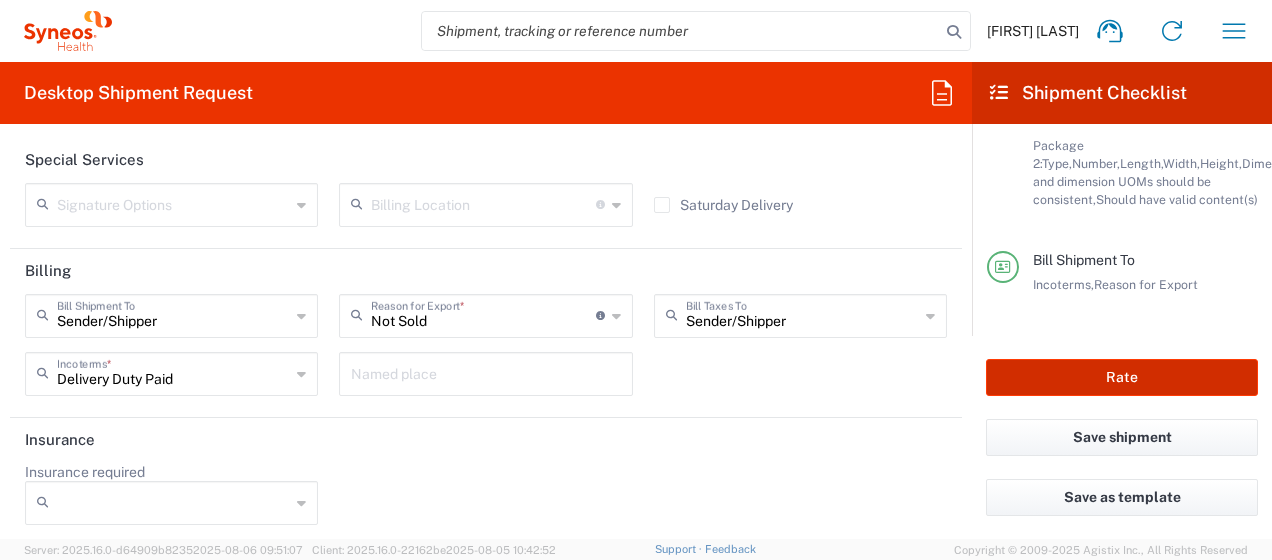 click on "Rate" 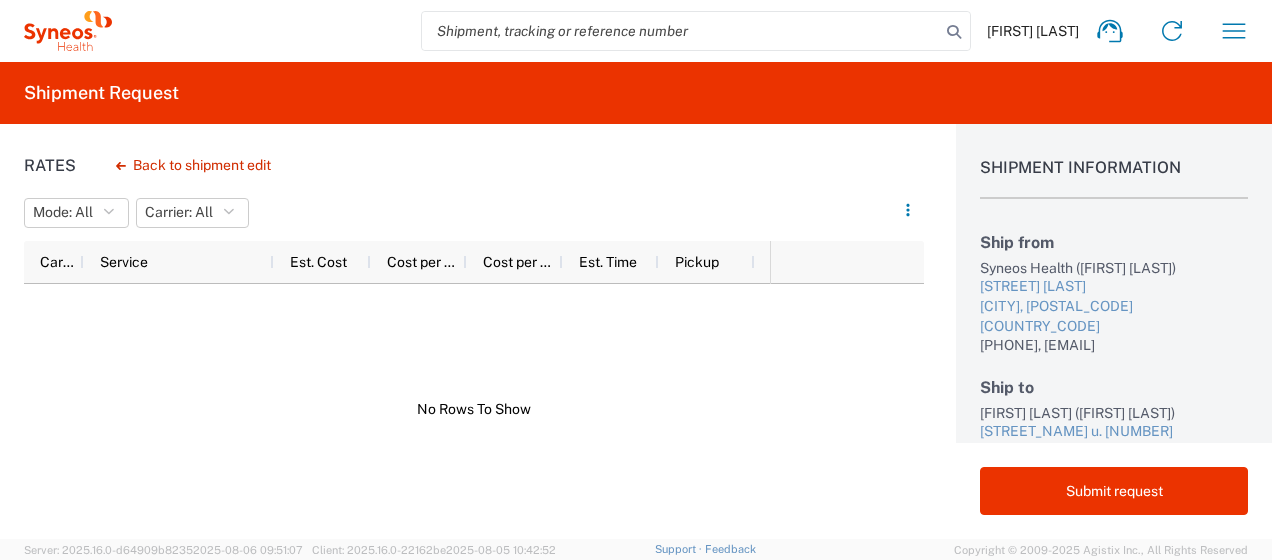 scroll, scrollTop: 8, scrollLeft: 0, axis: vertical 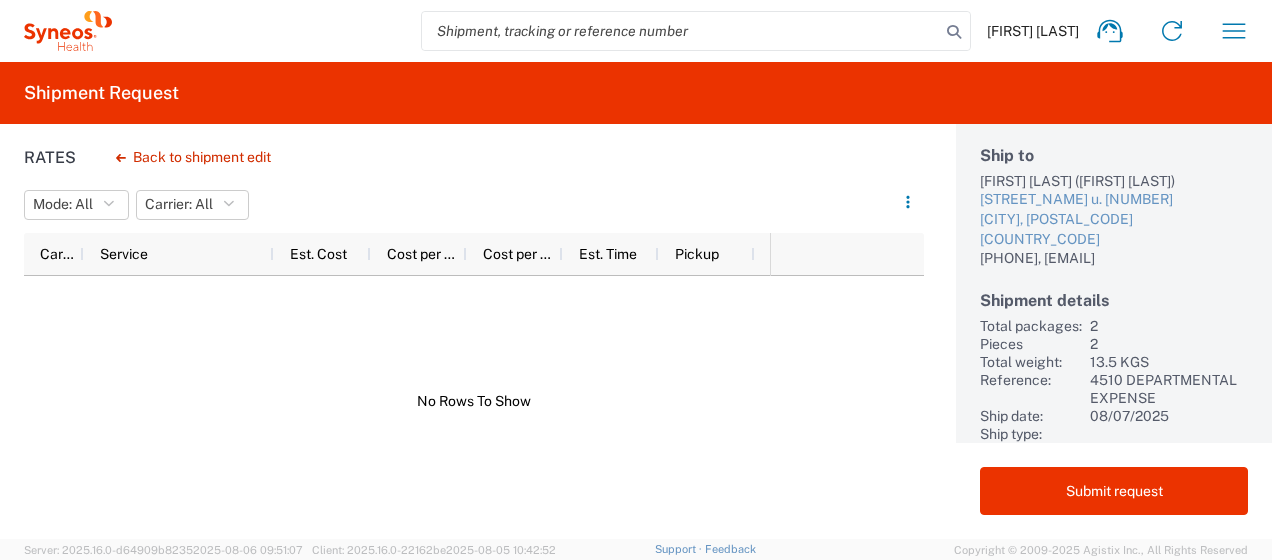 click on "Mode:  All All Carrier:  All All" 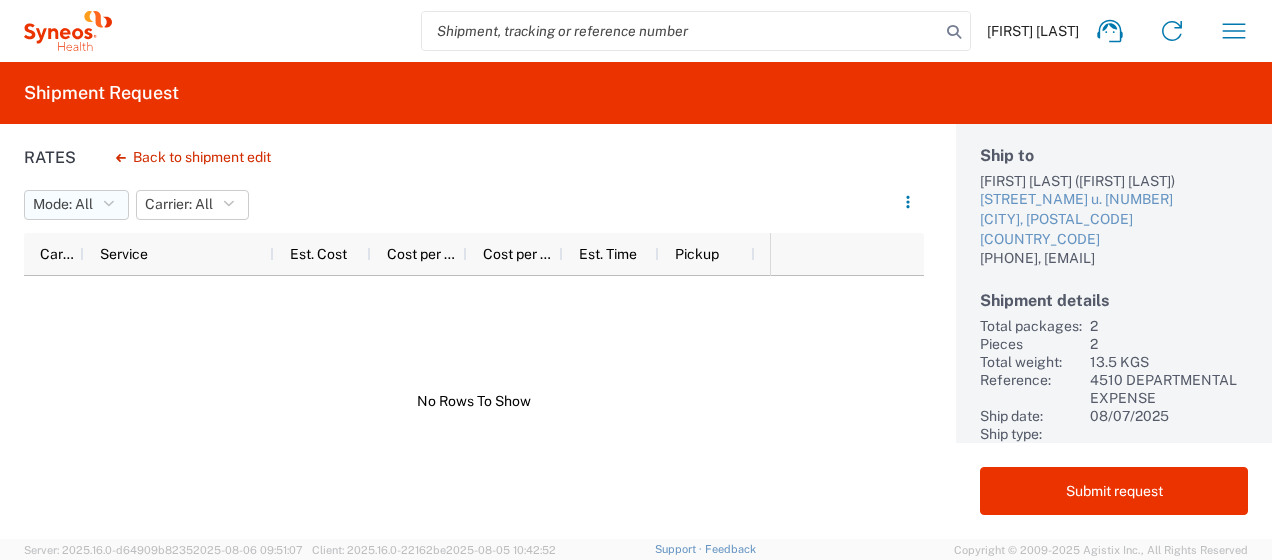 click on "Mode:  All" 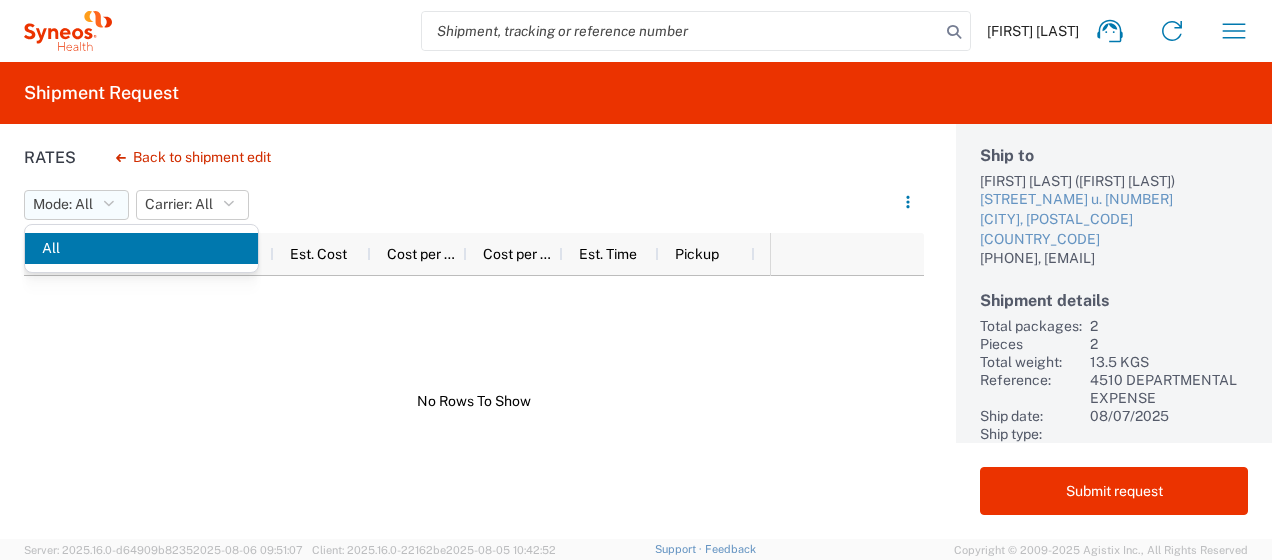 click on "Mode:  All" 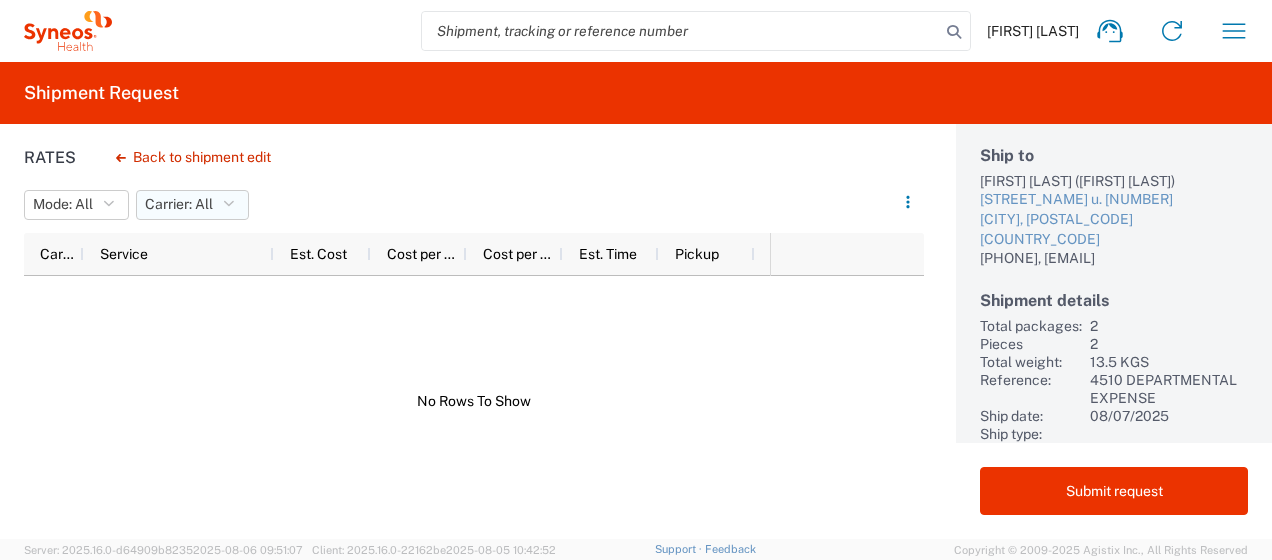 click on "Carrier:  All" 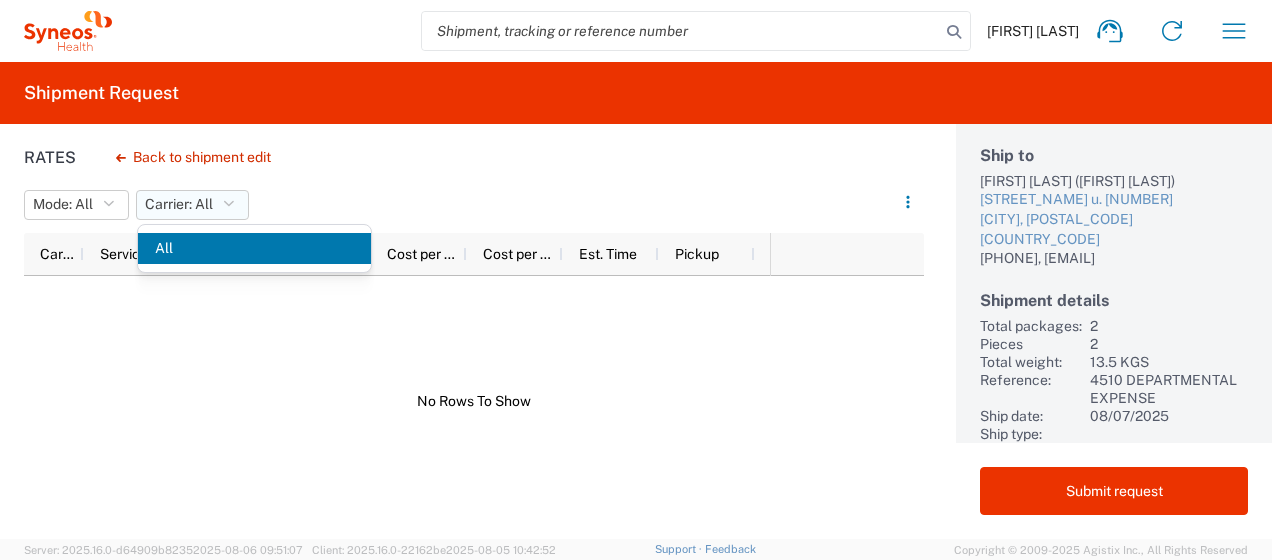 click on "Carrier:  All" 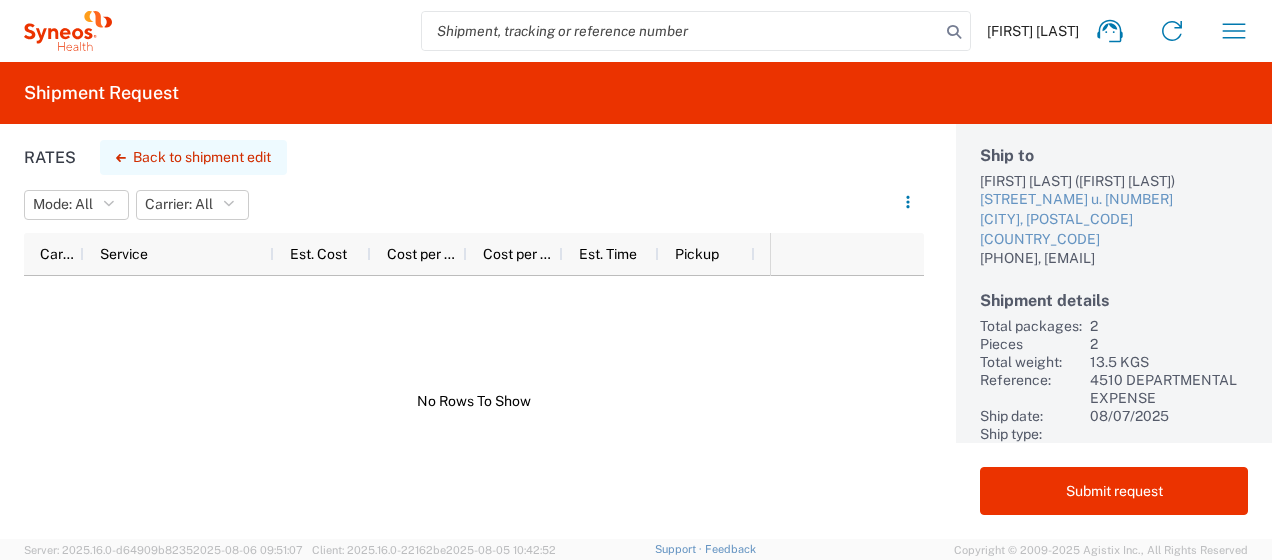 click on "Back to shipment edit" 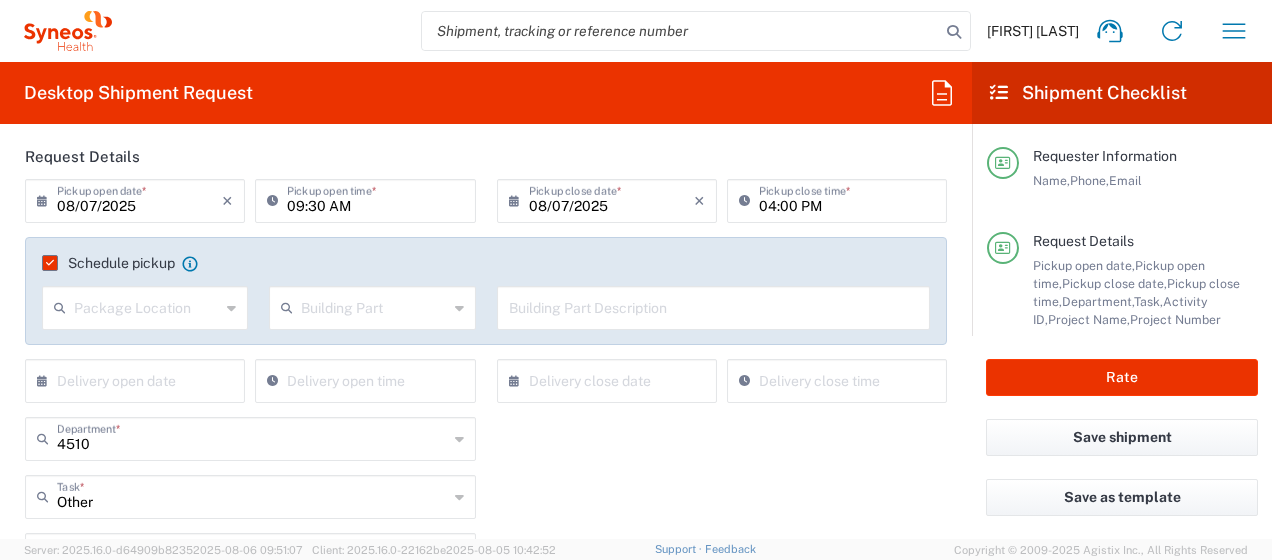 scroll, scrollTop: 238, scrollLeft: 0, axis: vertical 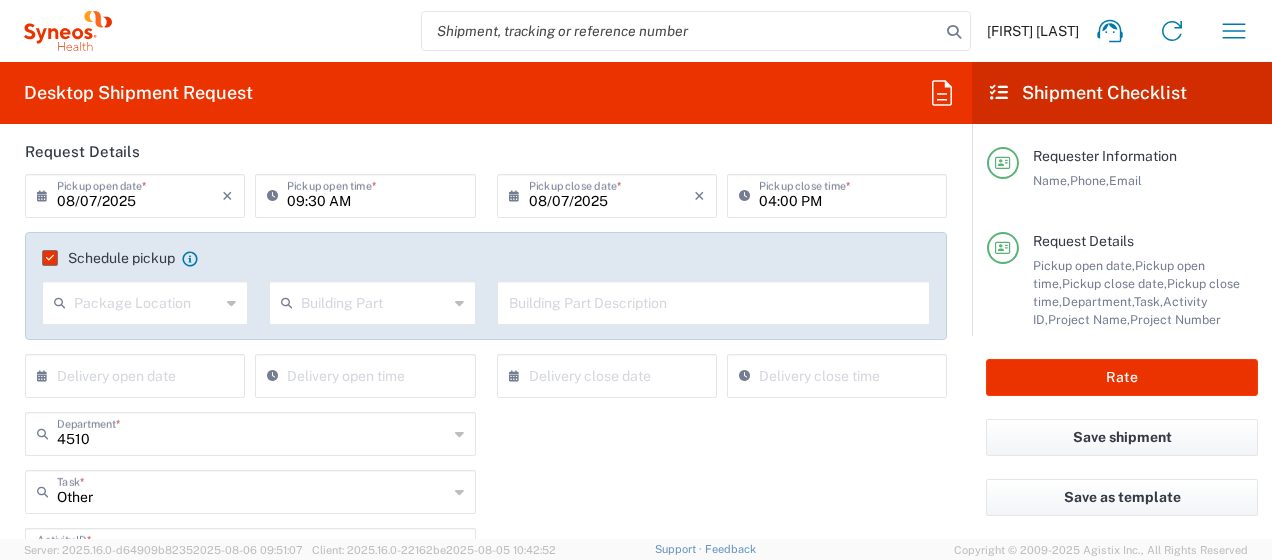 click on "[FIRST] [LAST]
Home
Shipment estimator
Shipment tracking
Desktop shipment request
My shipments
Address book
Denied party screening
My profile
Logout" 